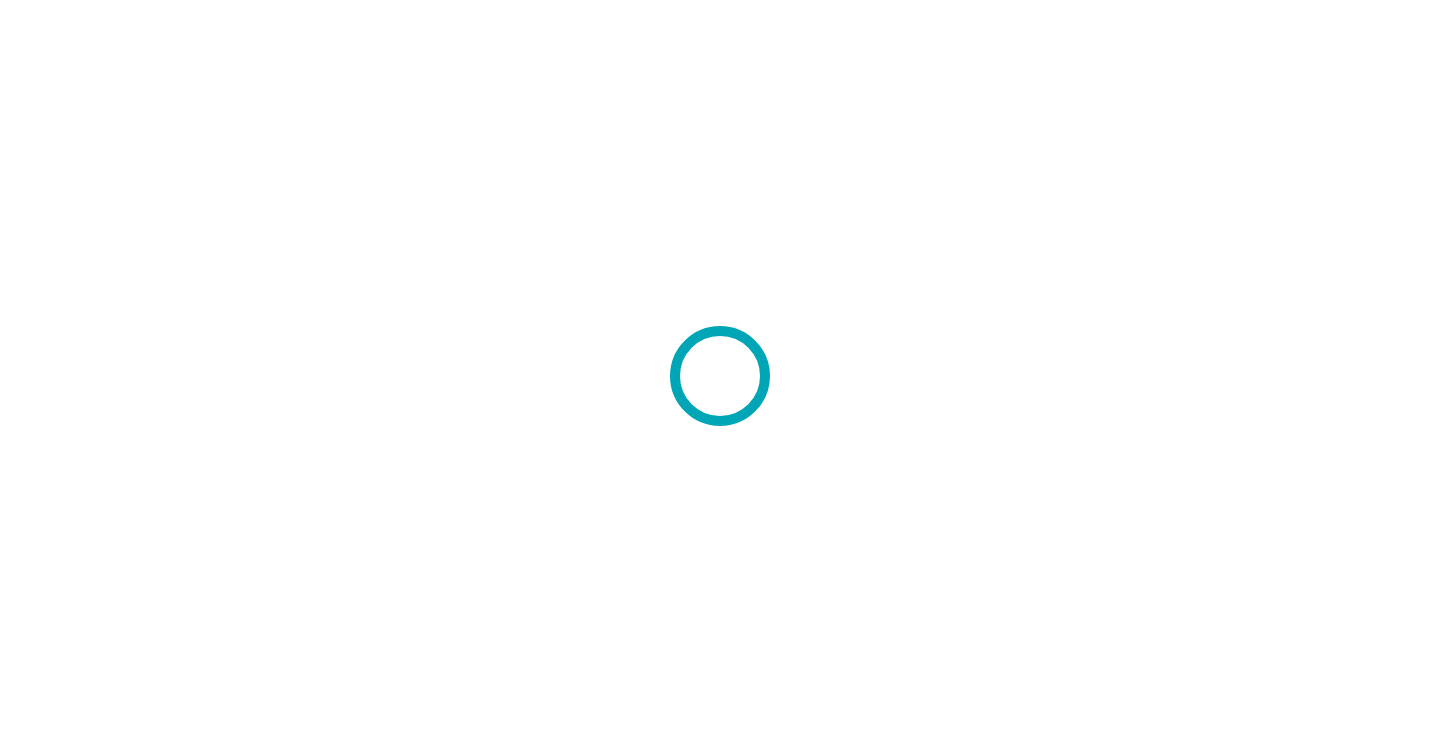 scroll, scrollTop: 0, scrollLeft: 0, axis: both 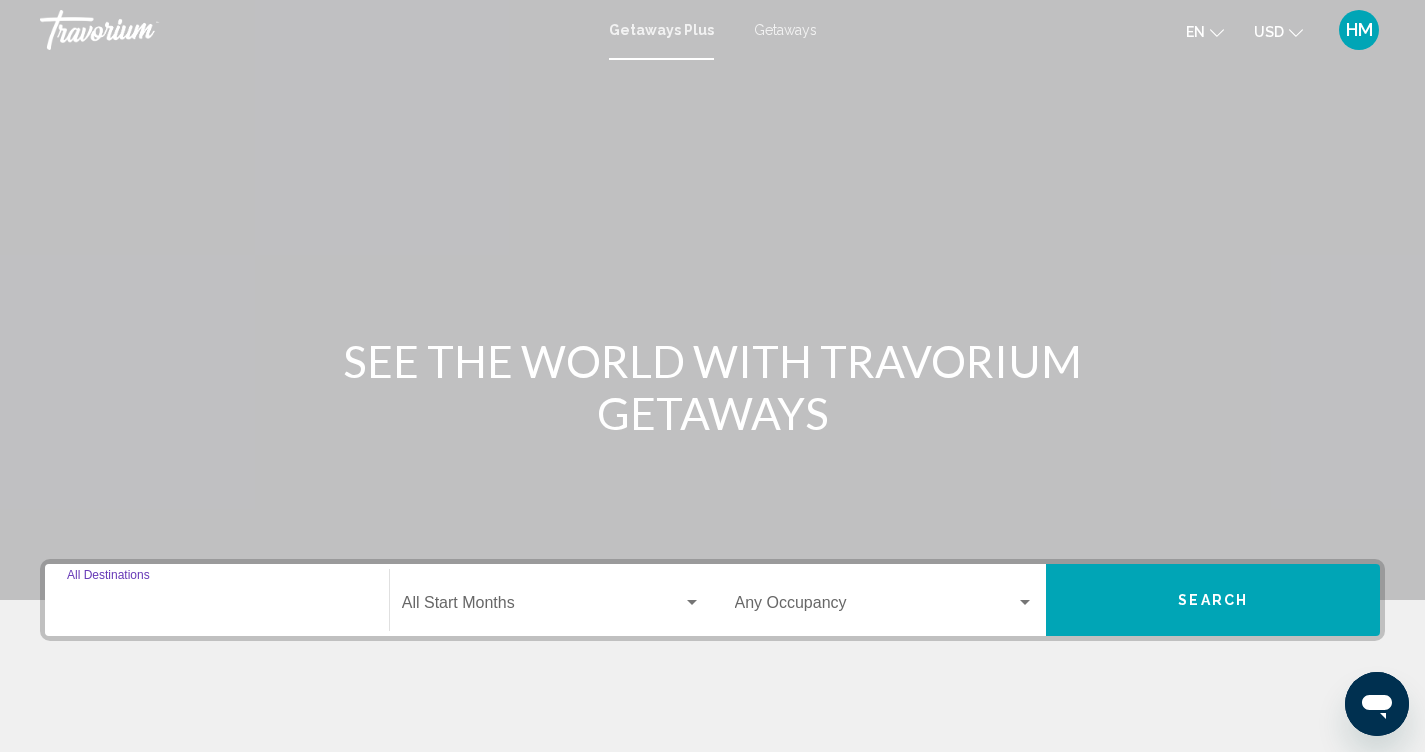 click on "Destination All Destinations" at bounding box center [217, 607] 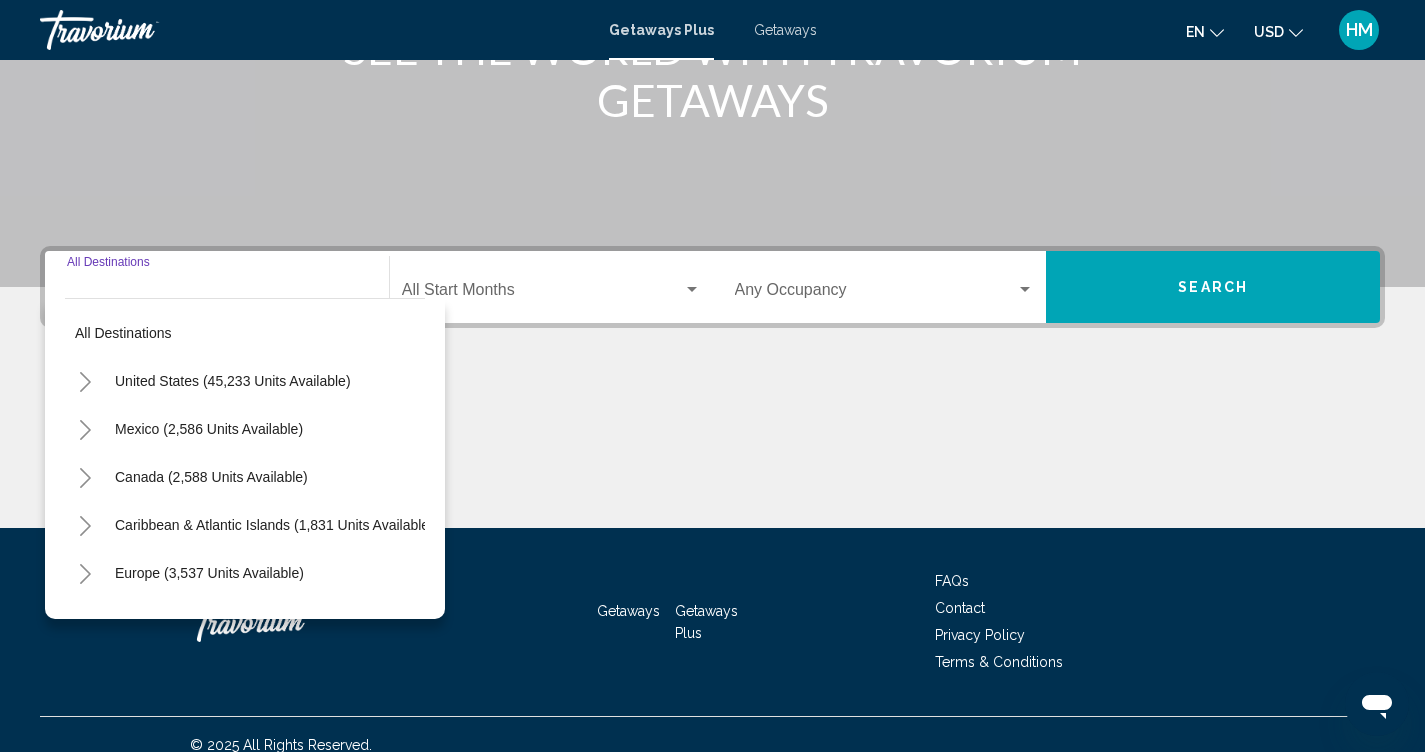 scroll, scrollTop: 334, scrollLeft: 0, axis: vertical 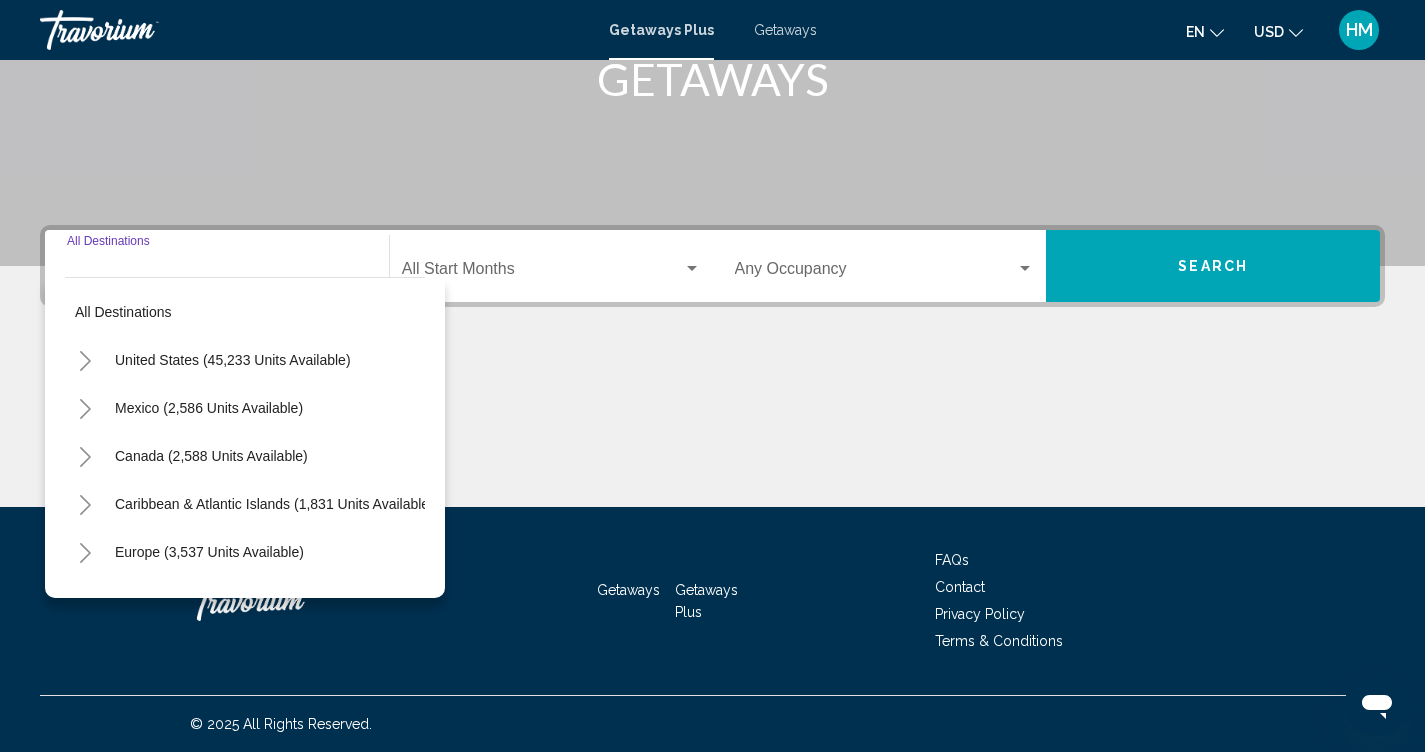 click on "Destination All Destinations" at bounding box center (217, 273) 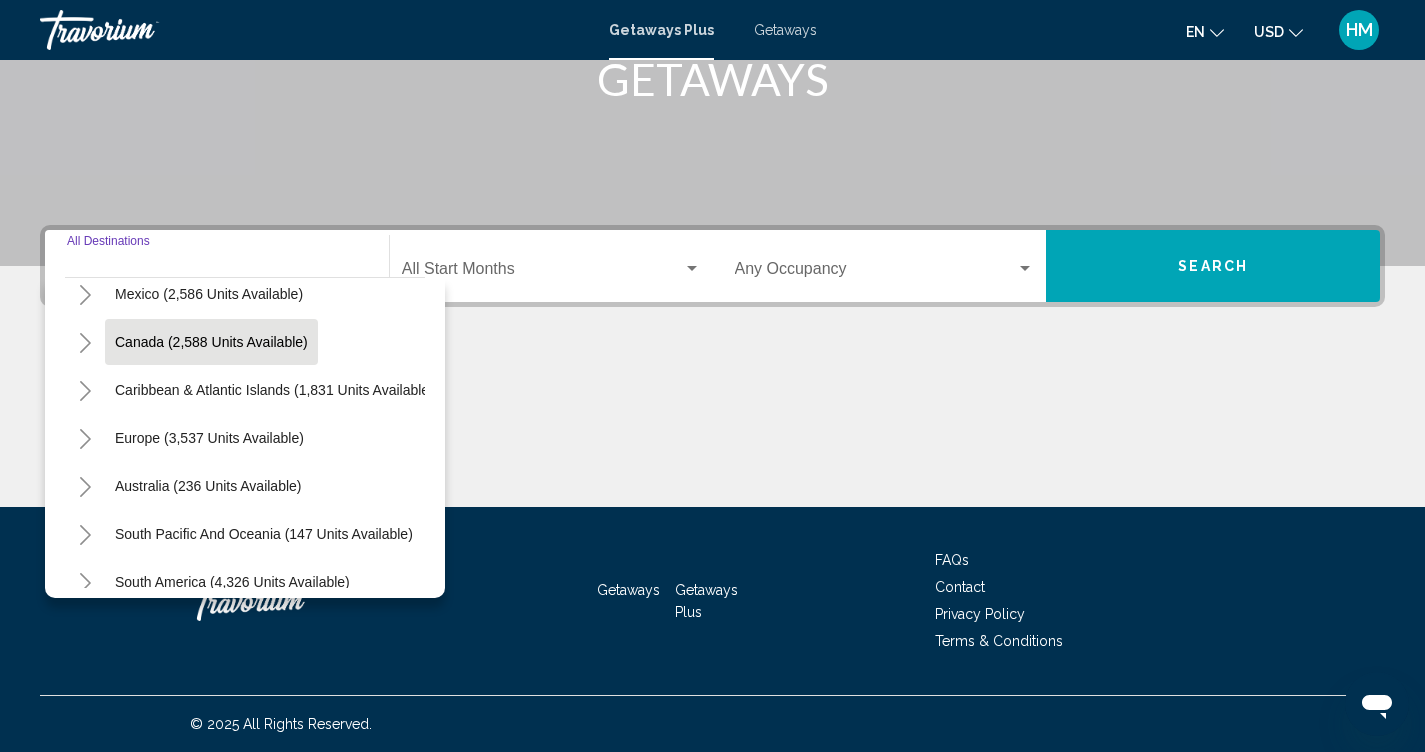 scroll, scrollTop: 114, scrollLeft: 0, axis: vertical 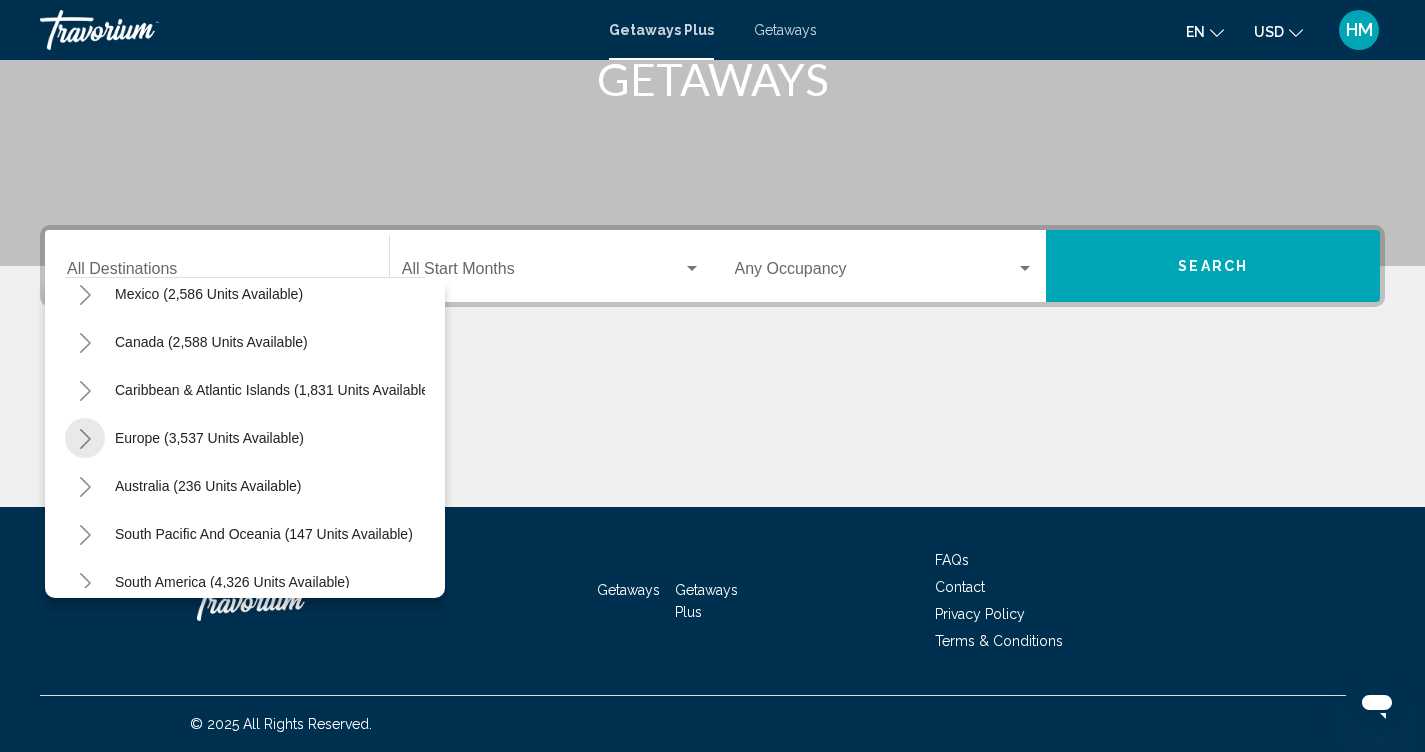 click 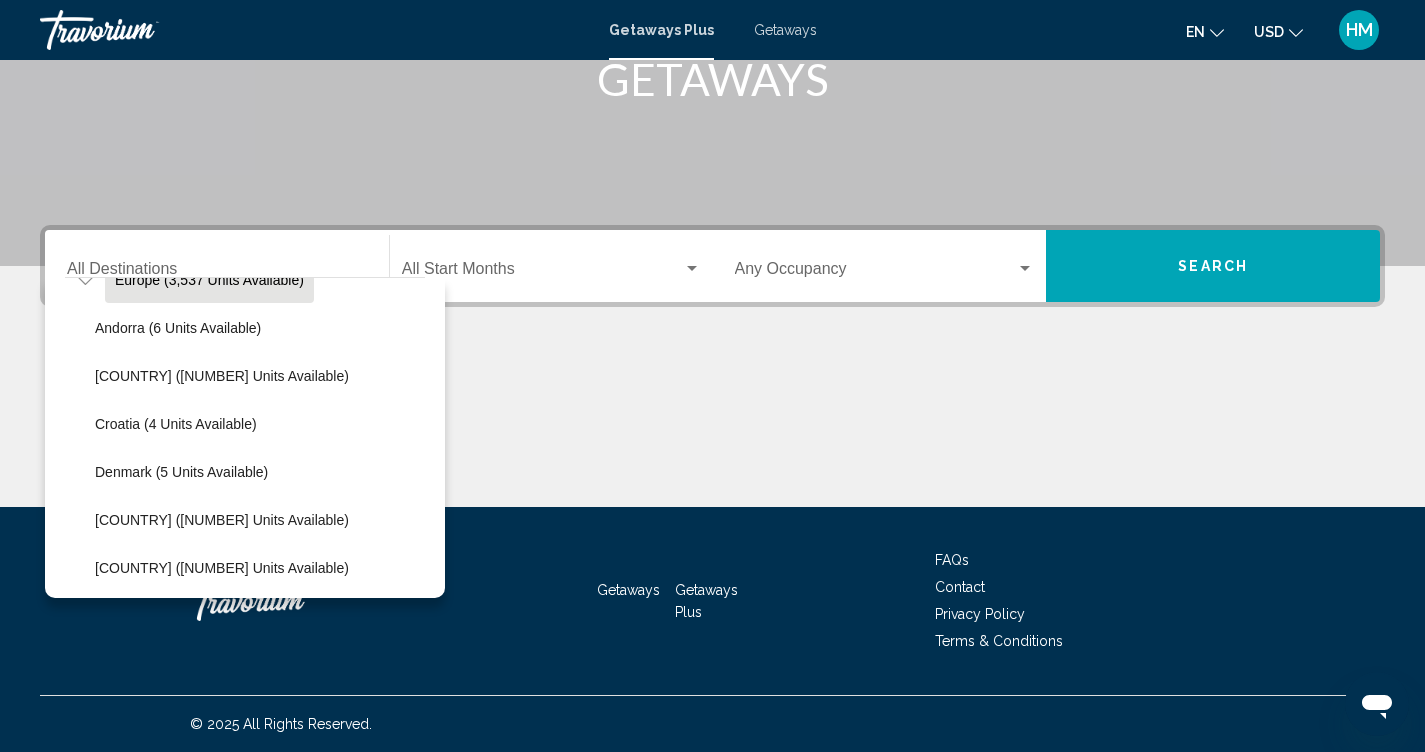 scroll, scrollTop: 282, scrollLeft: 0, axis: vertical 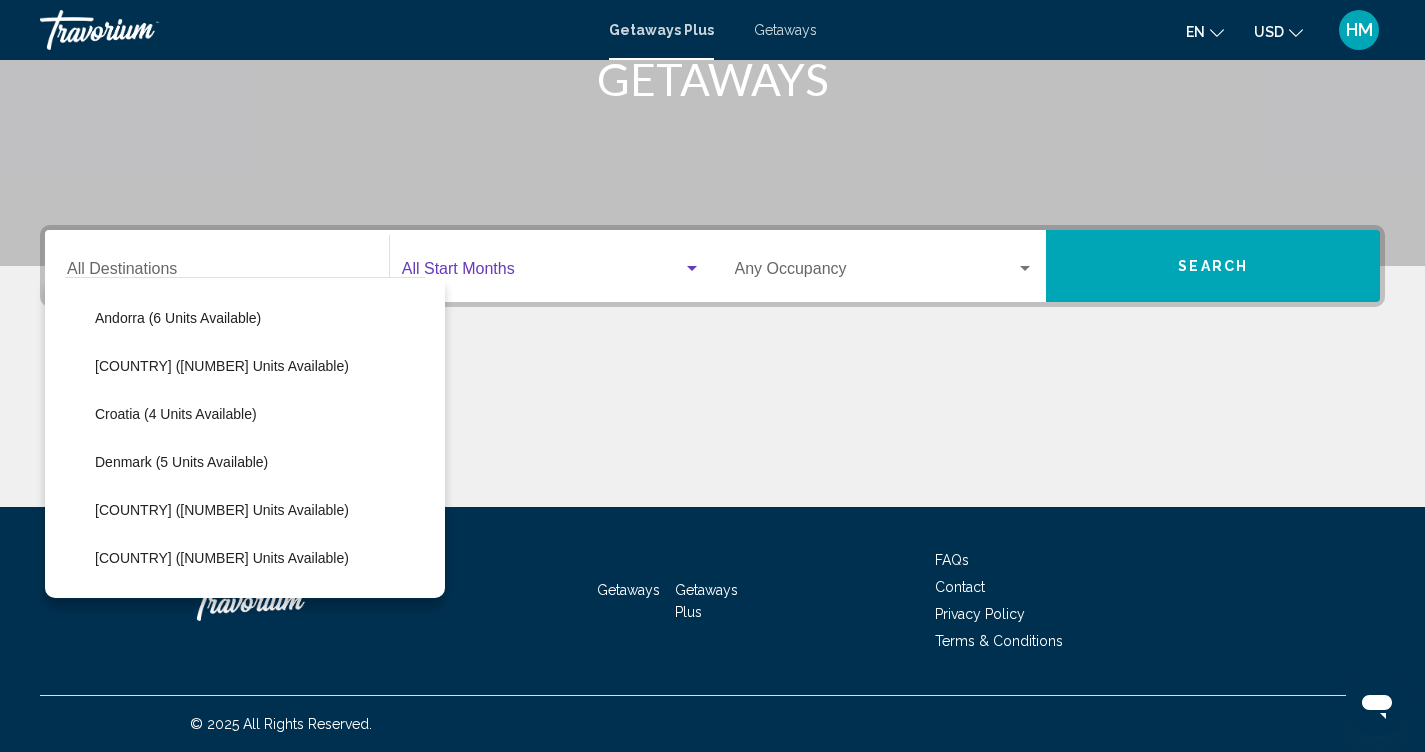 click at bounding box center [542, 273] 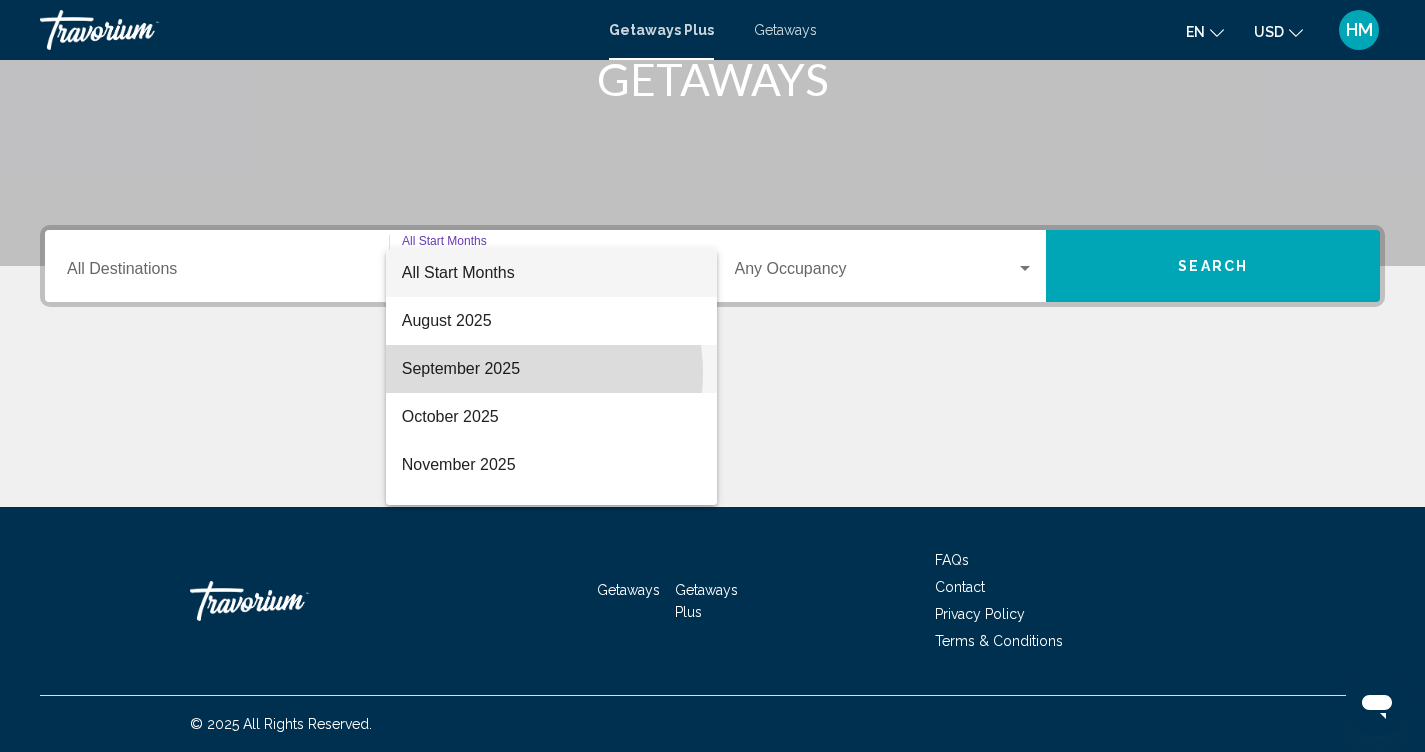 click on "September 2025" at bounding box center [551, 369] 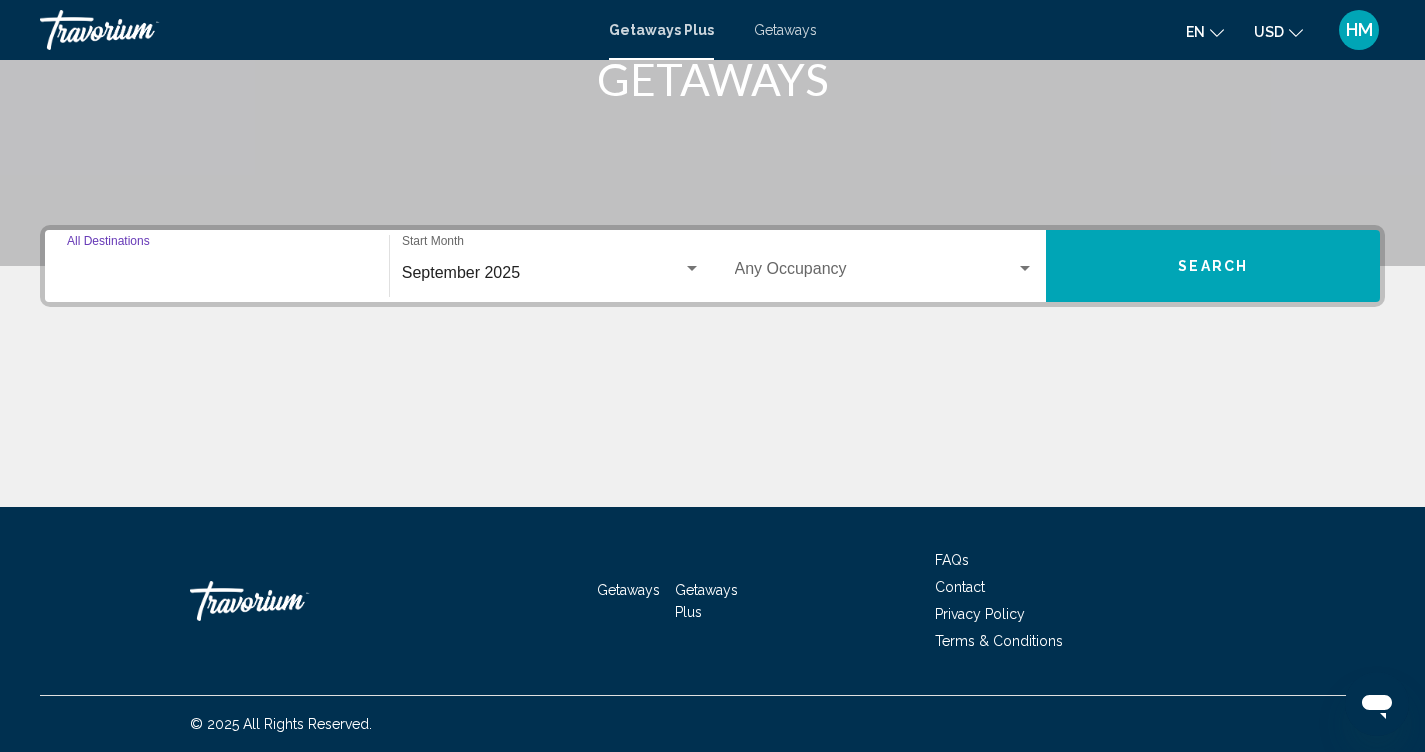 click on "Destination All Destinations" at bounding box center [217, 273] 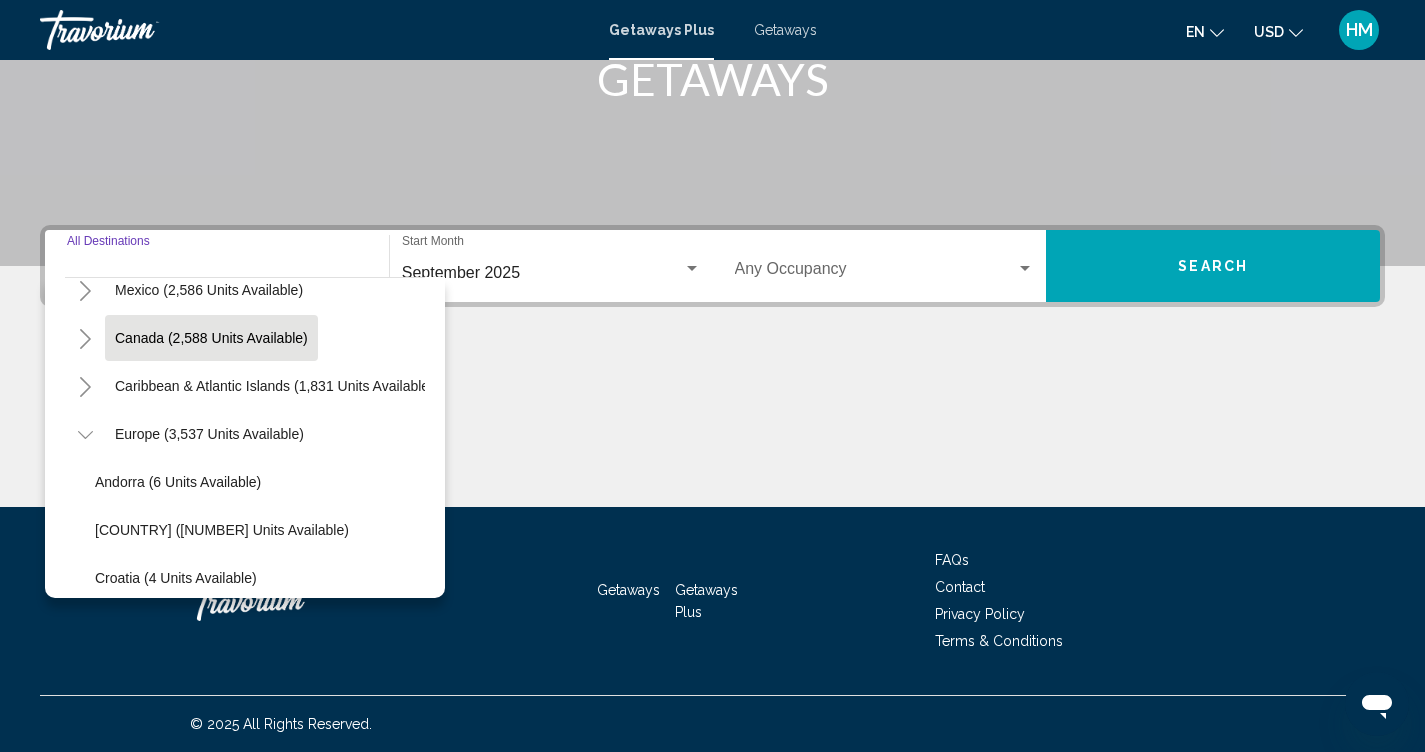 scroll, scrollTop: 119, scrollLeft: 0, axis: vertical 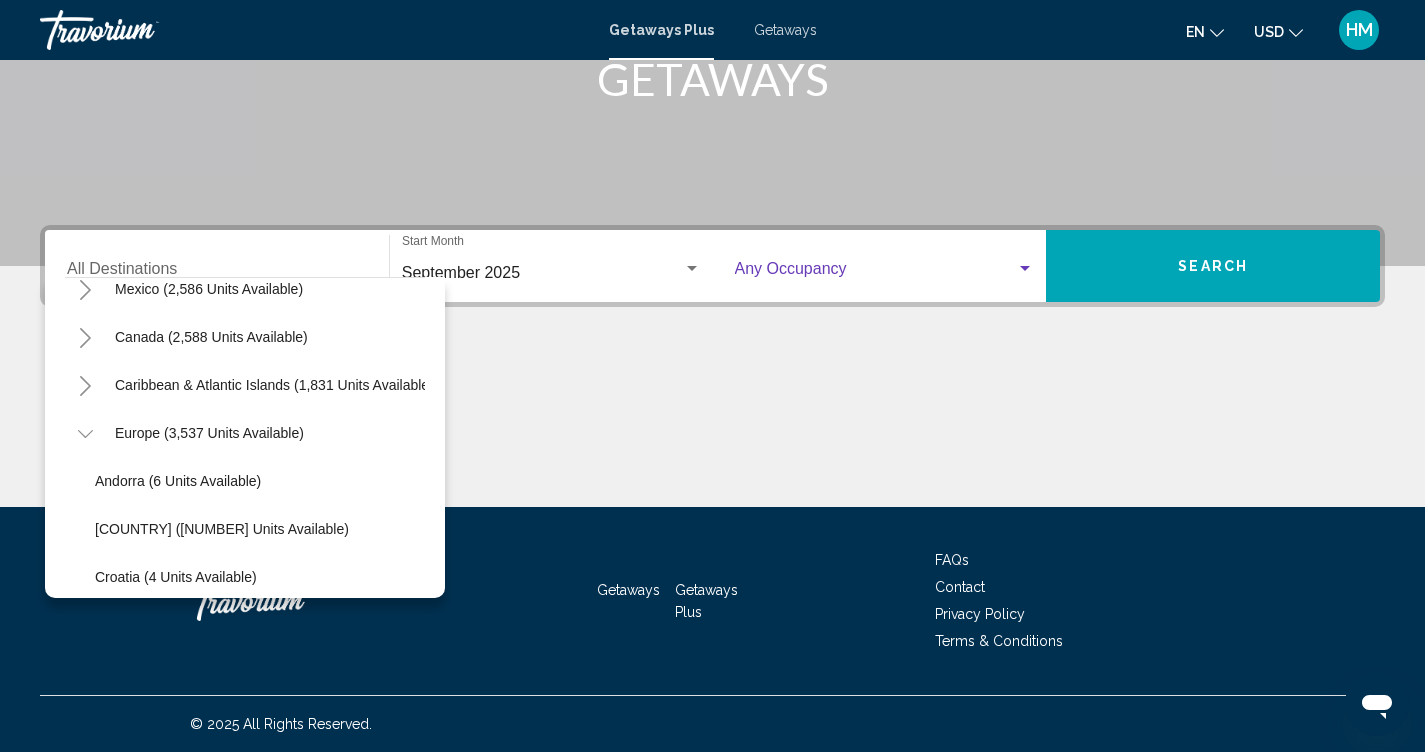 click at bounding box center (876, 273) 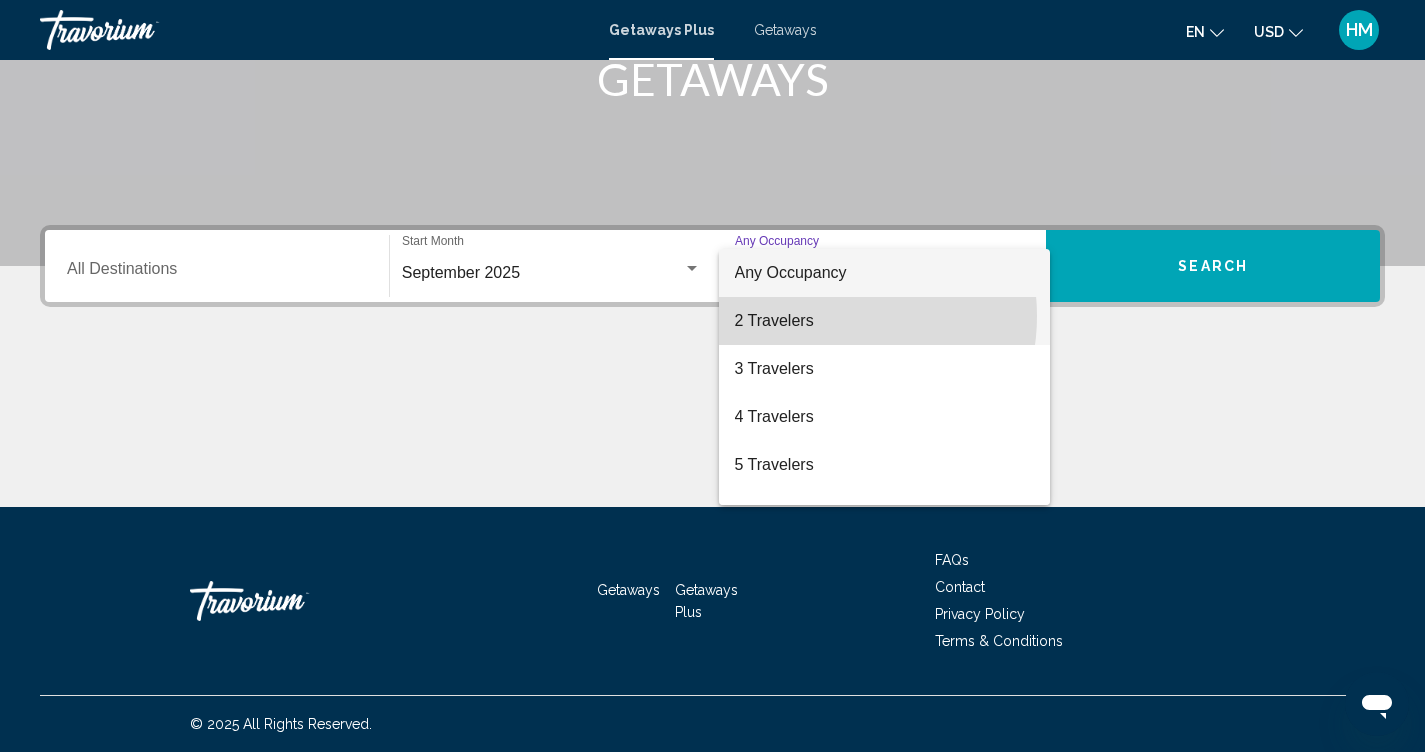 click on "2 Travelers" at bounding box center (885, 321) 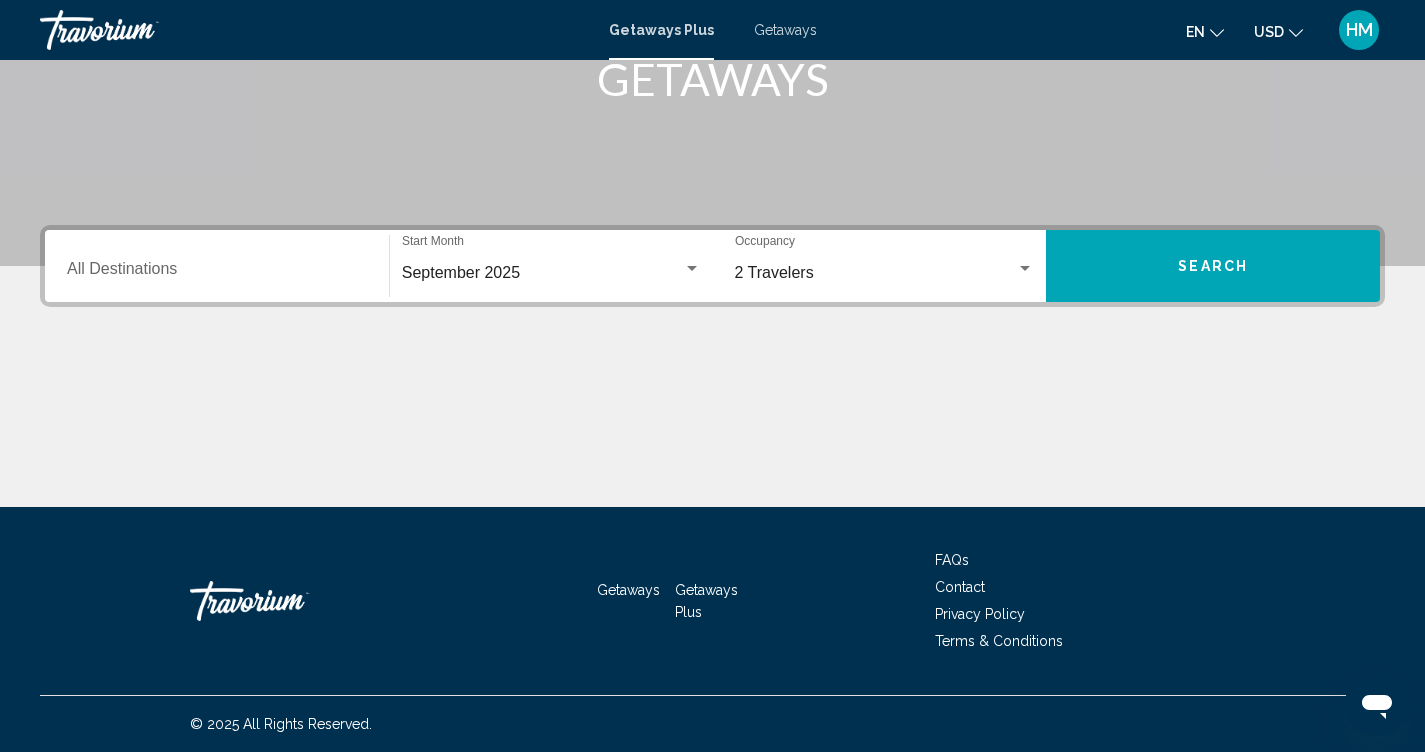 click on "Destination All Destinations" at bounding box center [217, 266] 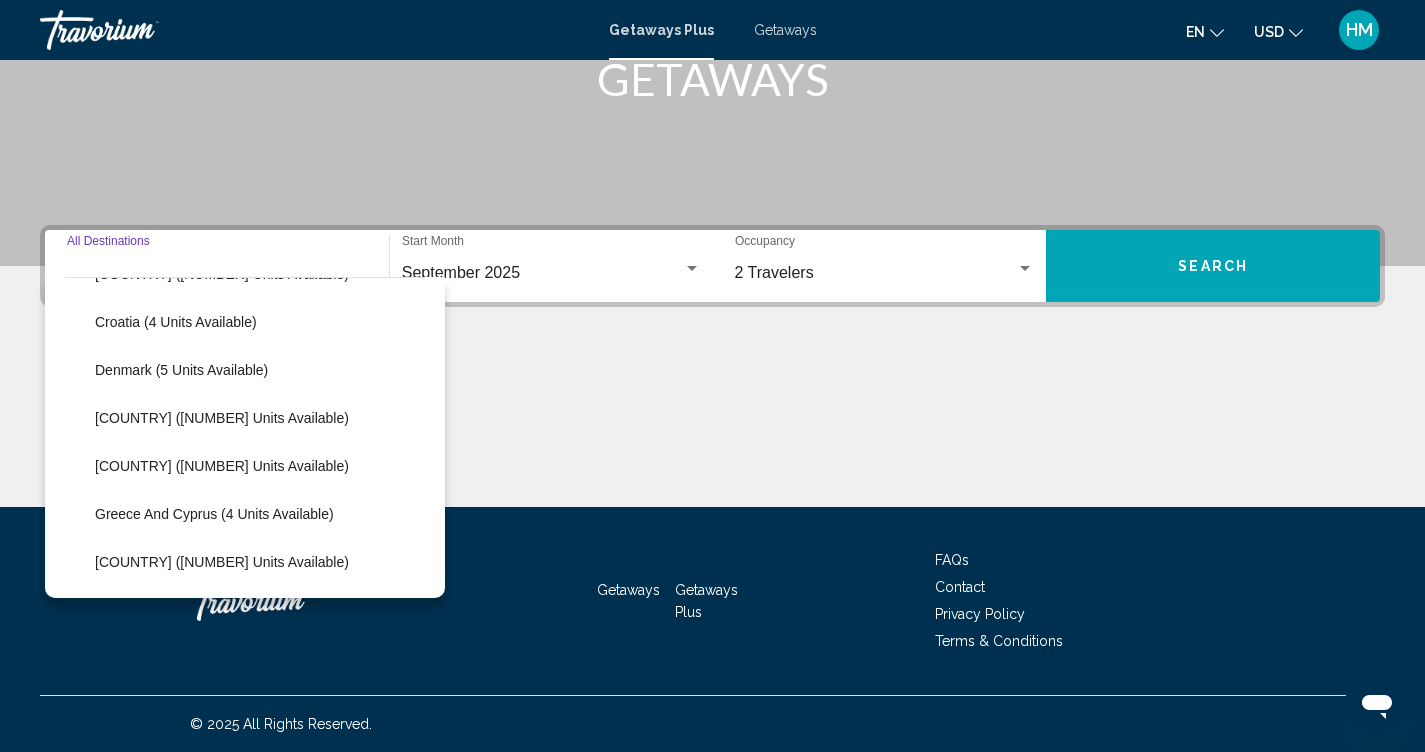 scroll, scrollTop: 379, scrollLeft: 0, axis: vertical 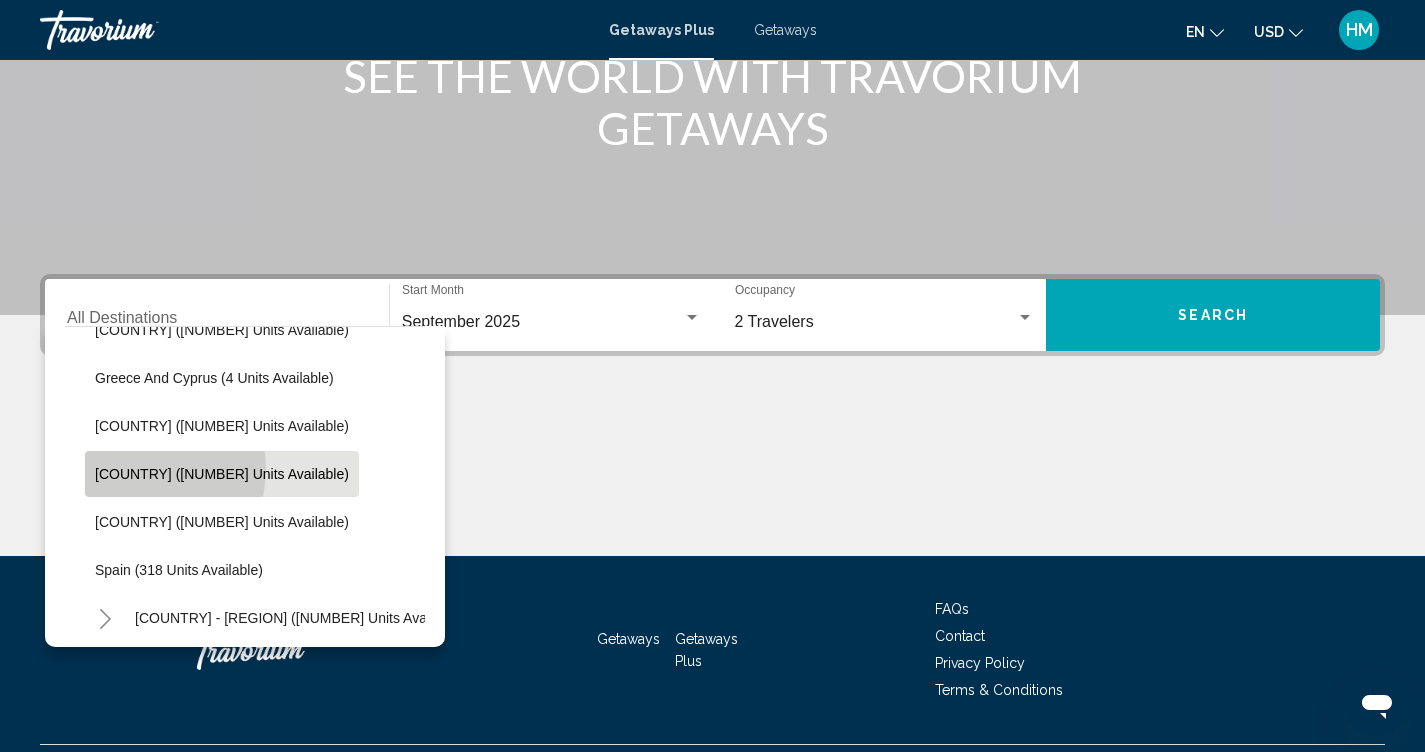 click on "[COUNTRY] ([NUMBER] units available)" 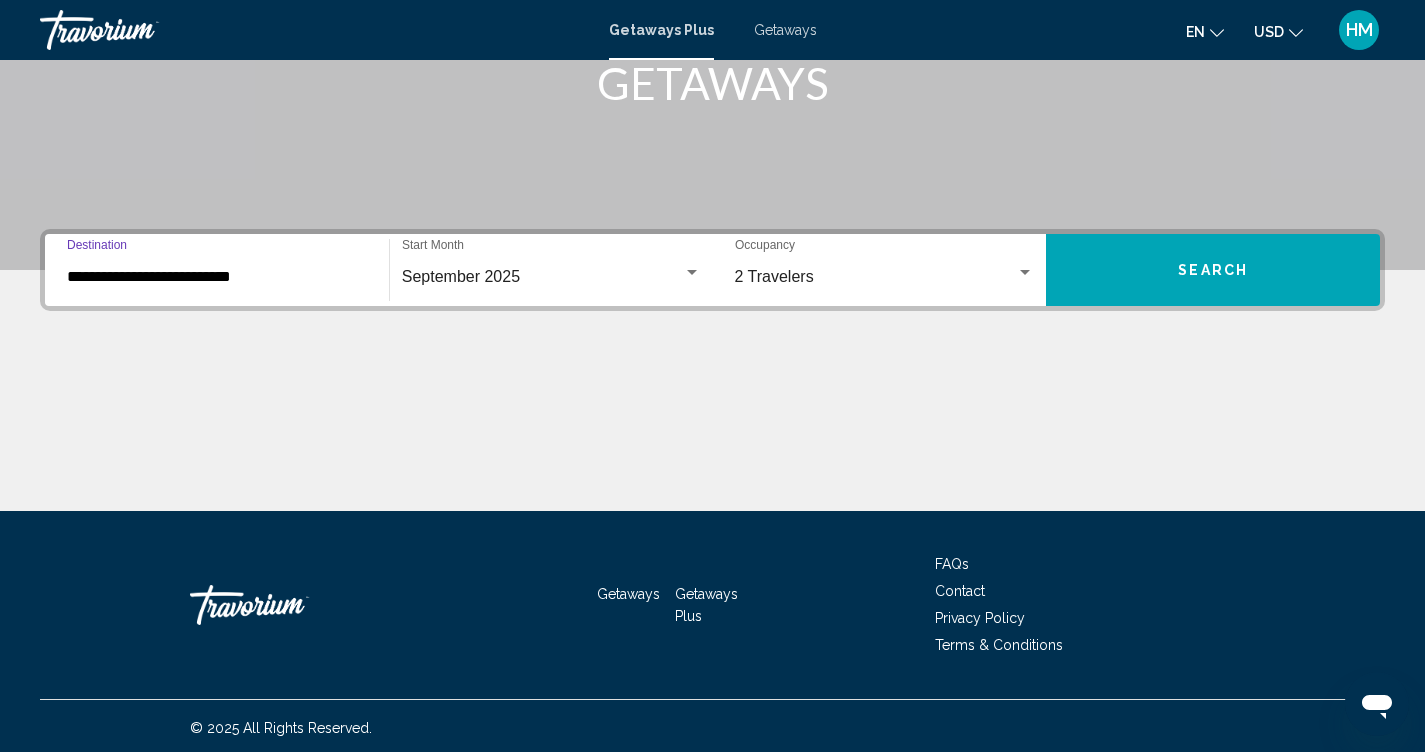 scroll, scrollTop: 334, scrollLeft: 0, axis: vertical 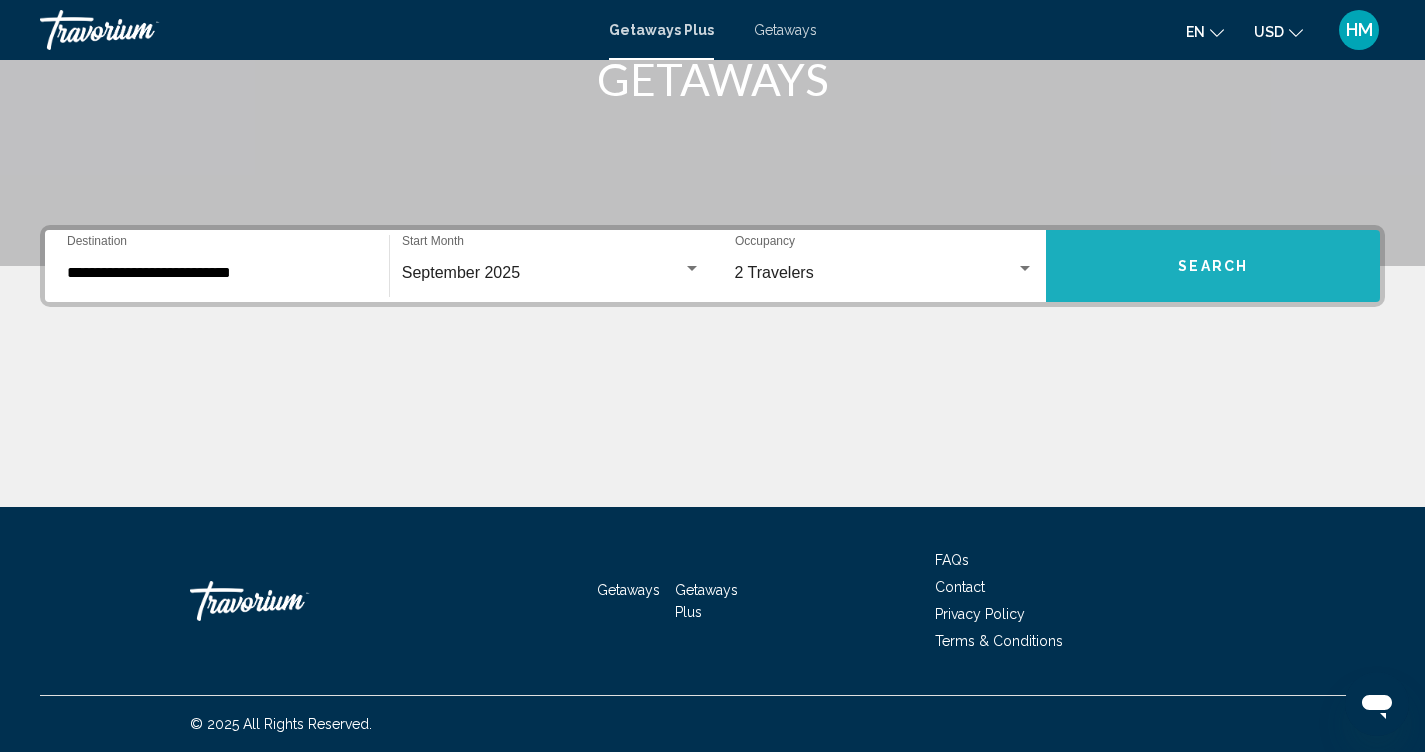 click on "Search" at bounding box center [1213, 267] 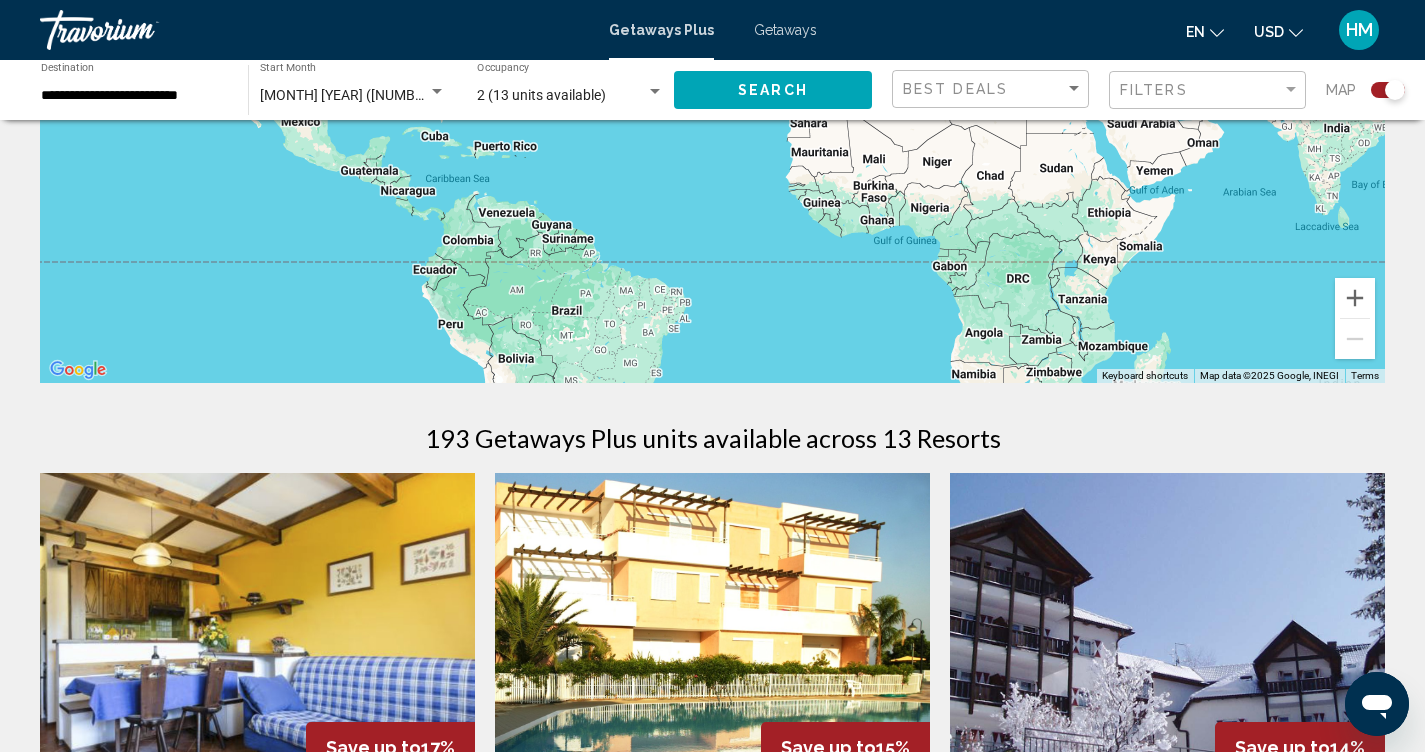 scroll, scrollTop: 356, scrollLeft: 0, axis: vertical 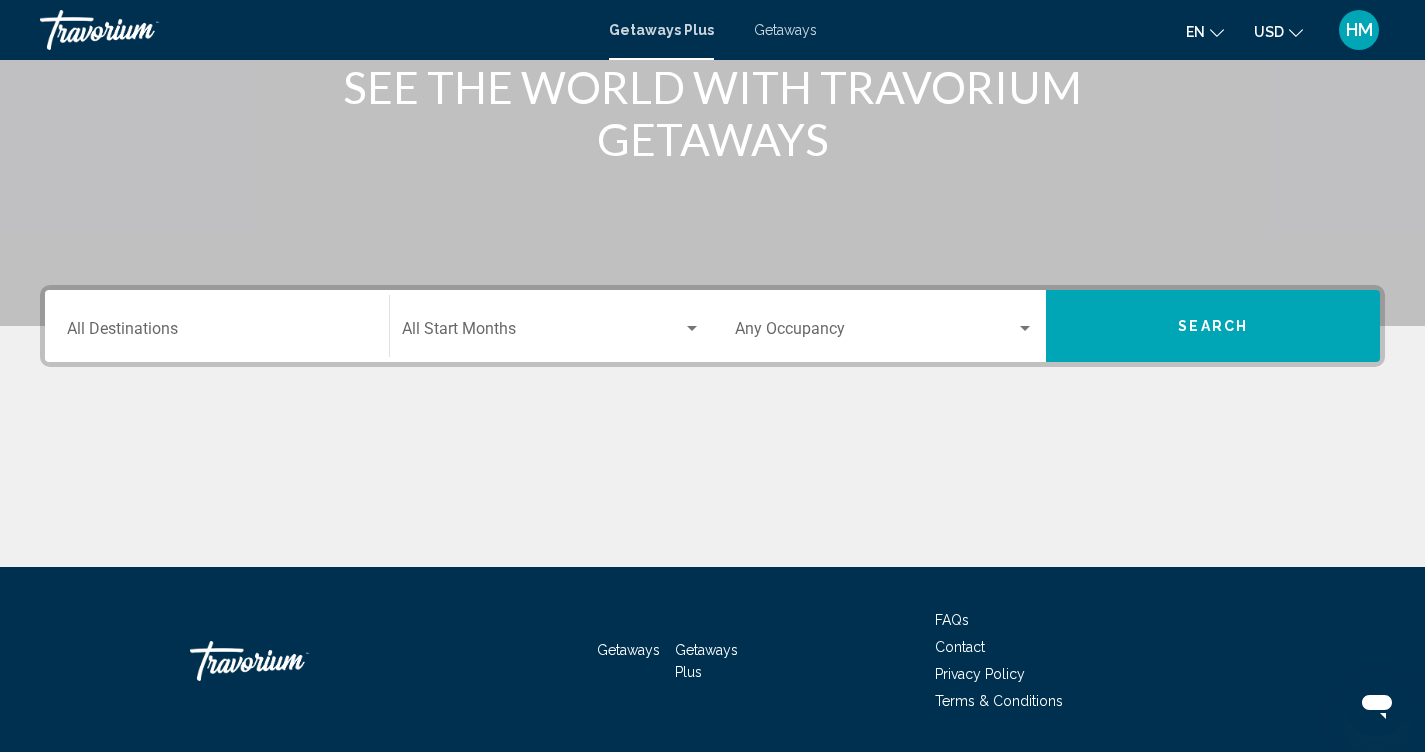 click on "Destination All Destinations" at bounding box center [217, 326] 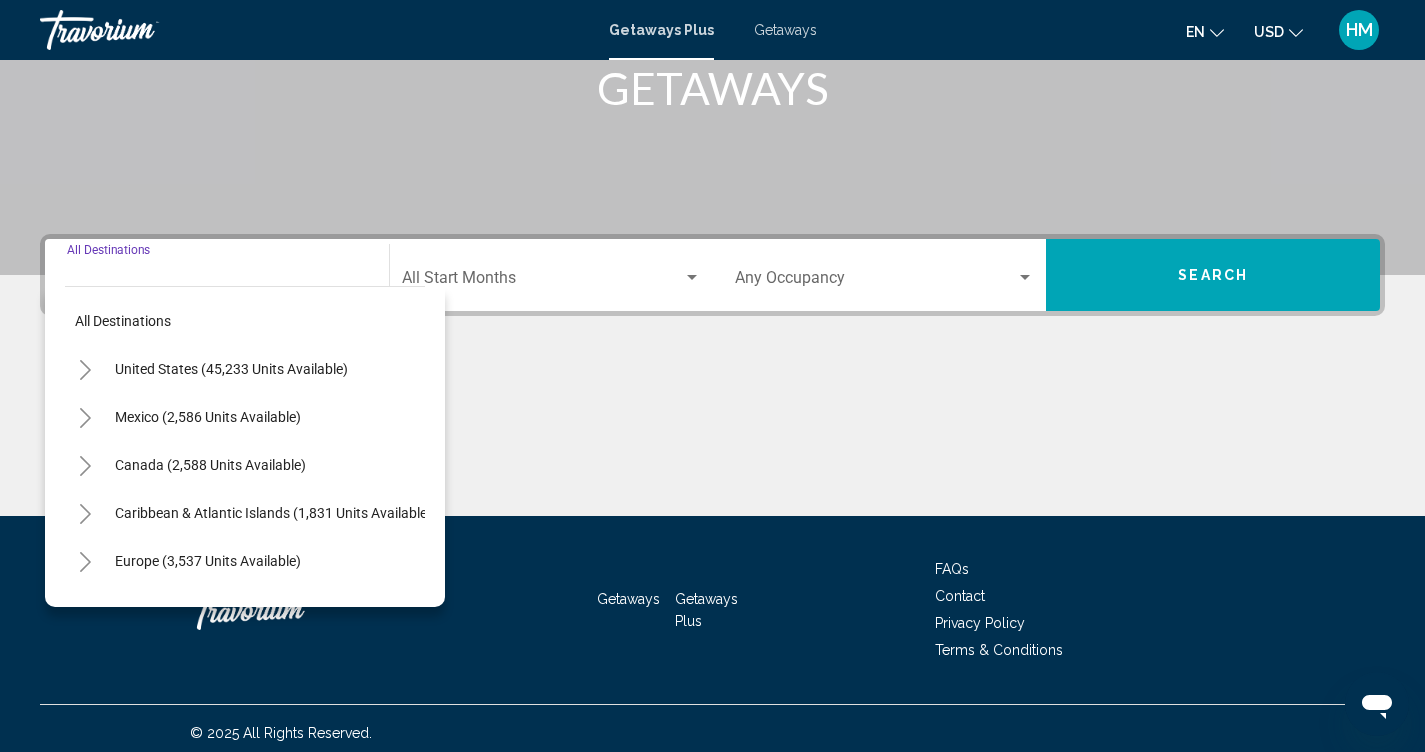 scroll, scrollTop: 334, scrollLeft: 0, axis: vertical 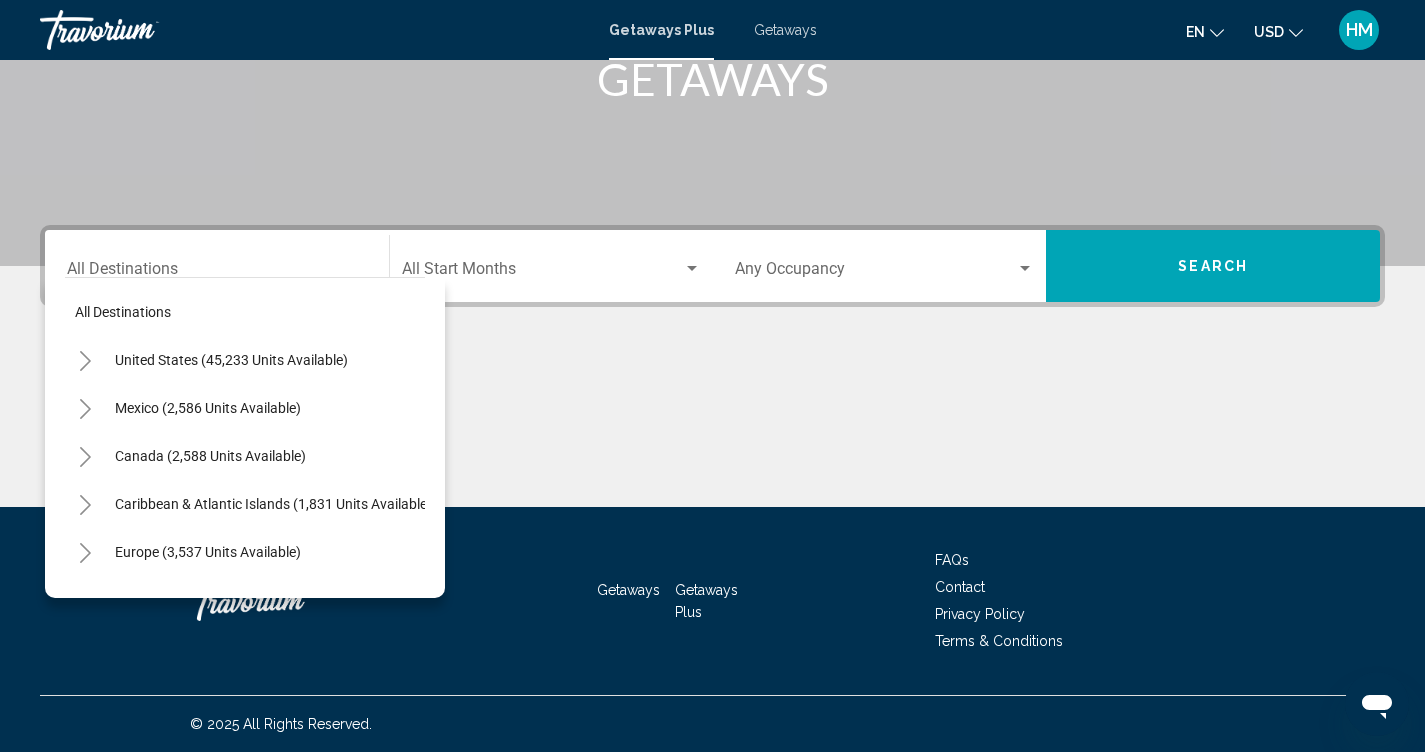 click on "Start Month All Start Months" 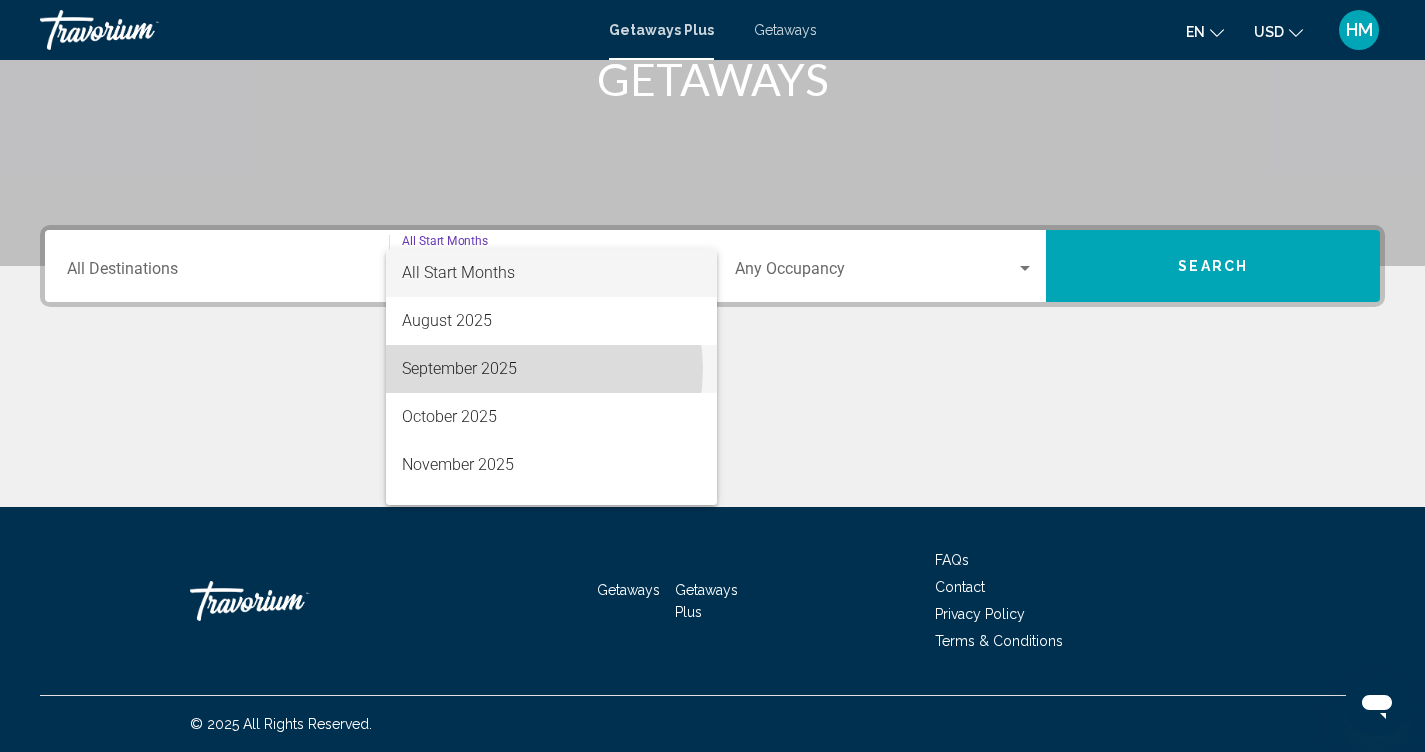 click on "September 2025" at bounding box center [551, 369] 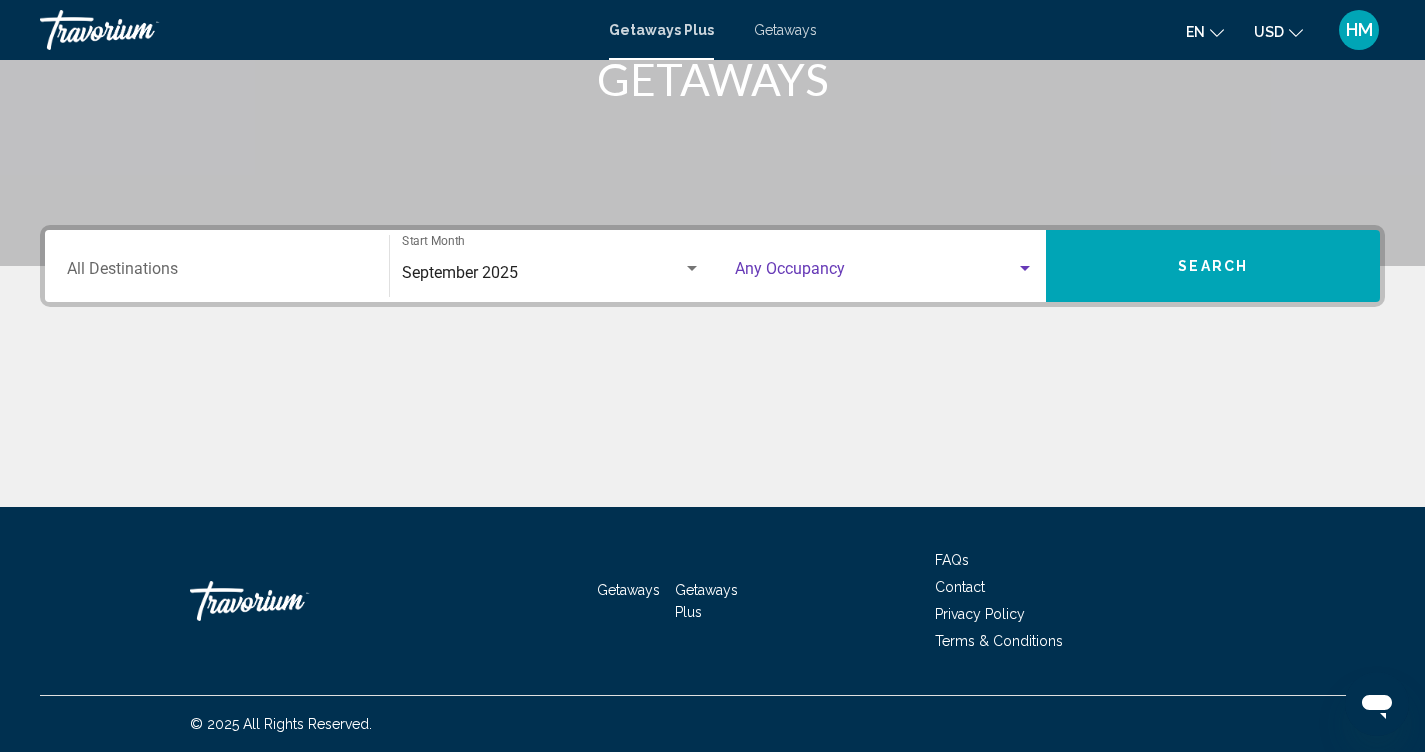 click at bounding box center [876, 273] 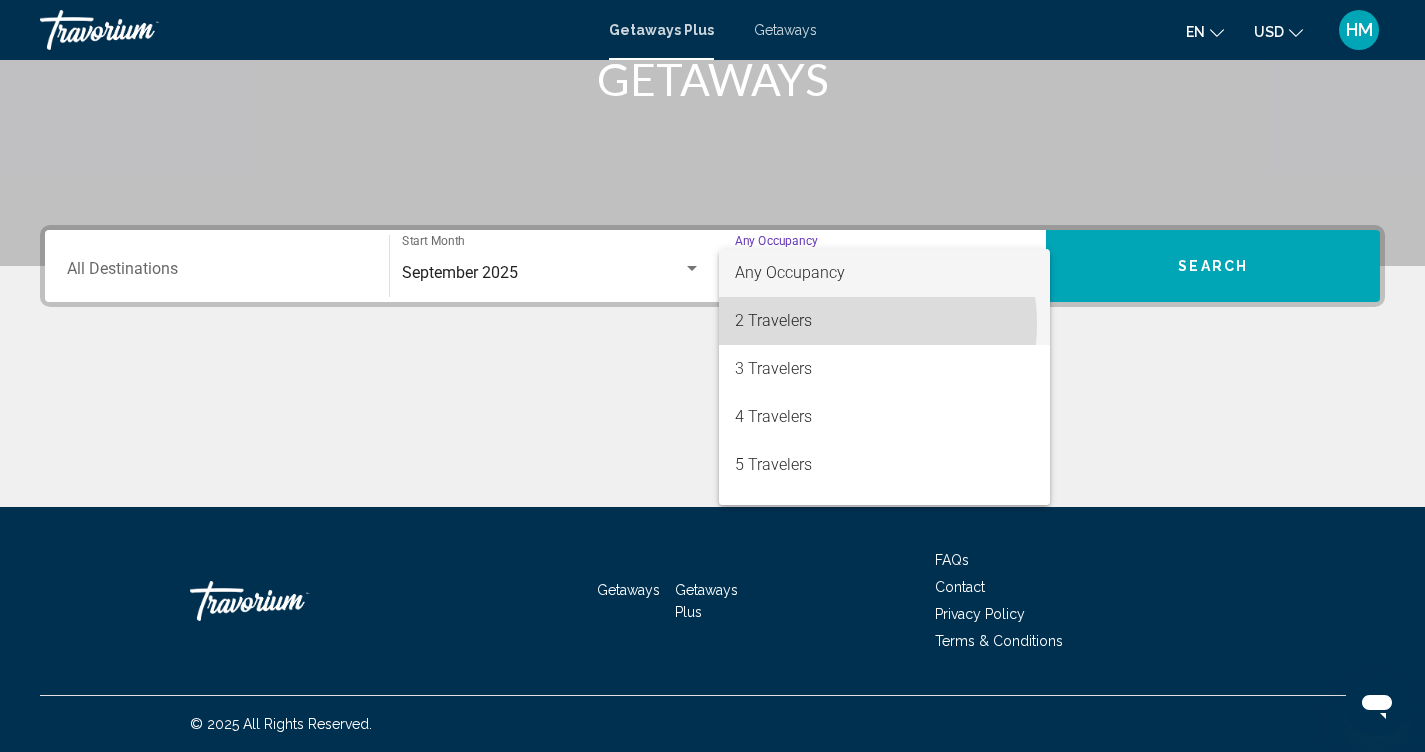 click on "2 Travelers" at bounding box center (885, 321) 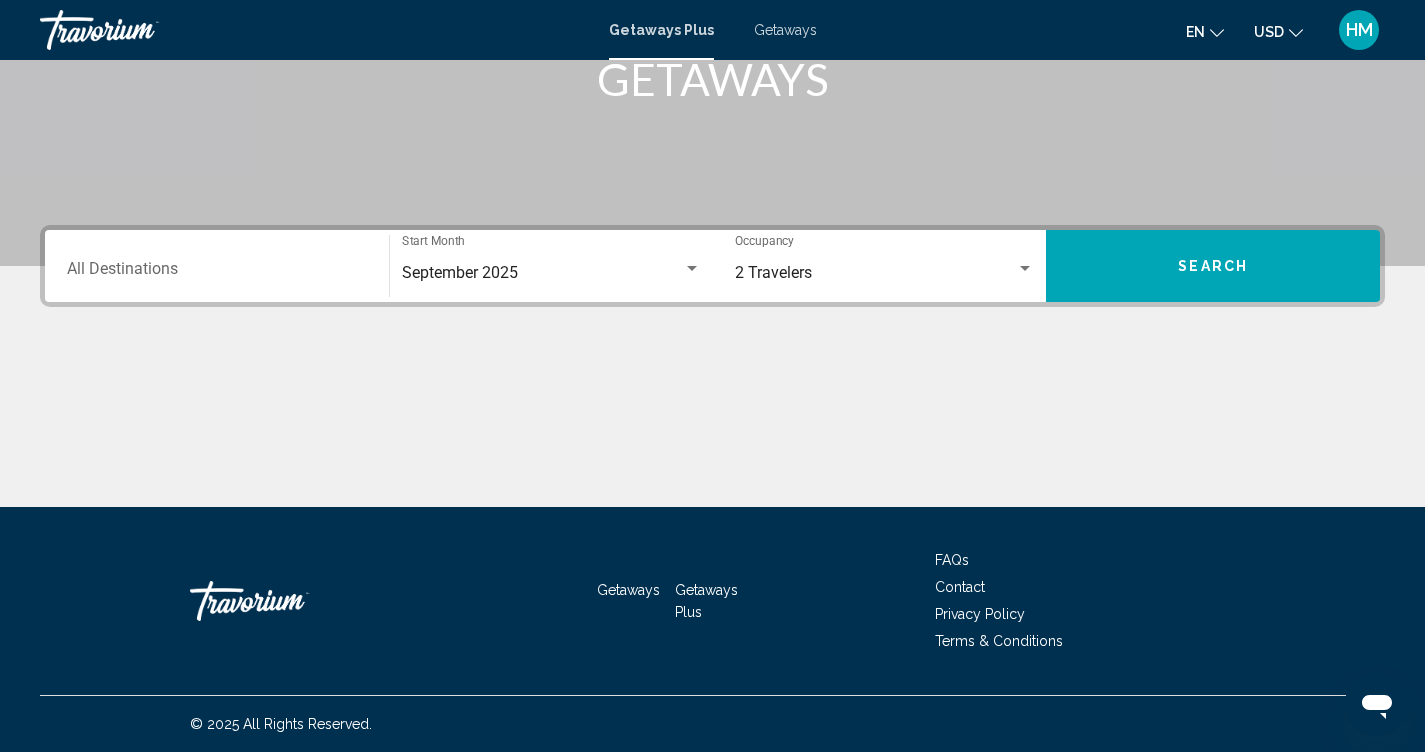 click on "Destination All Destinations" at bounding box center (217, 266) 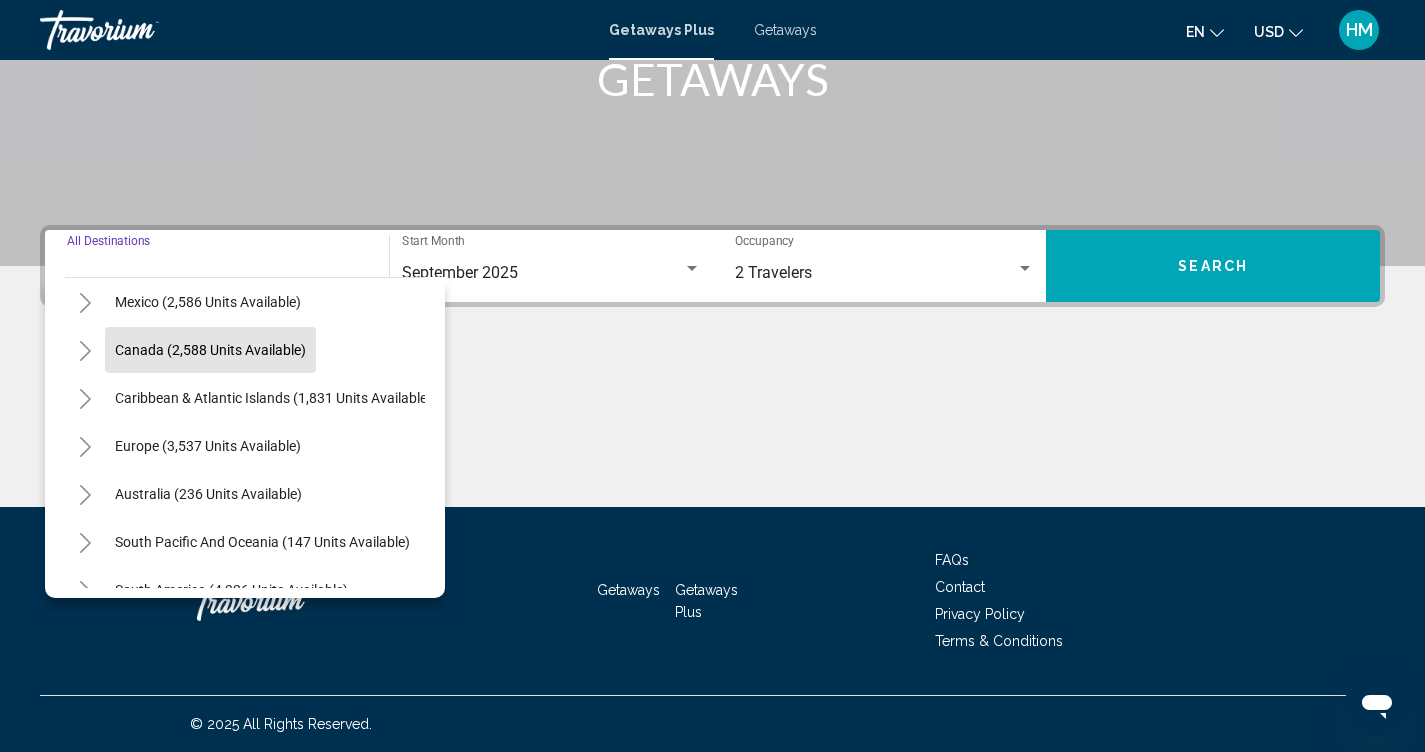 scroll, scrollTop: 108, scrollLeft: 0, axis: vertical 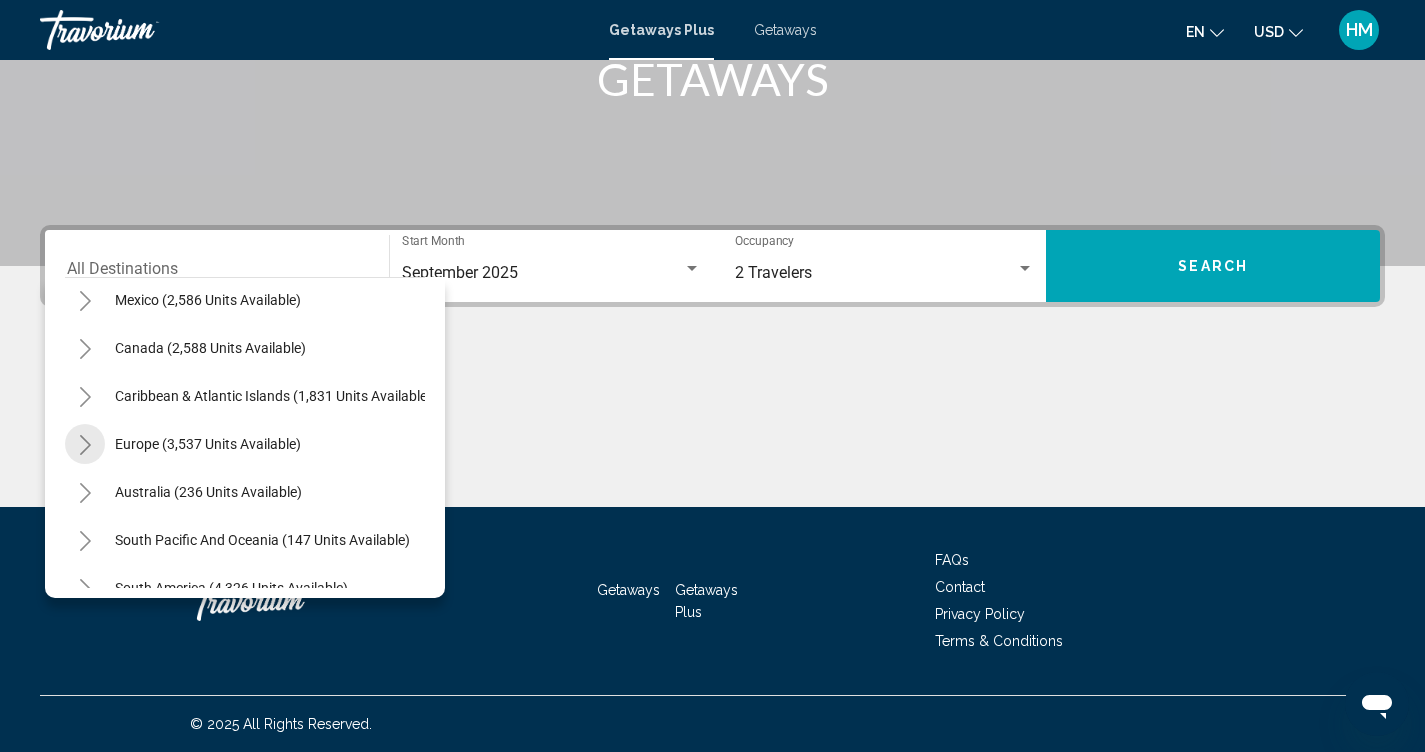 click 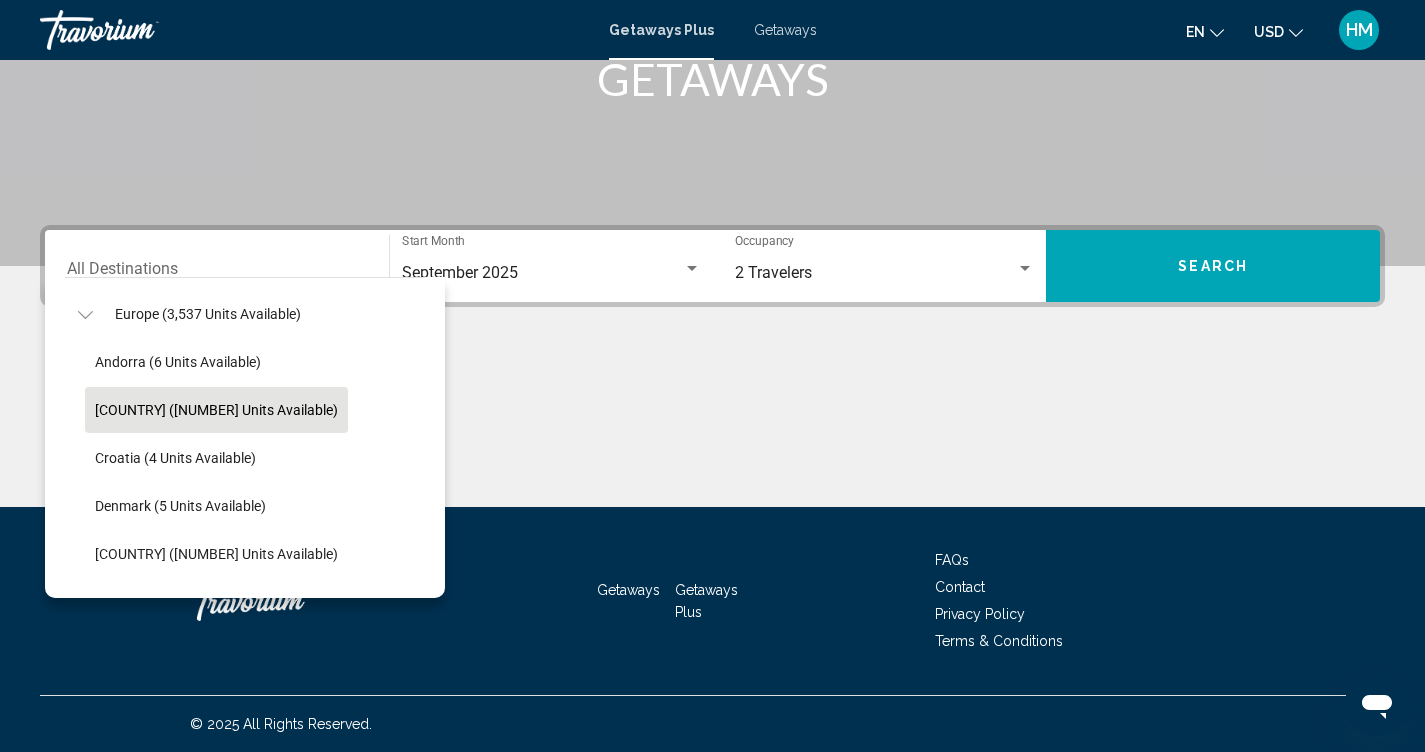 scroll, scrollTop: 244, scrollLeft: 0, axis: vertical 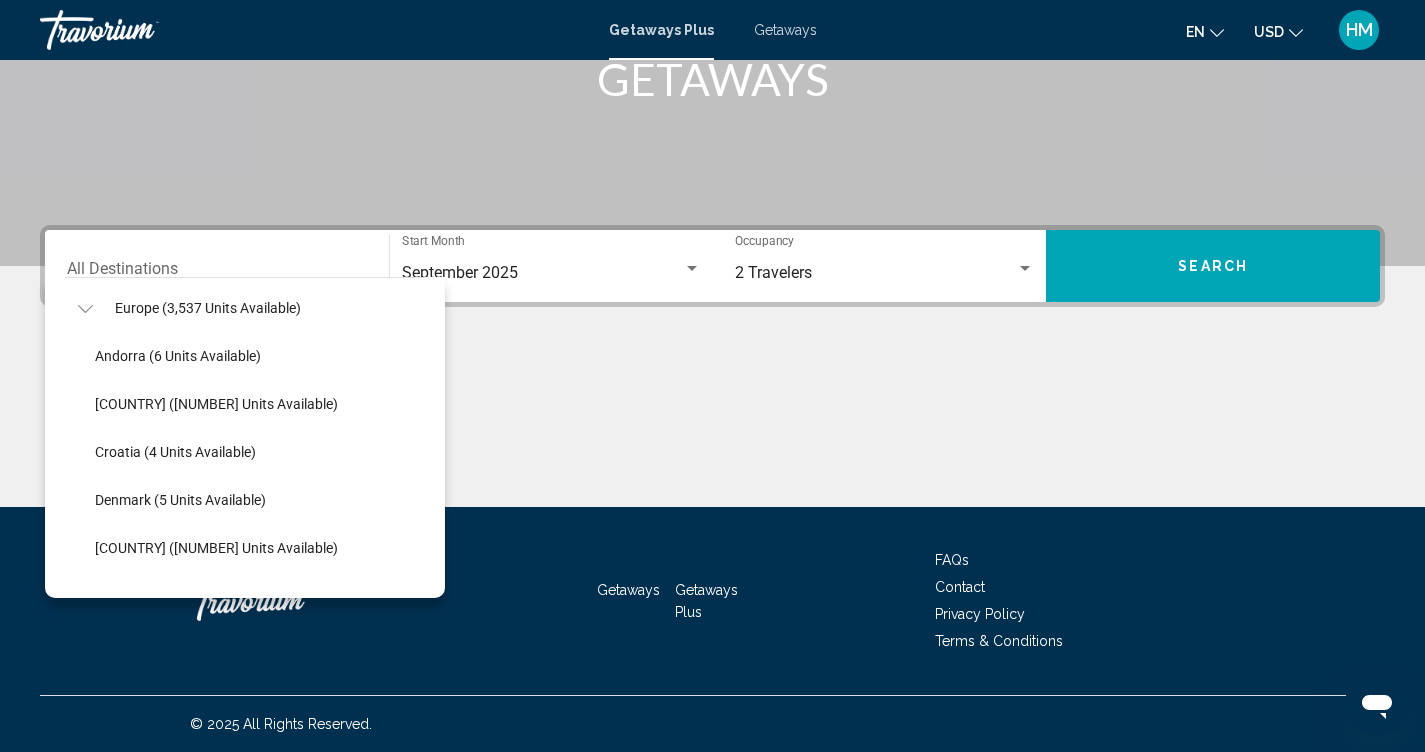 click on "Getaways" at bounding box center [785, 30] 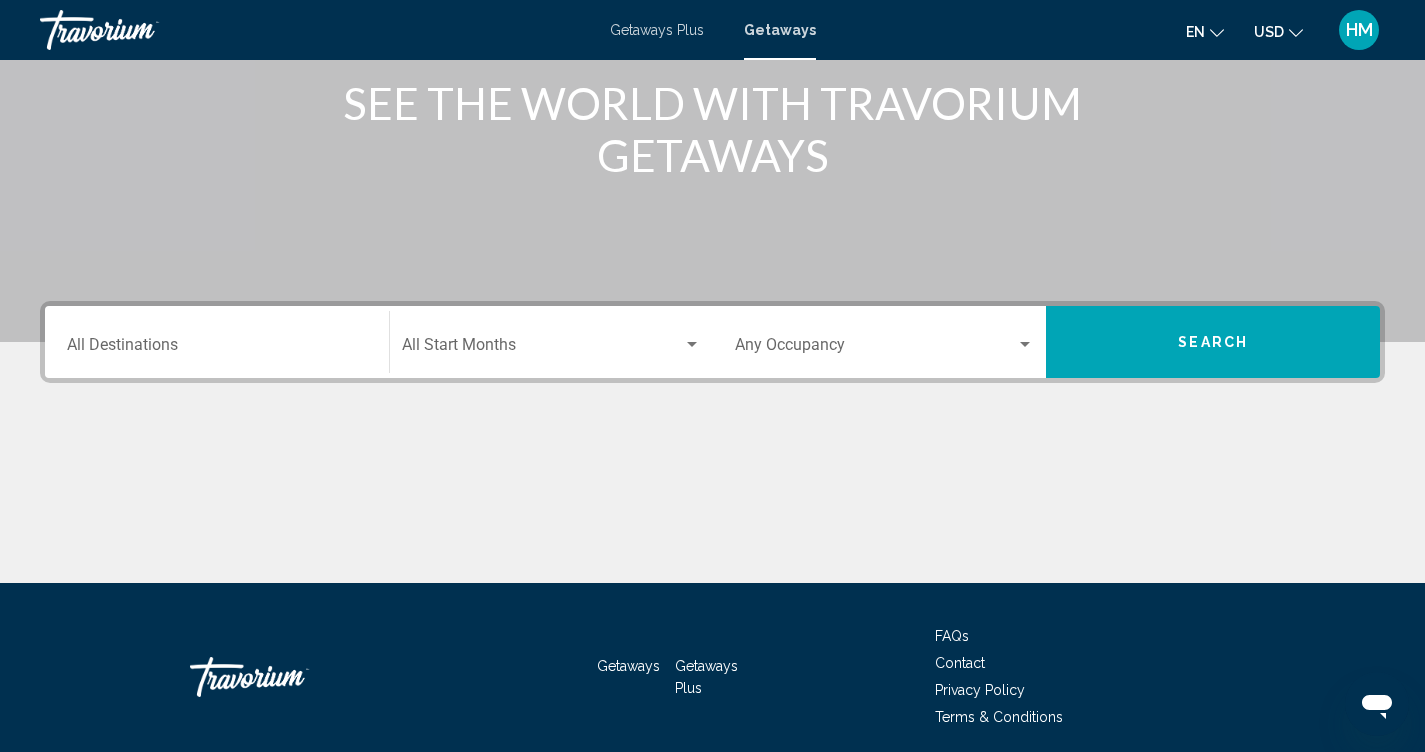 scroll, scrollTop: 259, scrollLeft: 0, axis: vertical 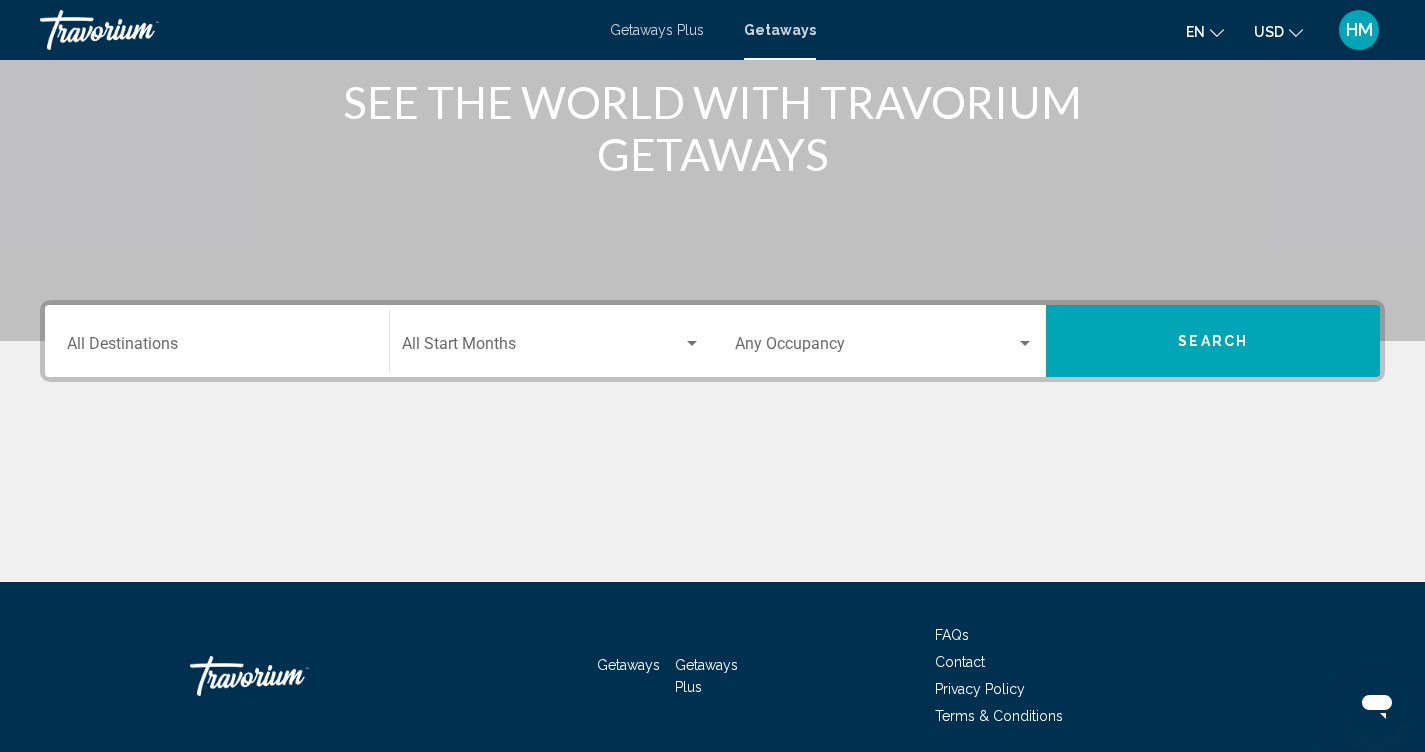 click on "Destination All Destinations" at bounding box center (217, 348) 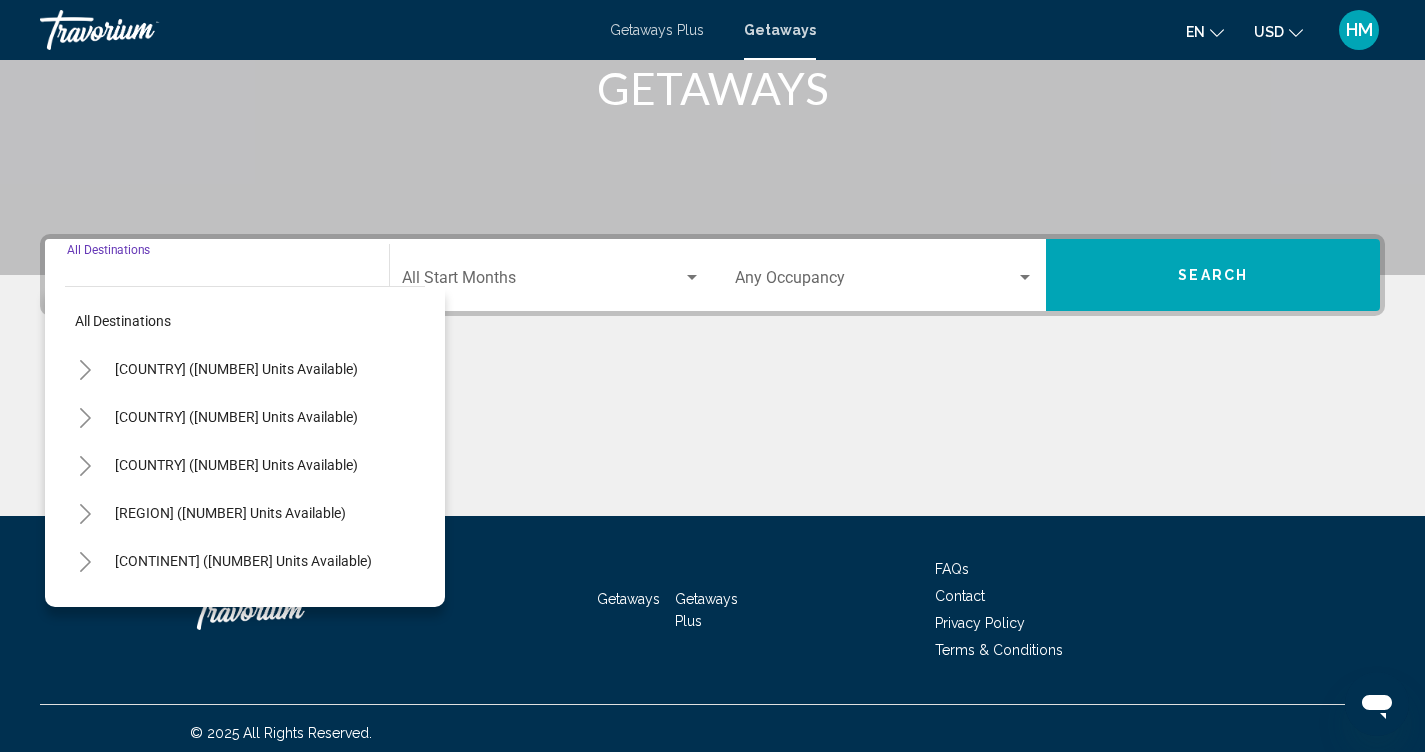scroll, scrollTop: 334, scrollLeft: 0, axis: vertical 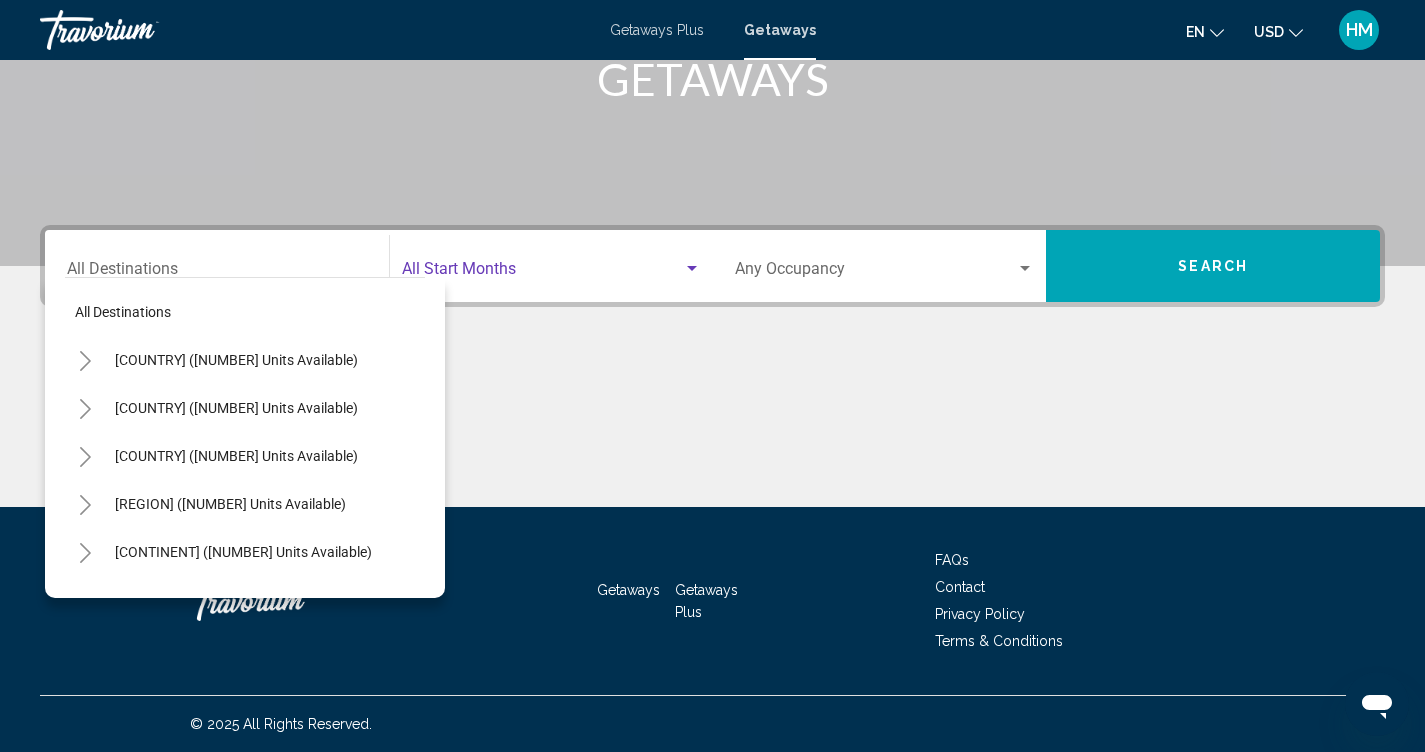 click at bounding box center (542, 273) 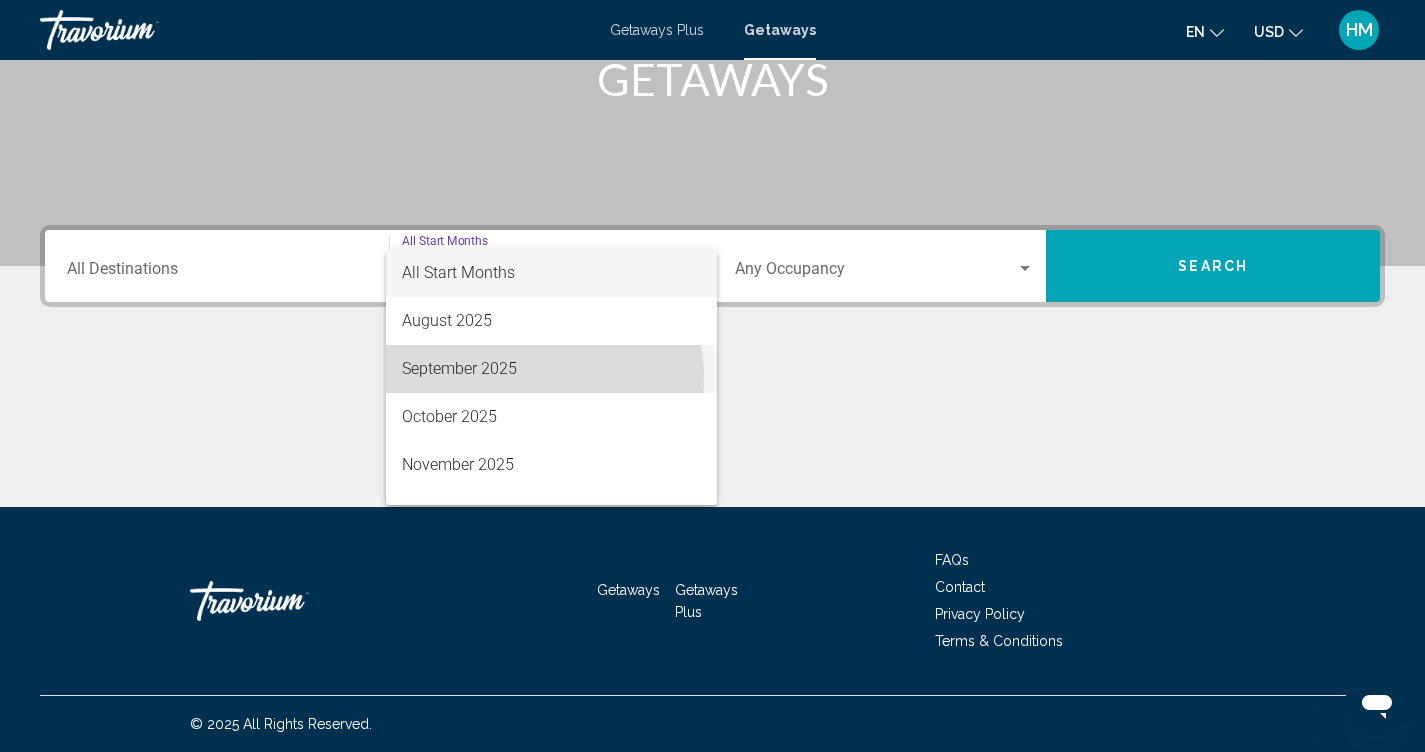 click on "September 2025" at bounding box center [551, 369] 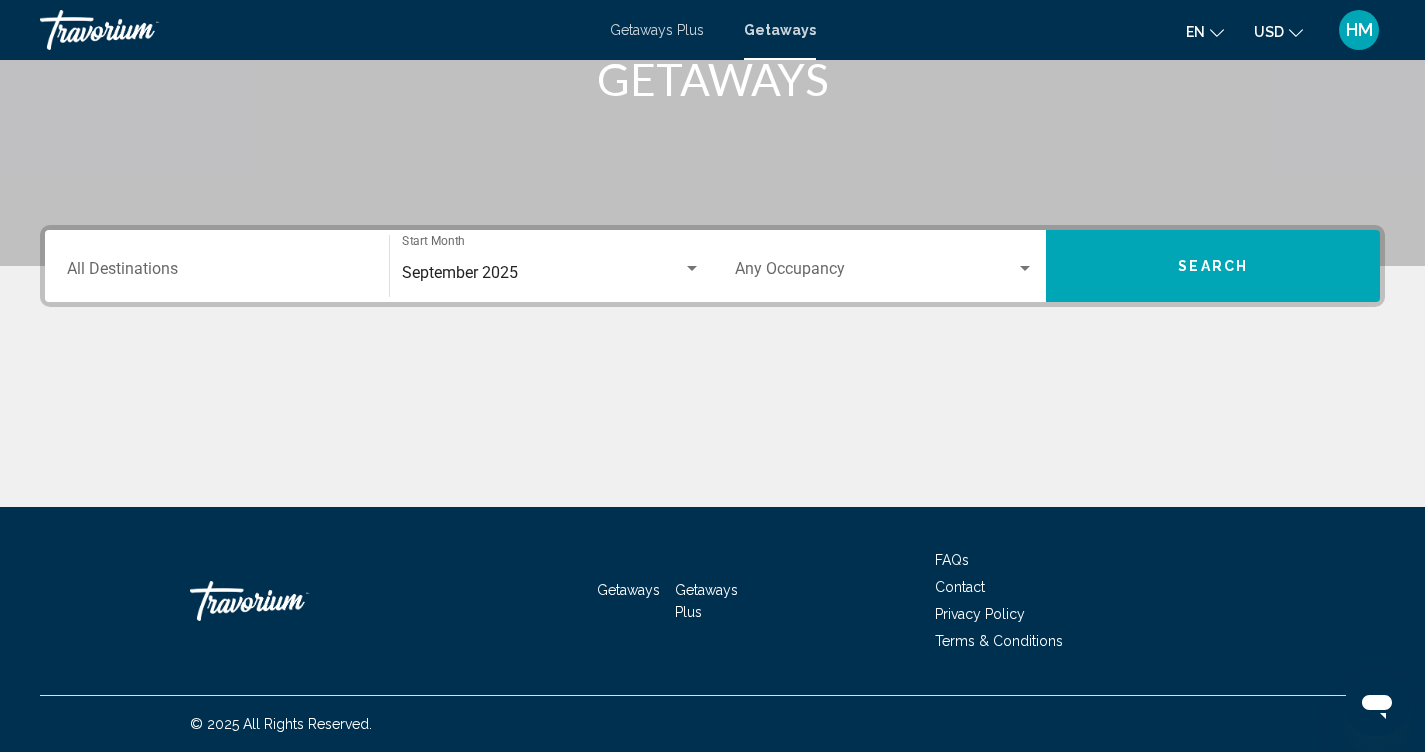 click on "Occupancy Any Occupancy" at bounding box center (885, 266) 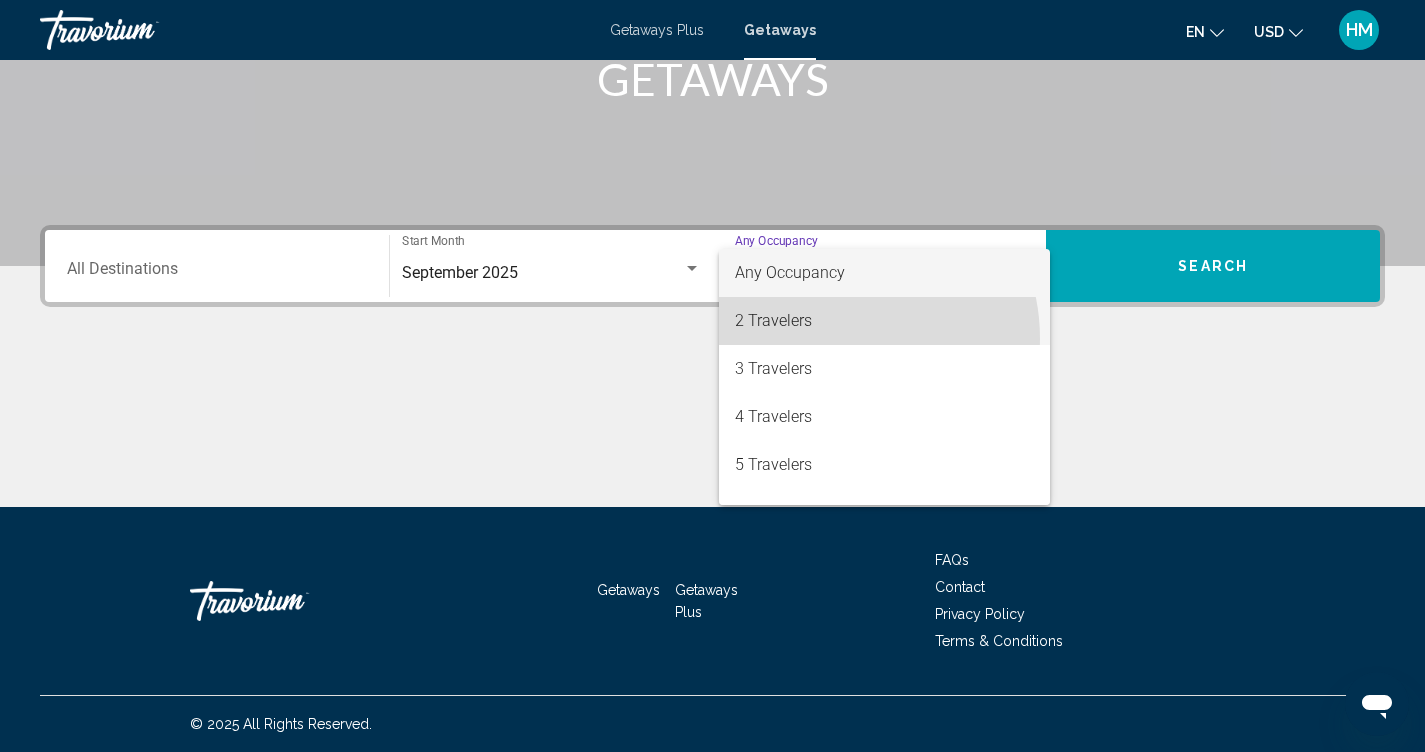 click on "2 Travelers" at bounding box center (885, 321) 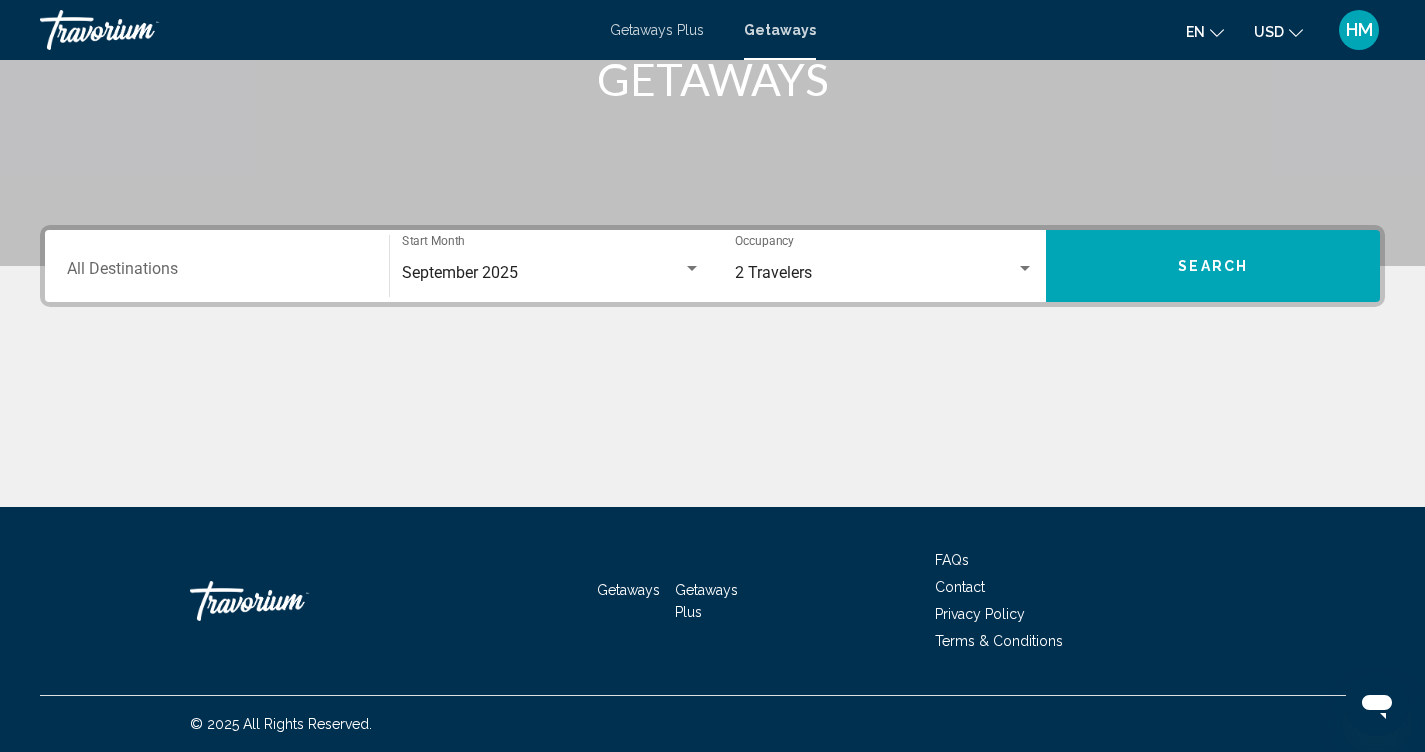 click on "Destination All Destinations" at bounding box center [217, 266] 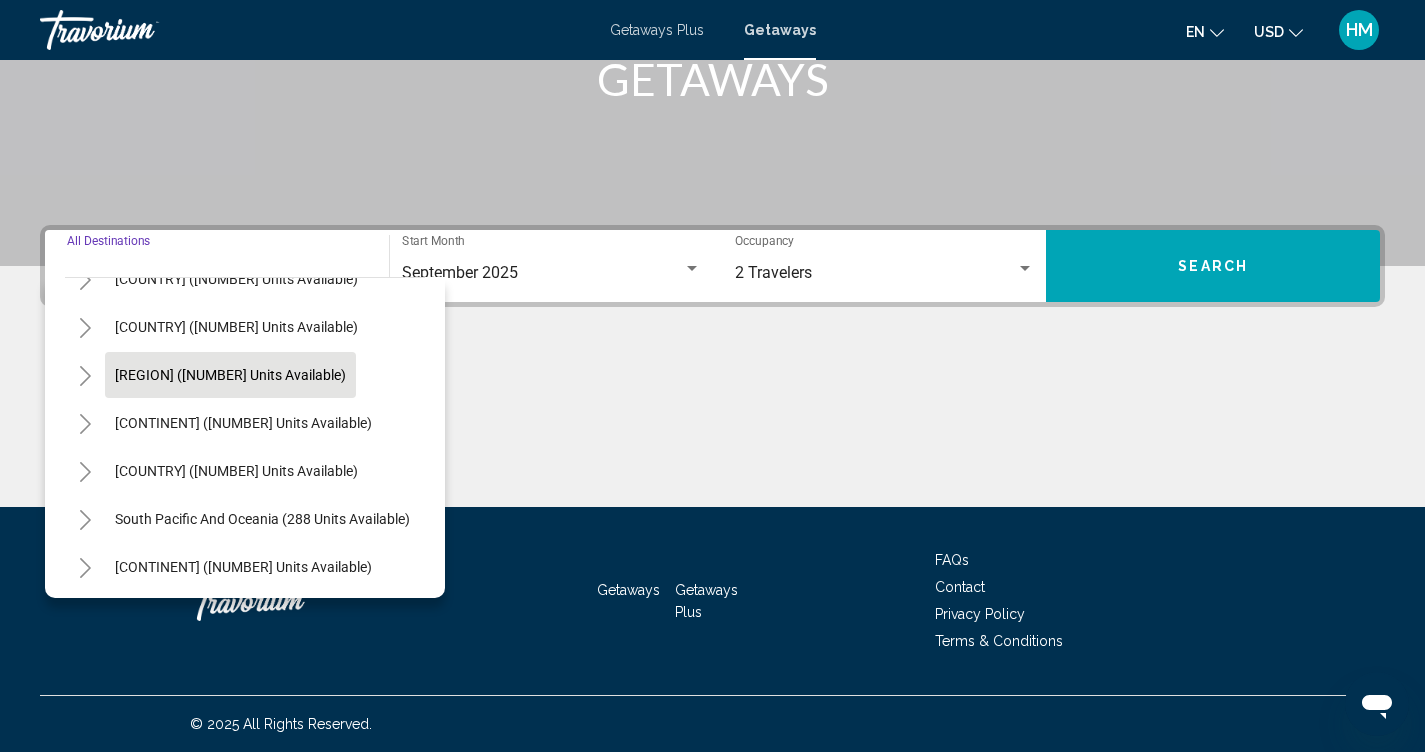 scroll, scrollTop: 130, scrollLeft: 0, axis: vertical 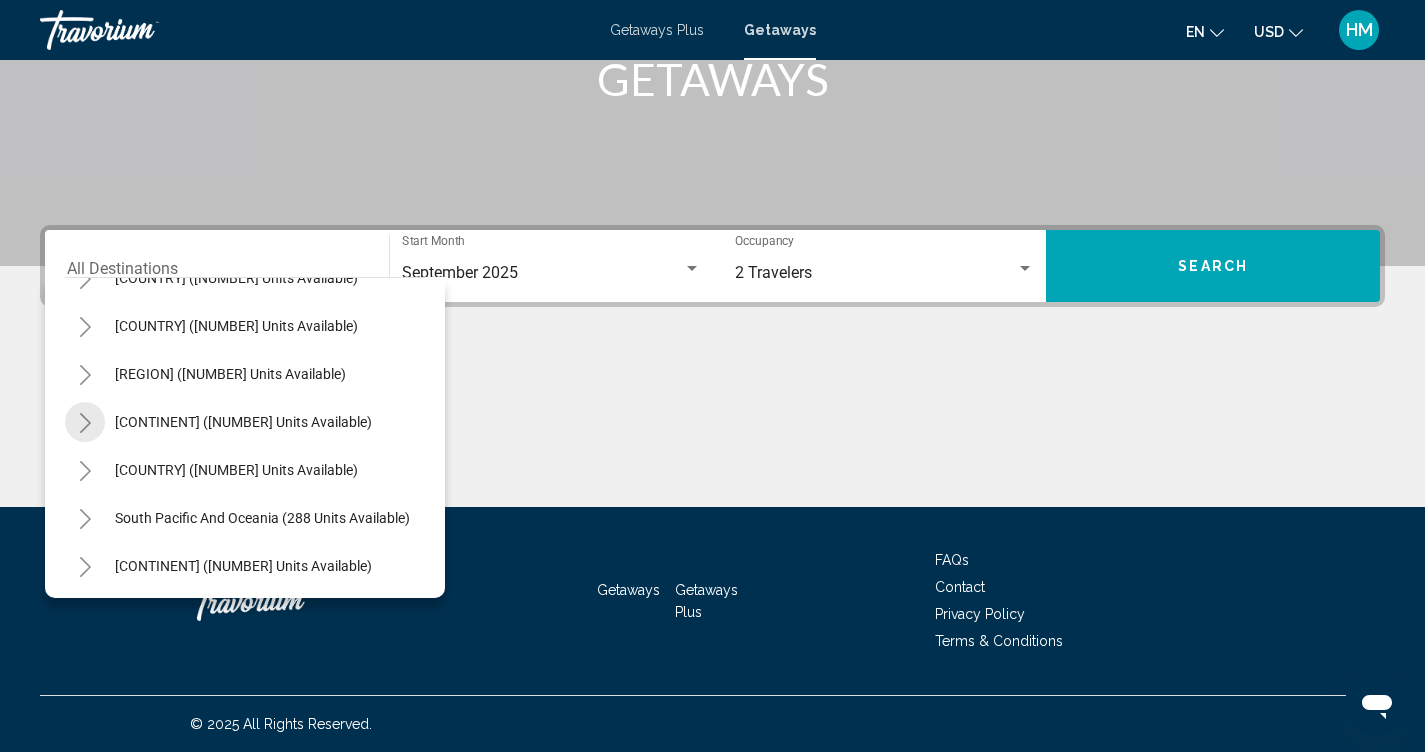 click 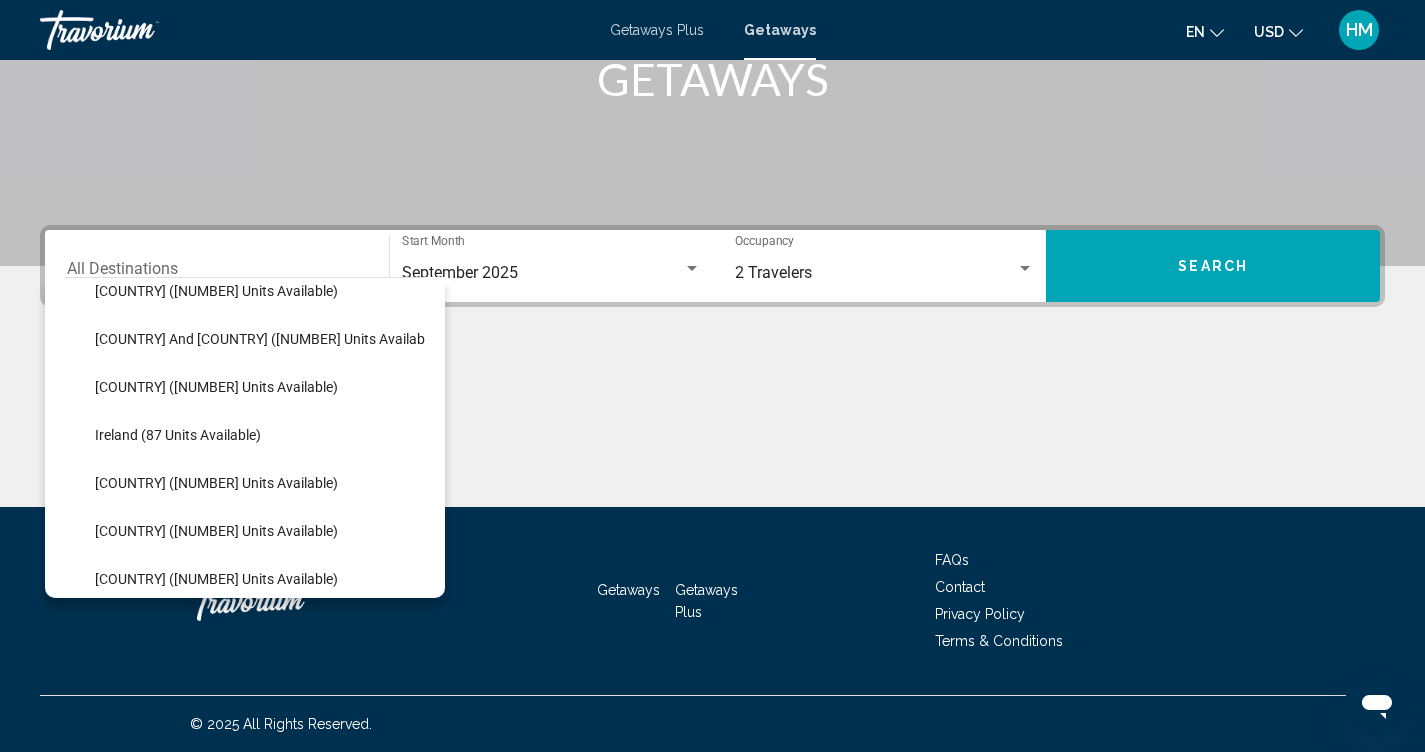 scroll, scrollTop: 651, scrollLeft: 0, axis: vertical 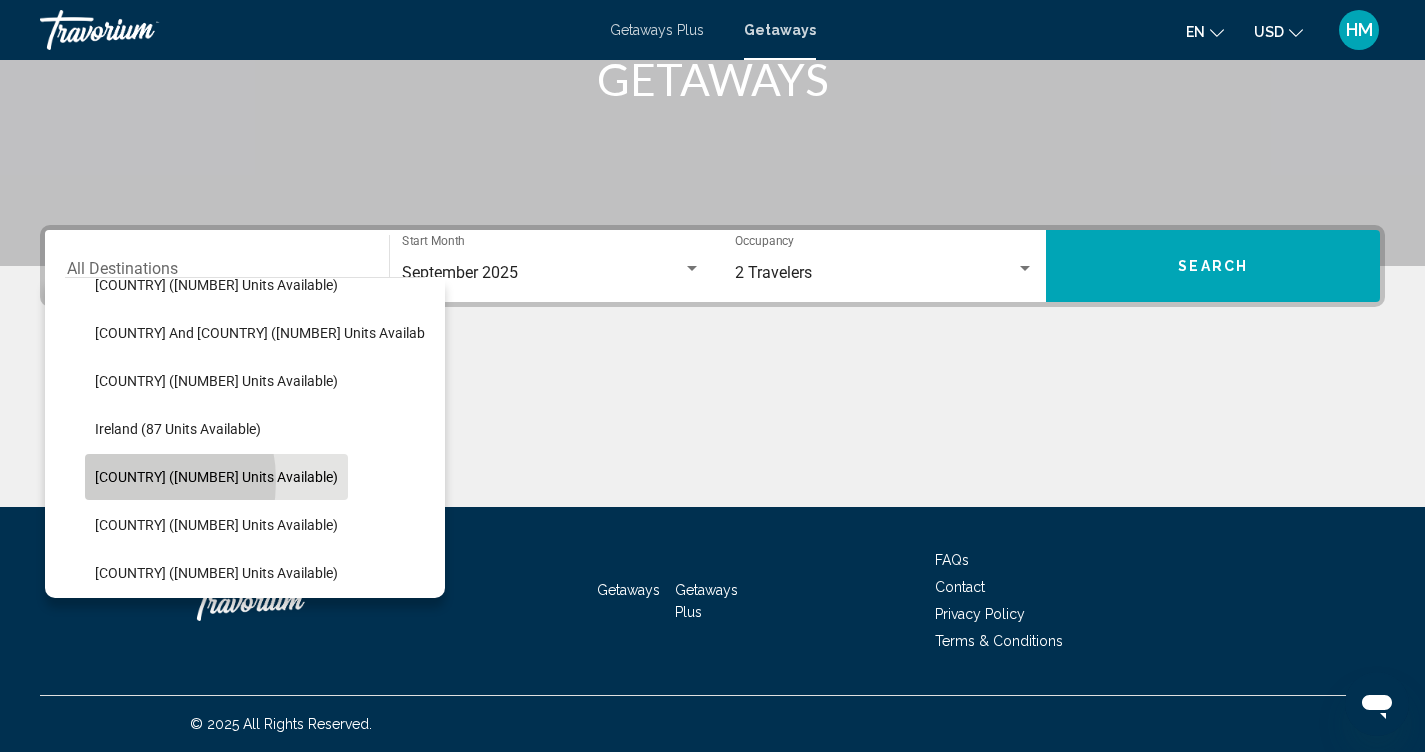 click on "[COUNTRY] ([NUMBER] units available)" 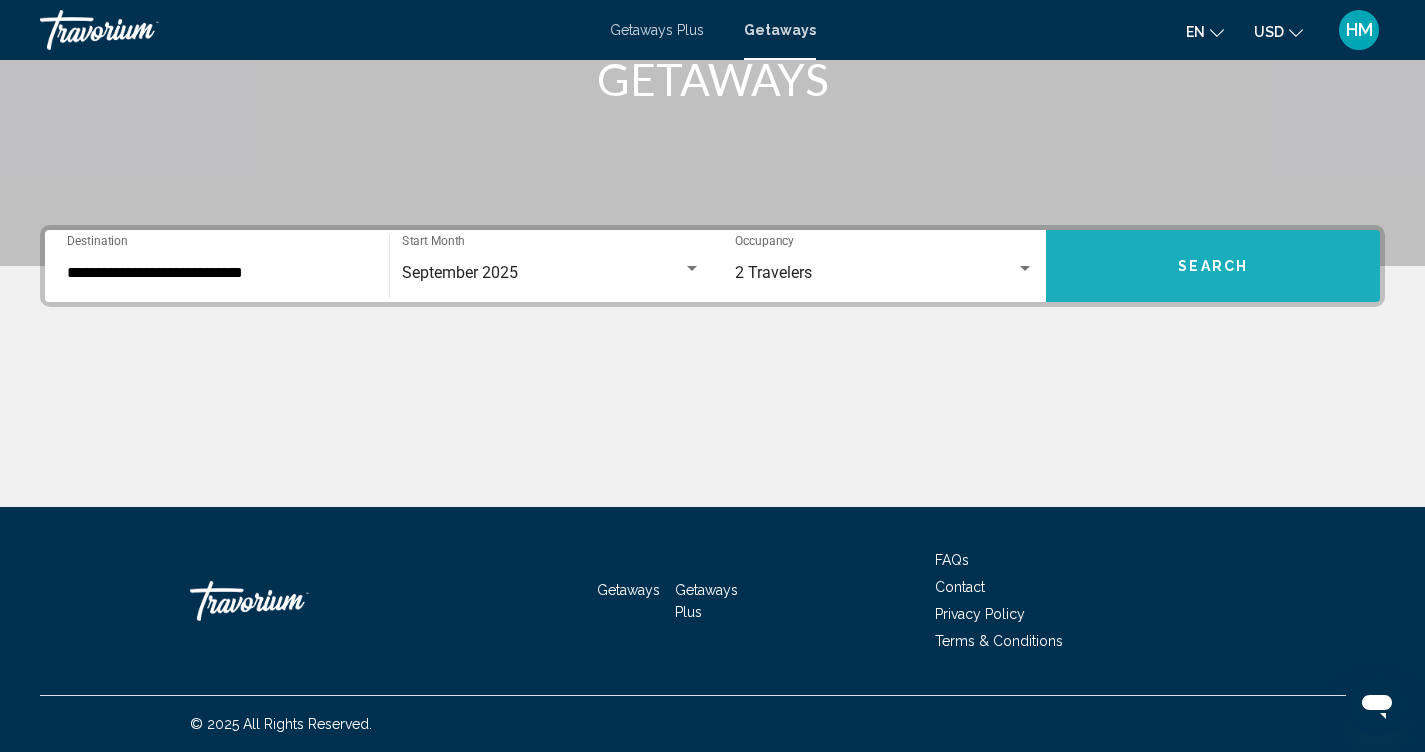 click on "Search" at bounding box center (1213, 266) 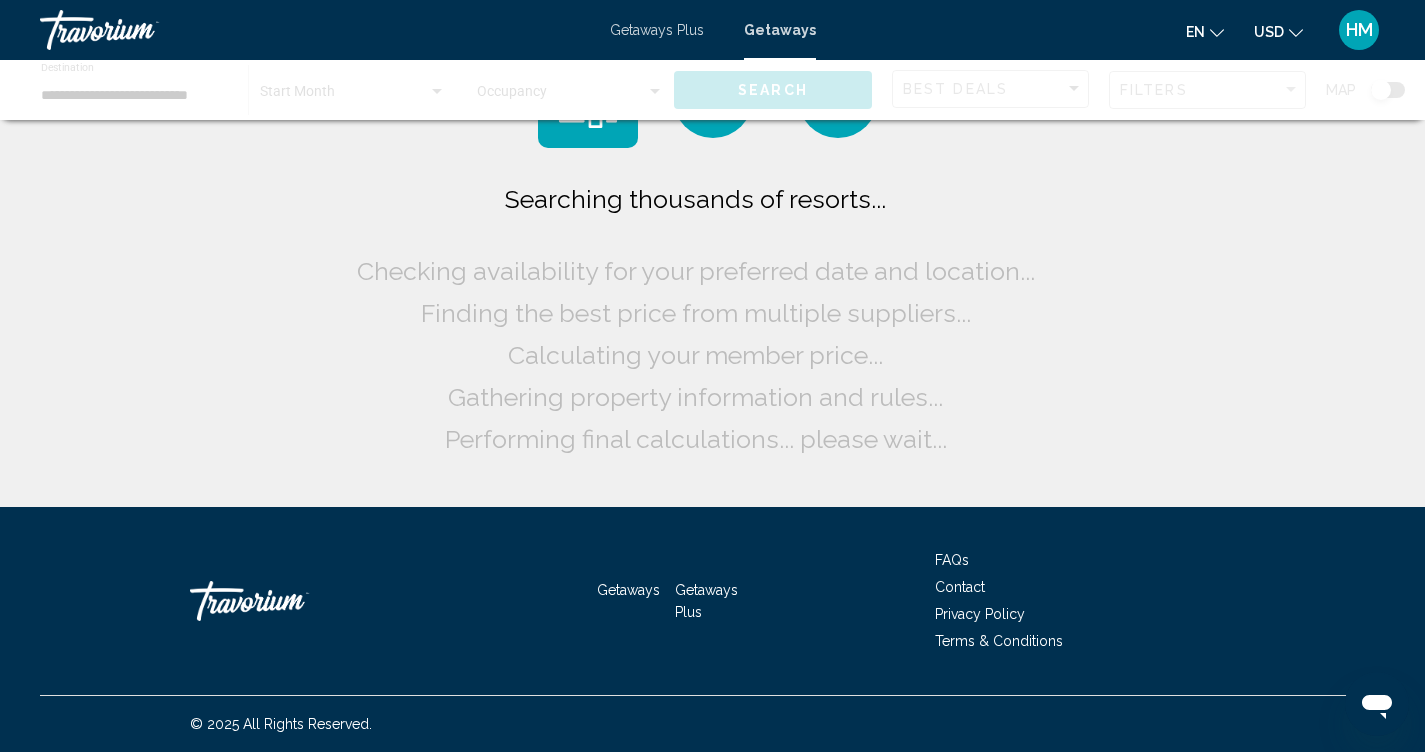 scroll, scrollTop: 0, scrollLeft: 0, axis: both 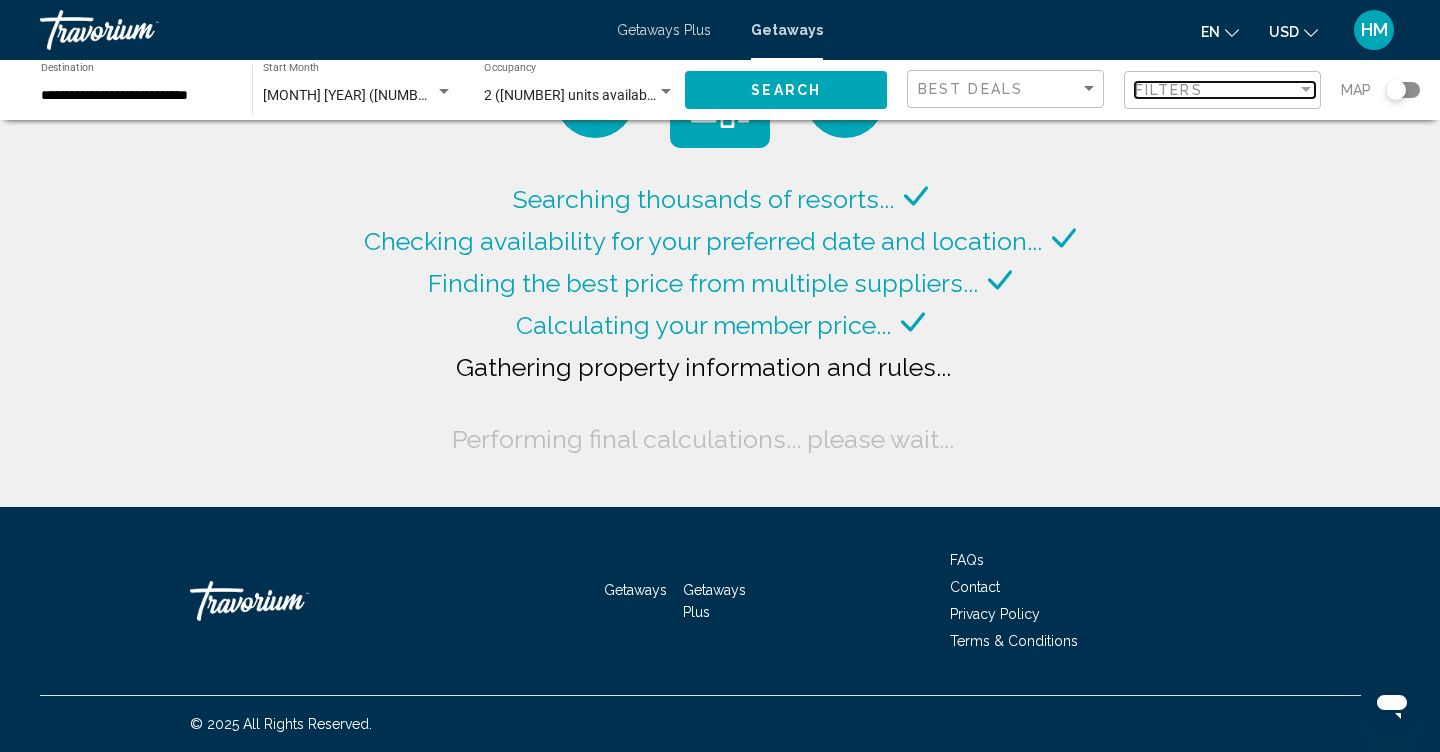 click at bounding box center [1306, 90] 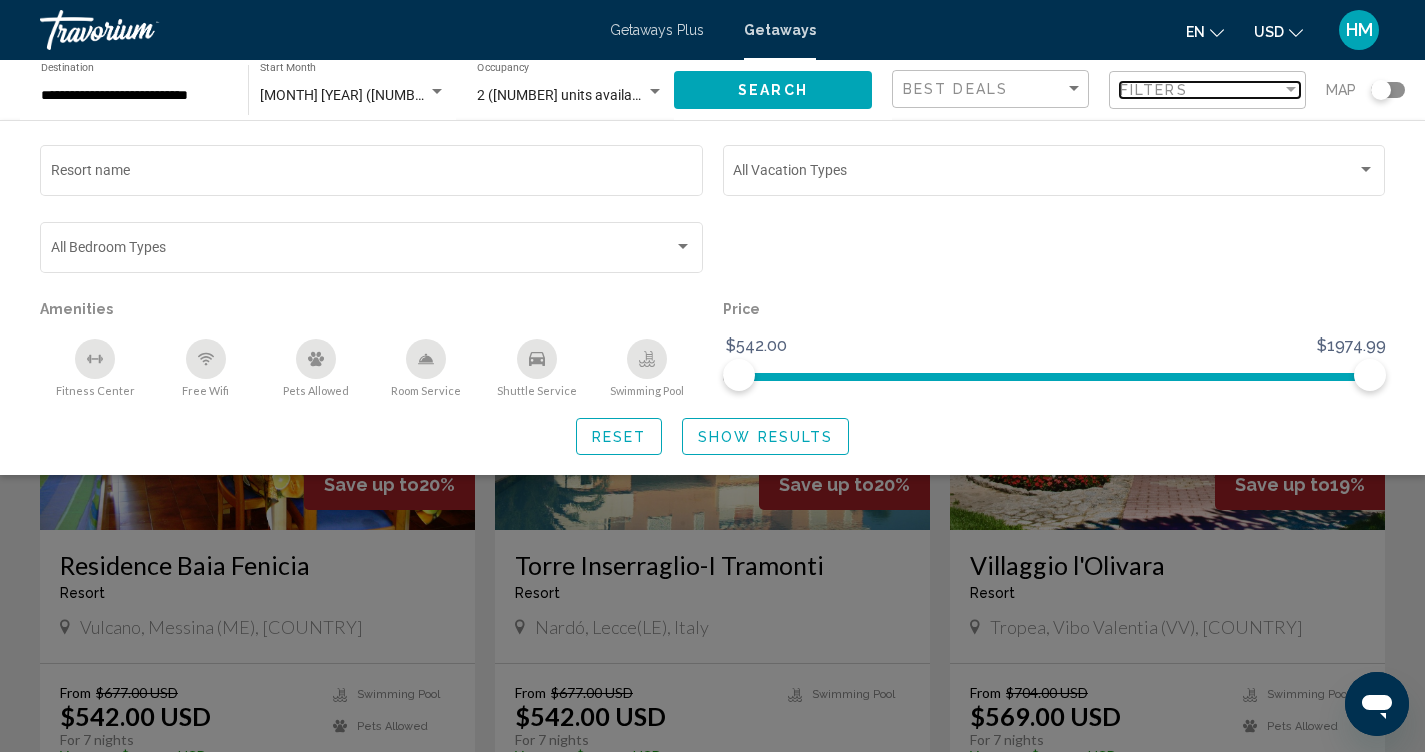 click on "Filters" at bounding box center (1201, 90) 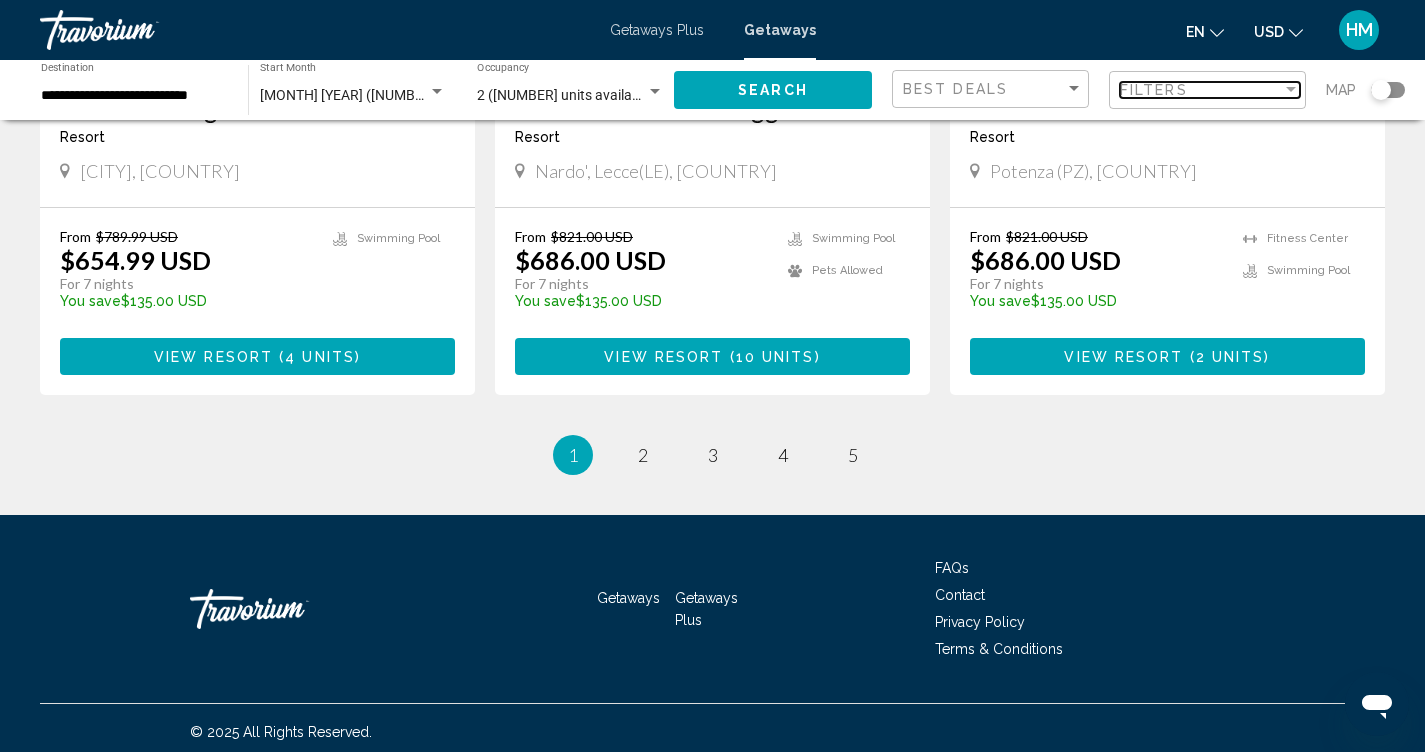 scroll, scrollTop: 2506, scrollLeft: 0, axis: vertical 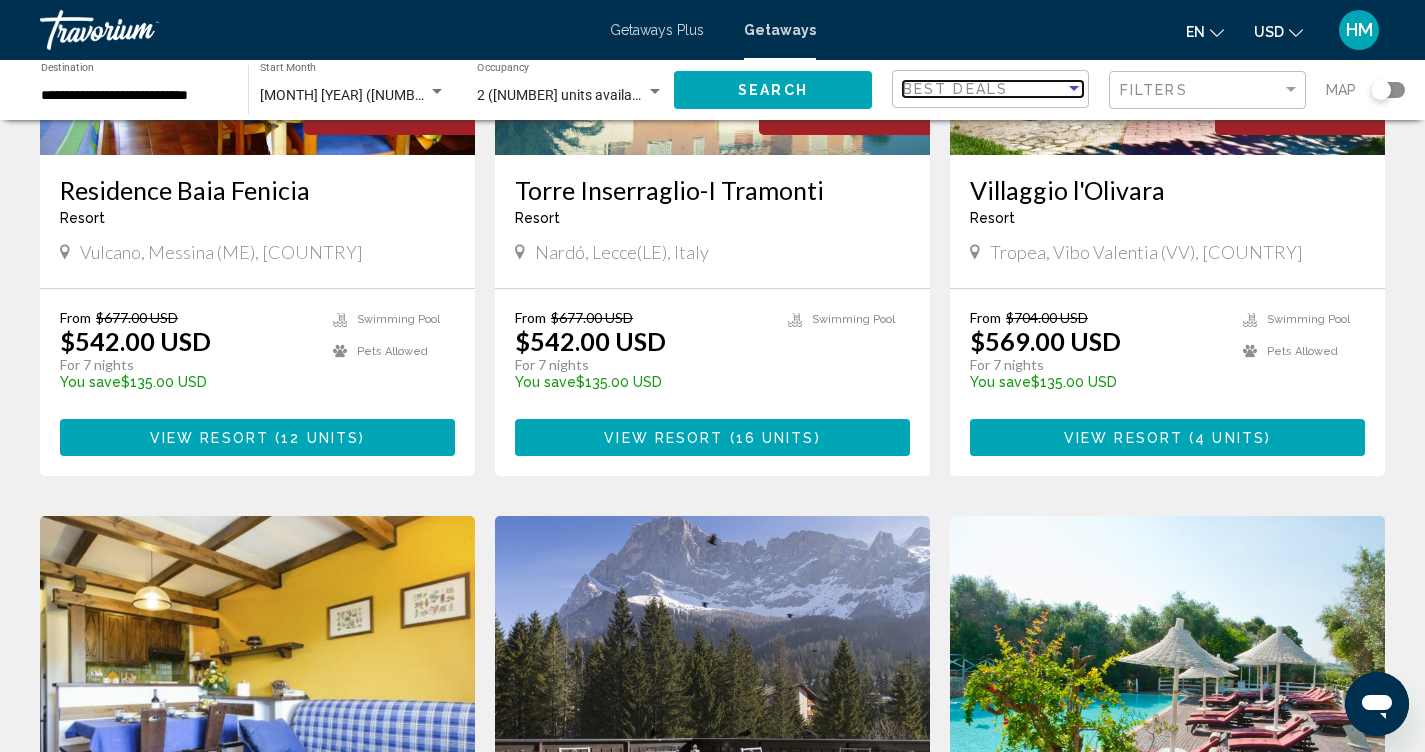 click on "Best Deals" at bounding box center (984, 89) 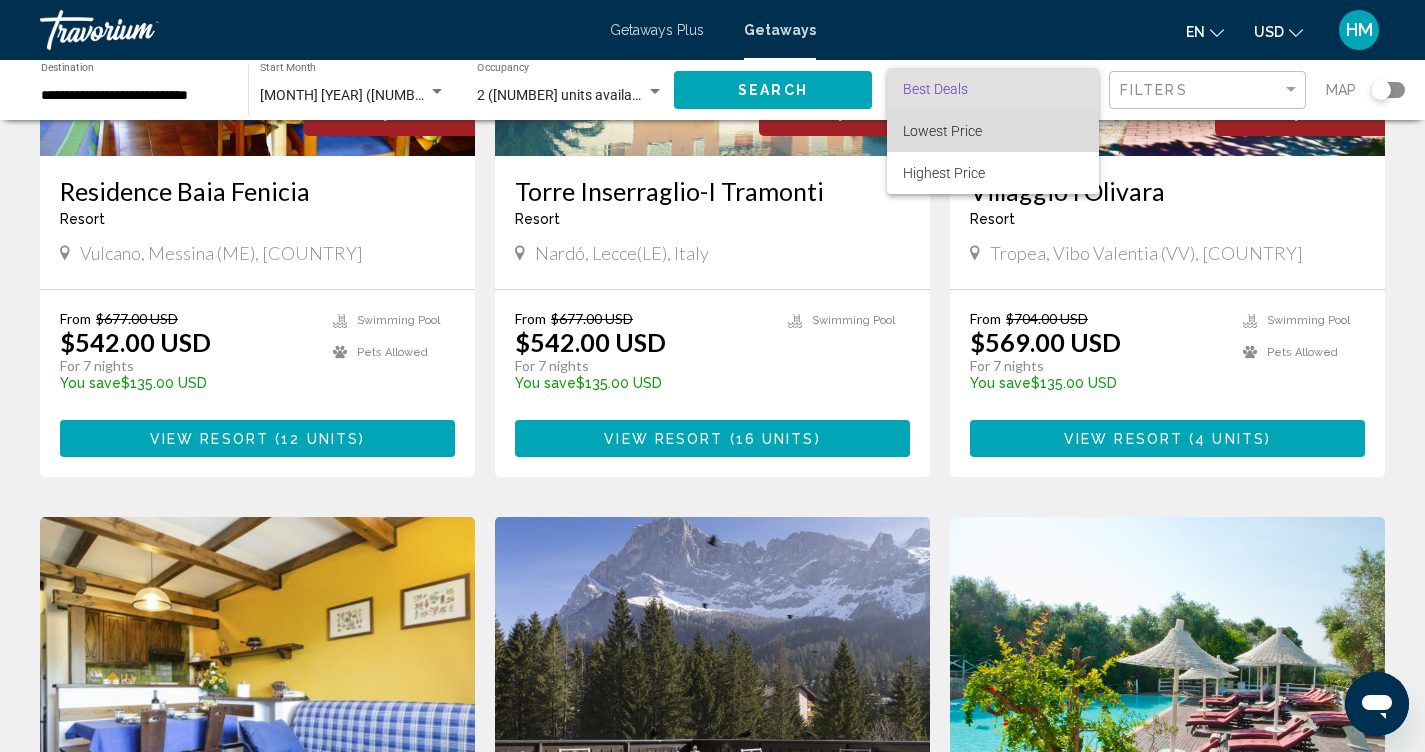 click on "Lowest Price" at bounding box center (942, 131) 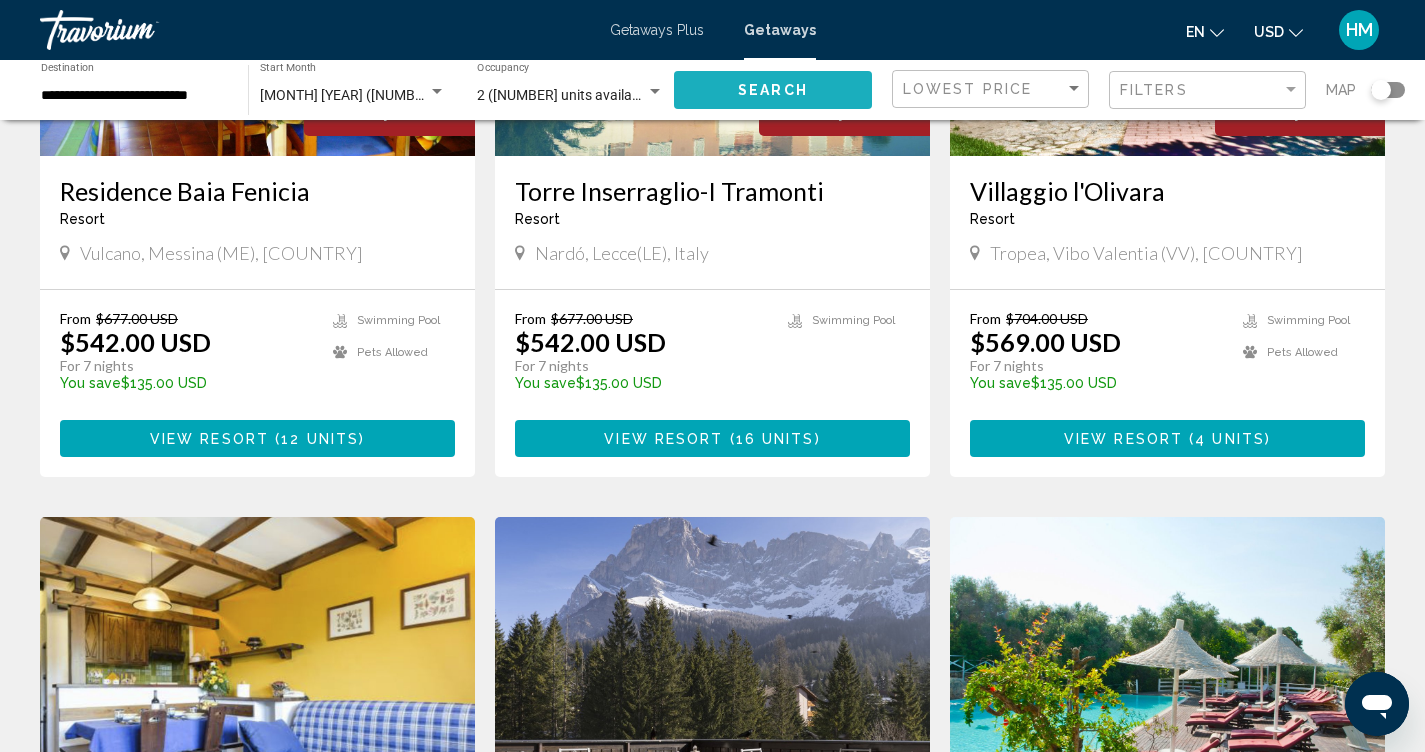 click on "Search" 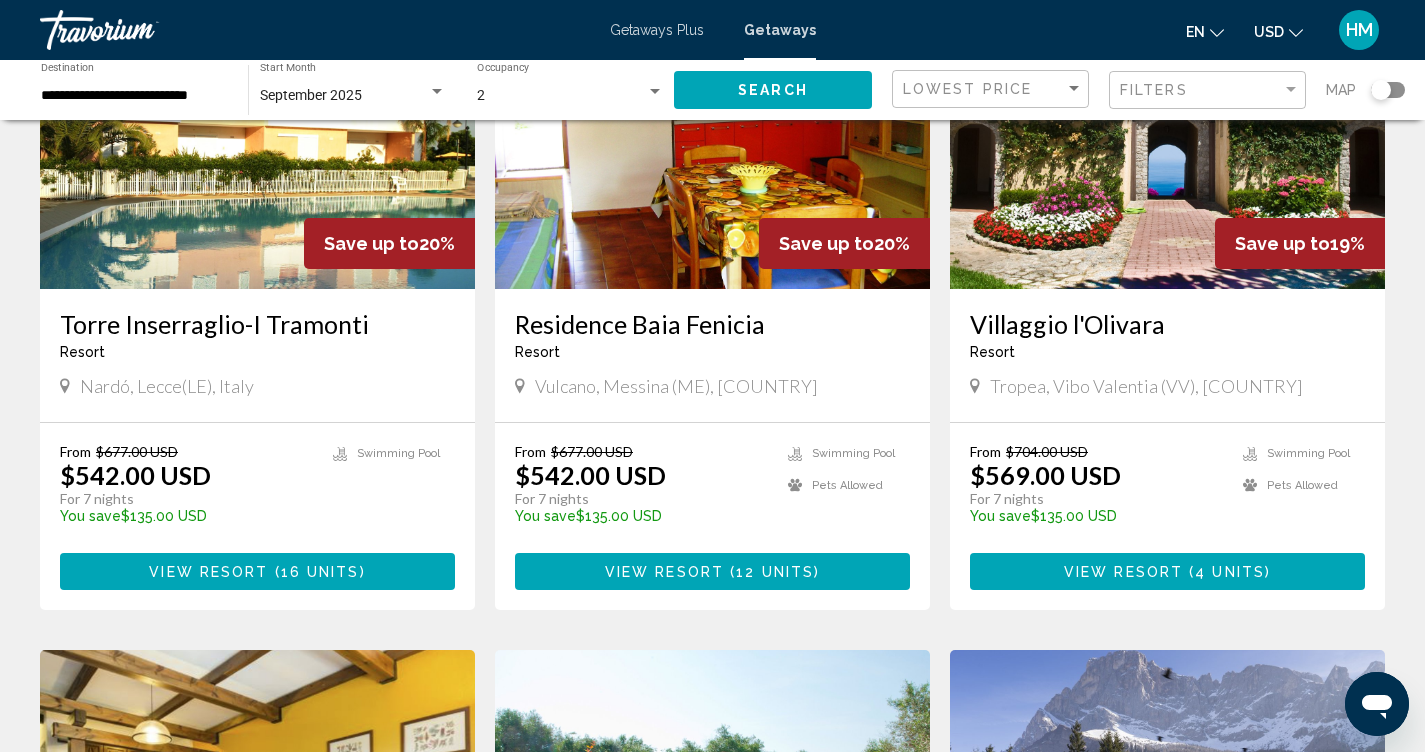 scroll, scrollTop: 0, scrollLeft: 0, axis: both 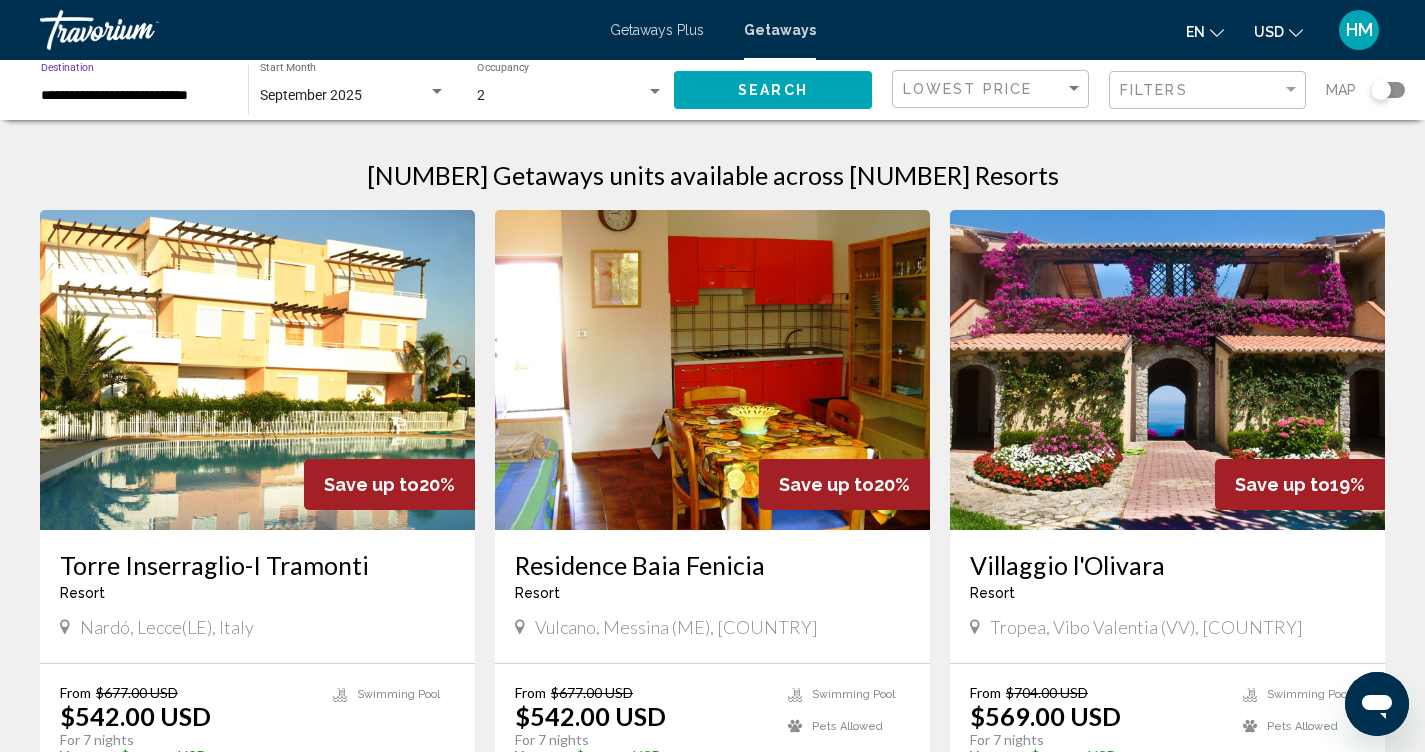 click on "**********" at bounding box center [134, 96] 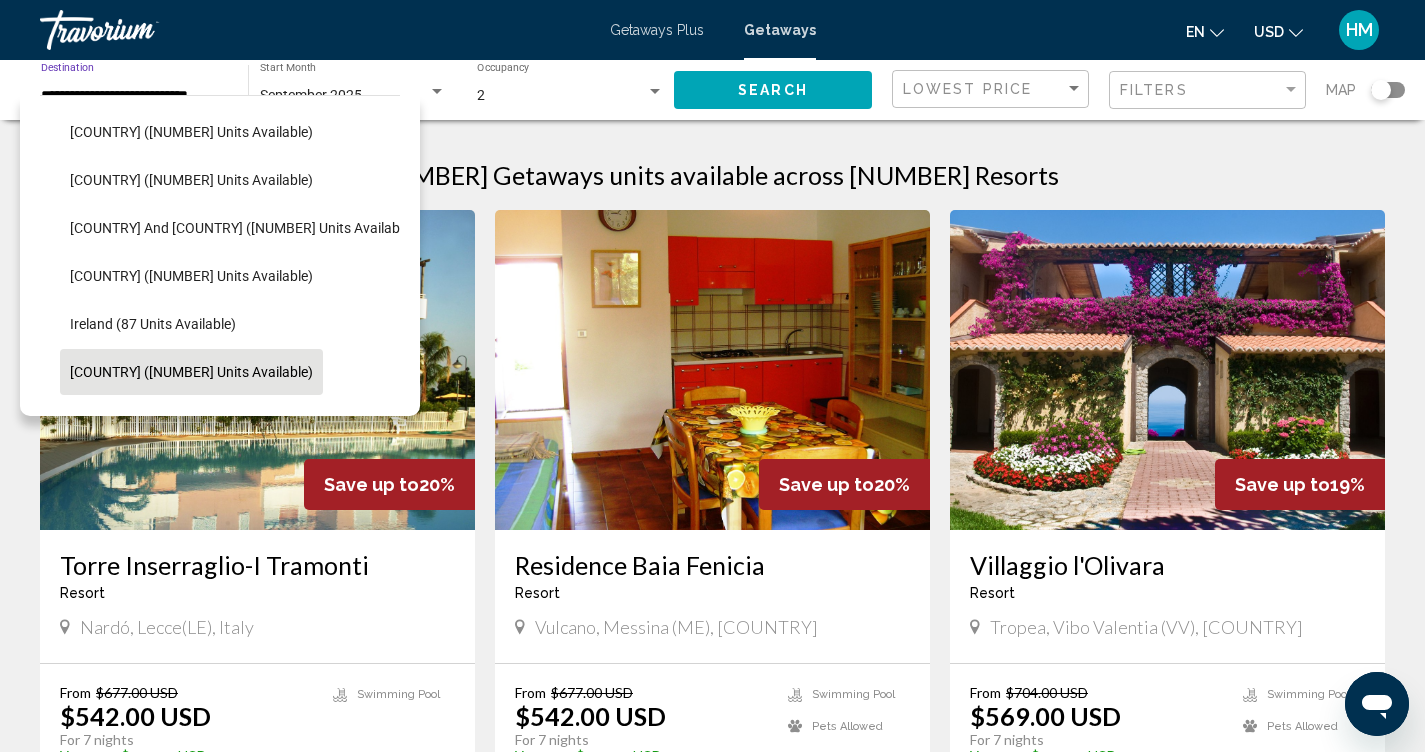 scroll, scrollTop: 566, scrollLeft: 0, axis: vertical 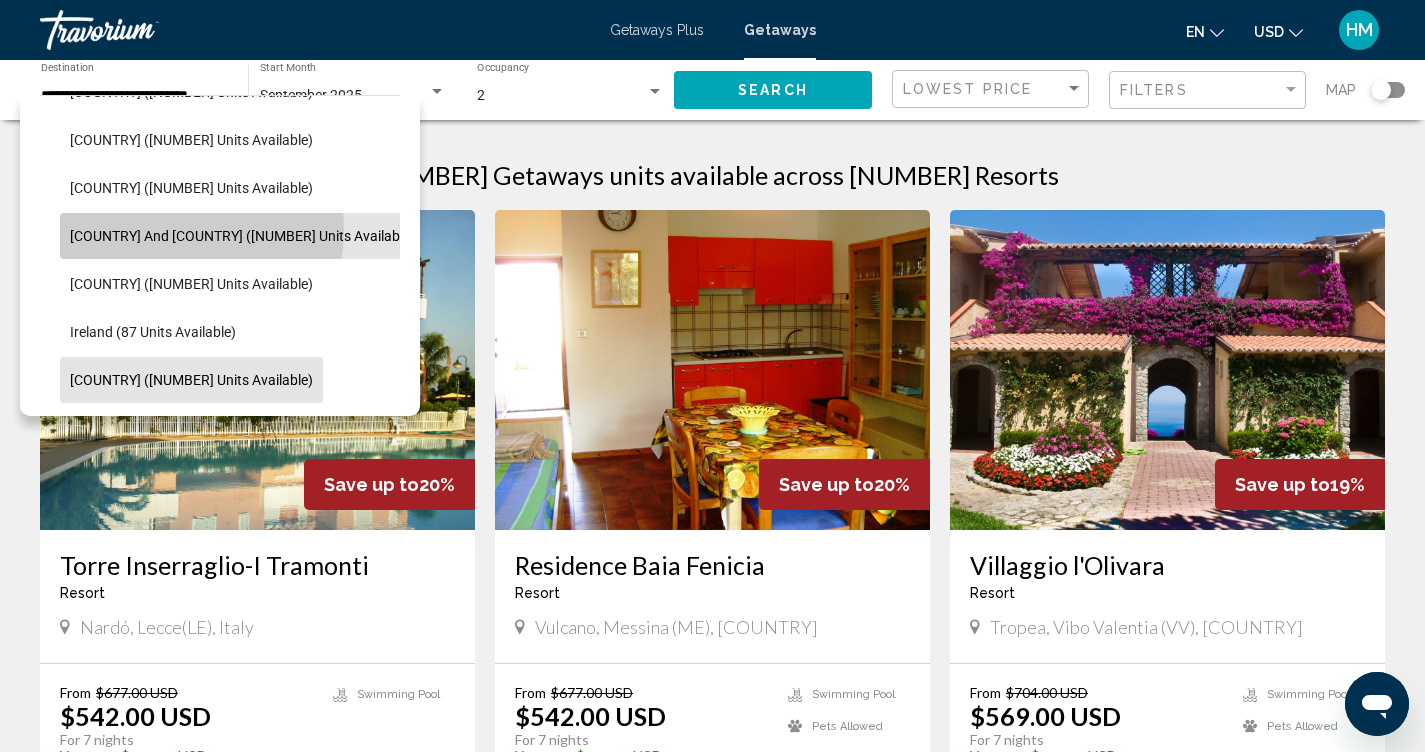 click on "[COUNTRY] and [COUNTRY] ([NUMBER] units available)" 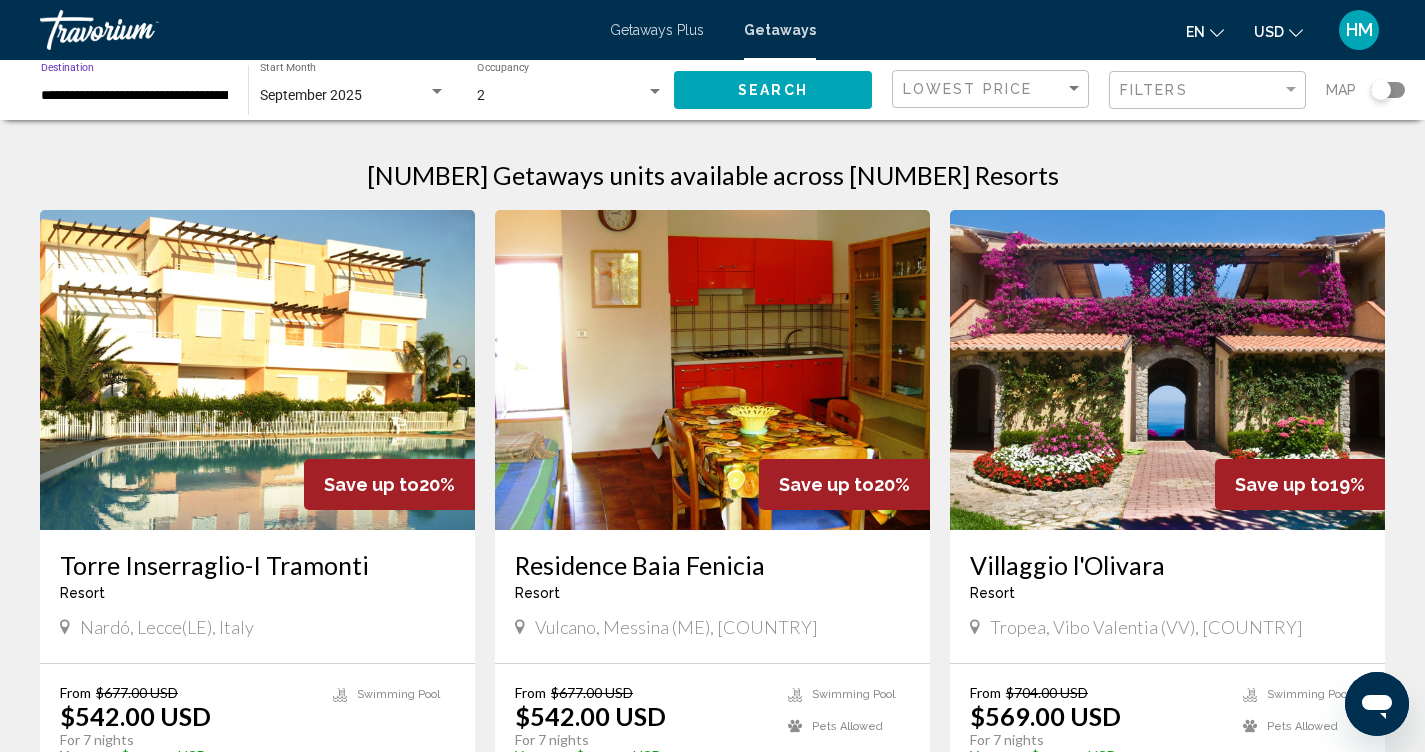 click on "Search" 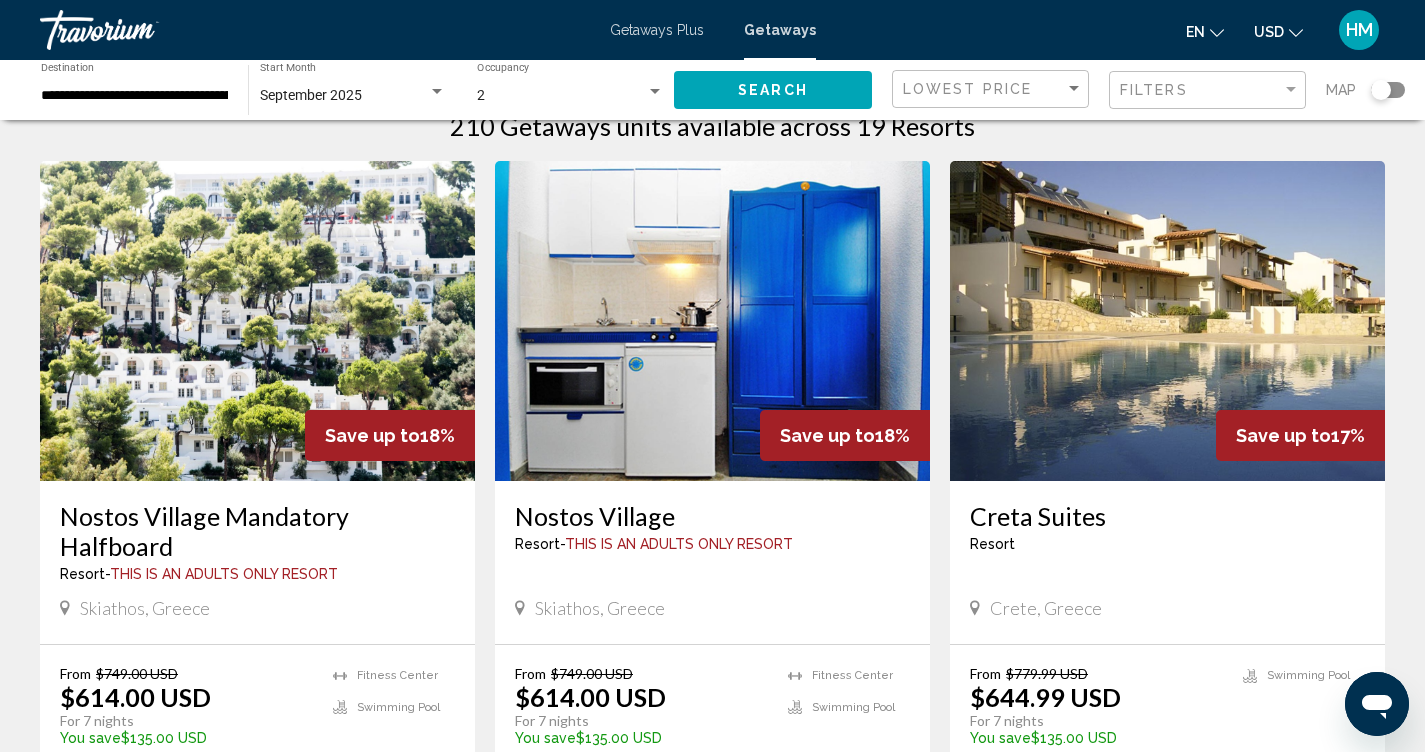 scroll, scrollTop: 0, scrollLeft: 0, axis: both 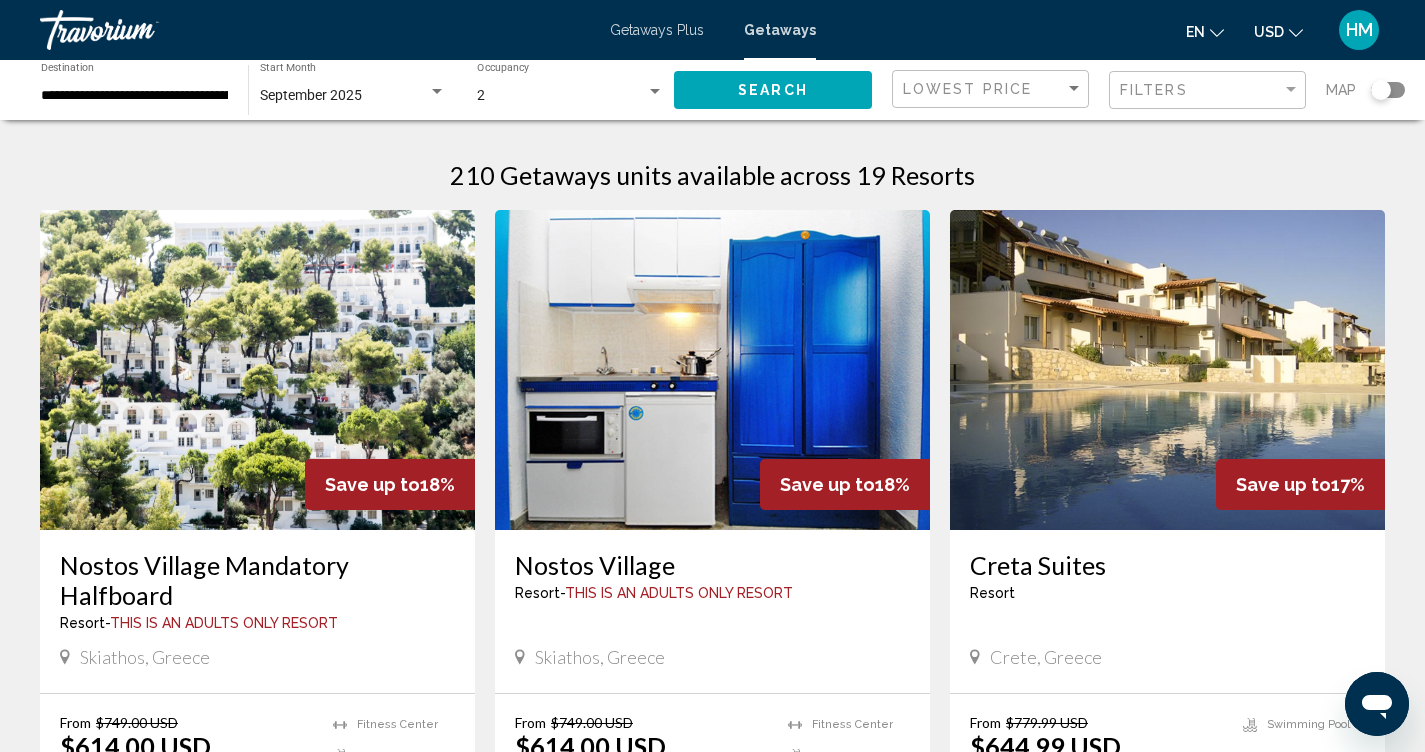 click 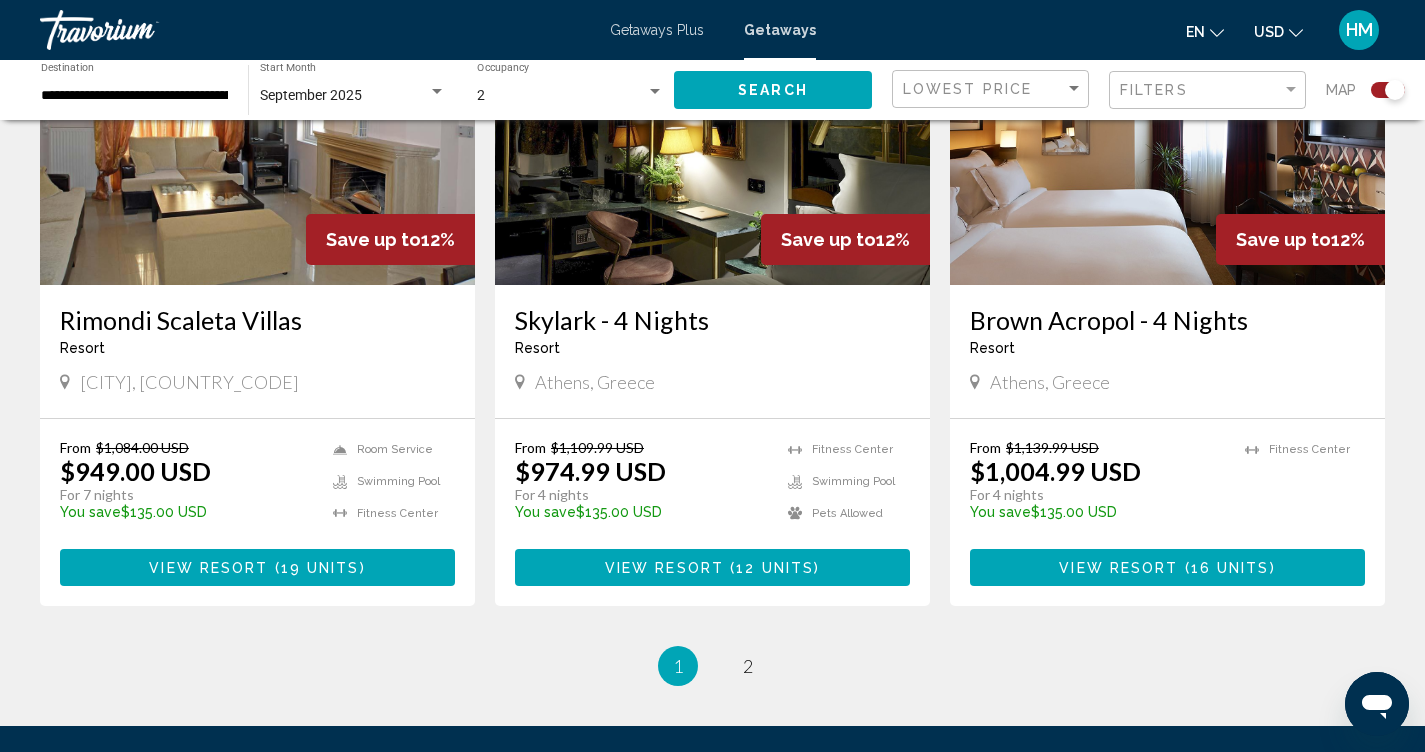 scroll, scrollTop: 2940, scrollLeft: 0, axis: vertical 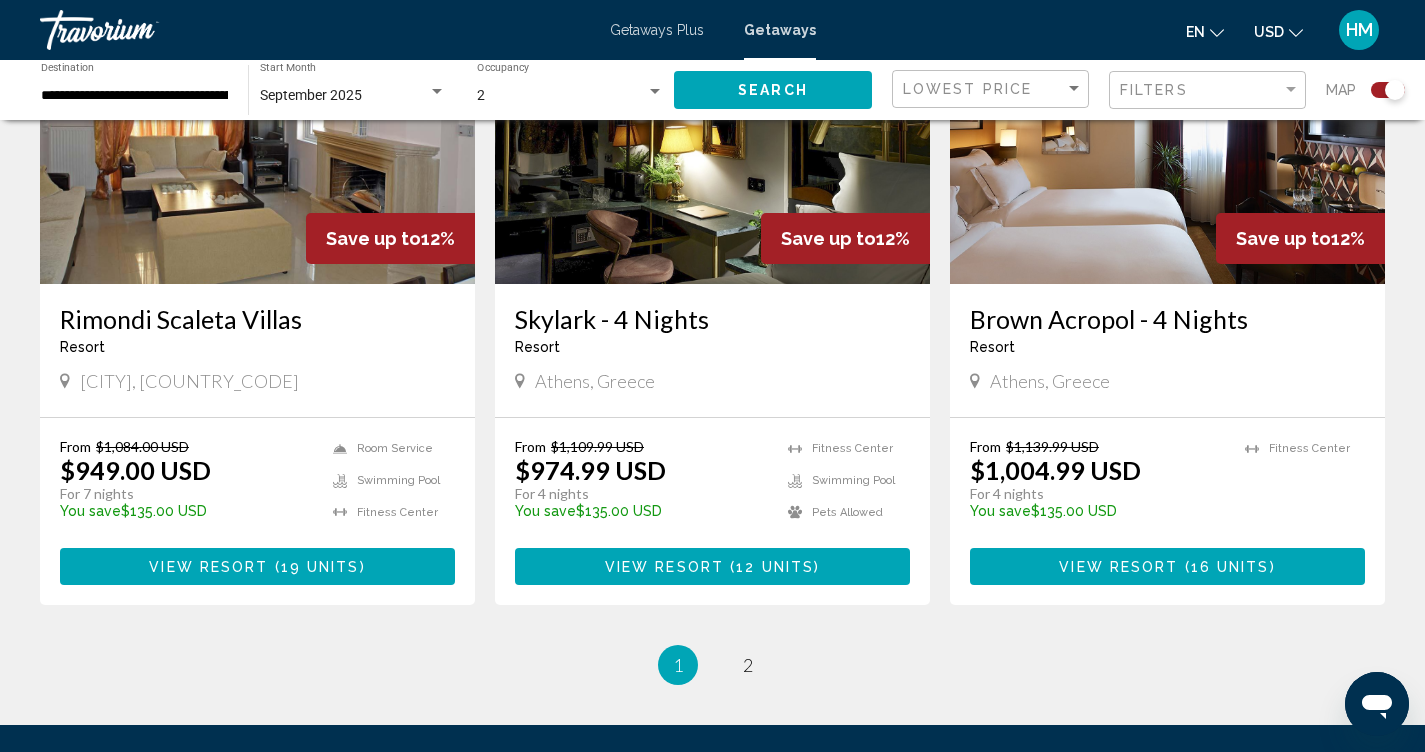 click at bounding box center [1167, 124] 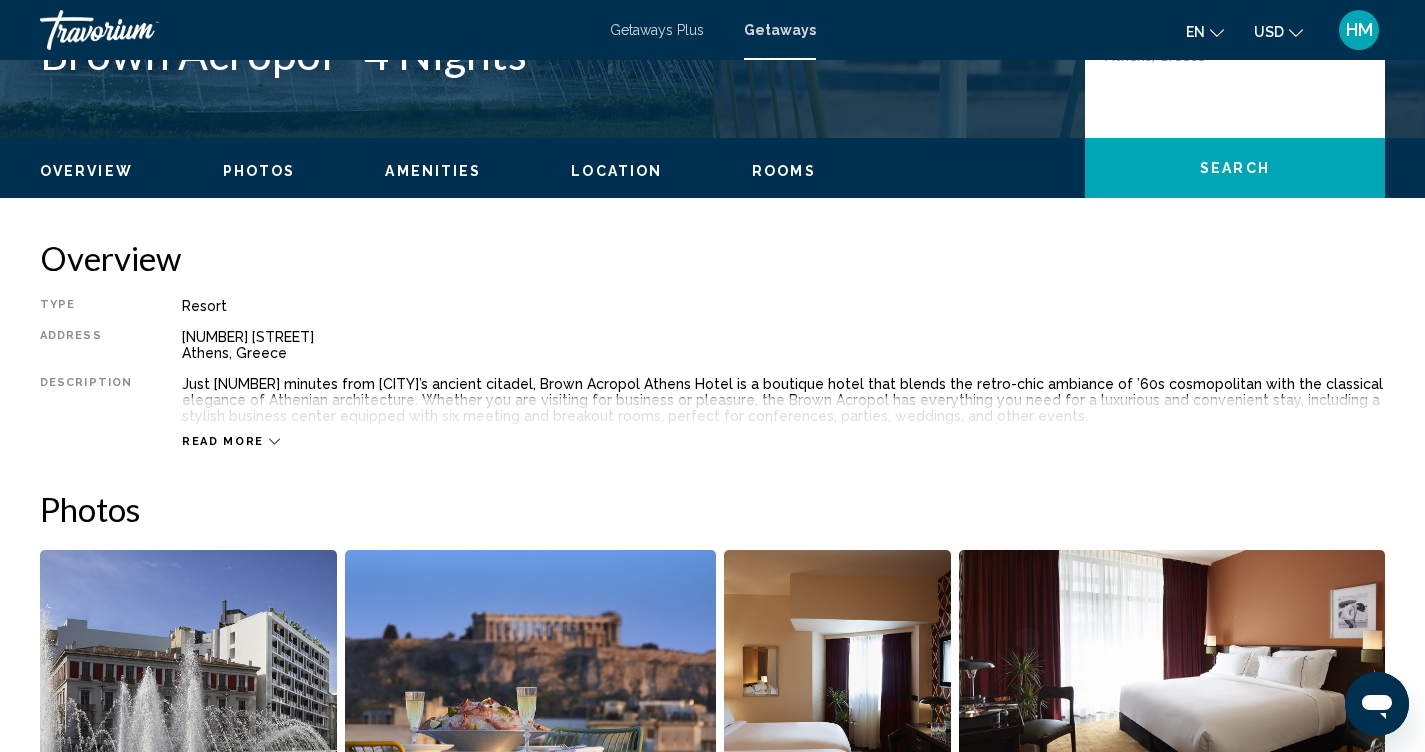 scroll, scrollTop: 525, scrollLeft: 0, axis: vertical 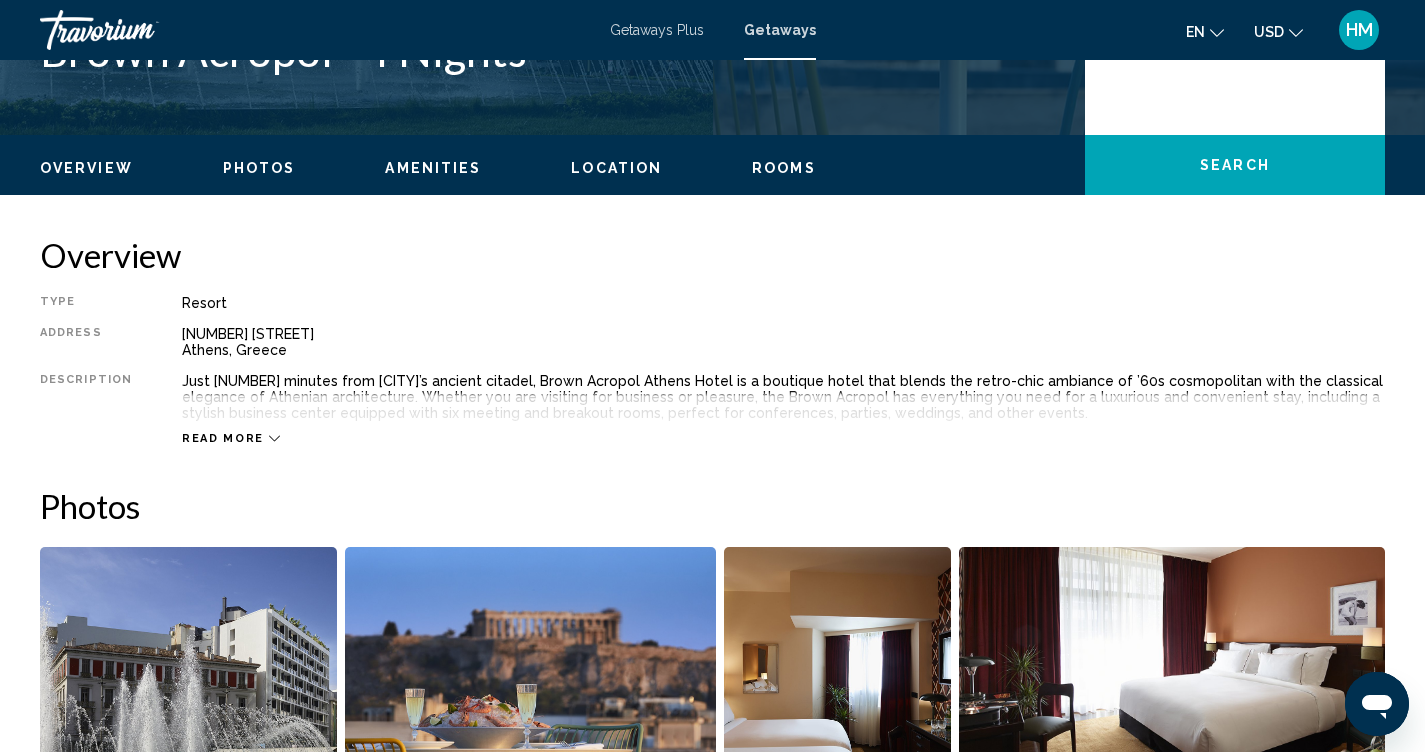 click on "Rooms" at bounding box center (784, 168) 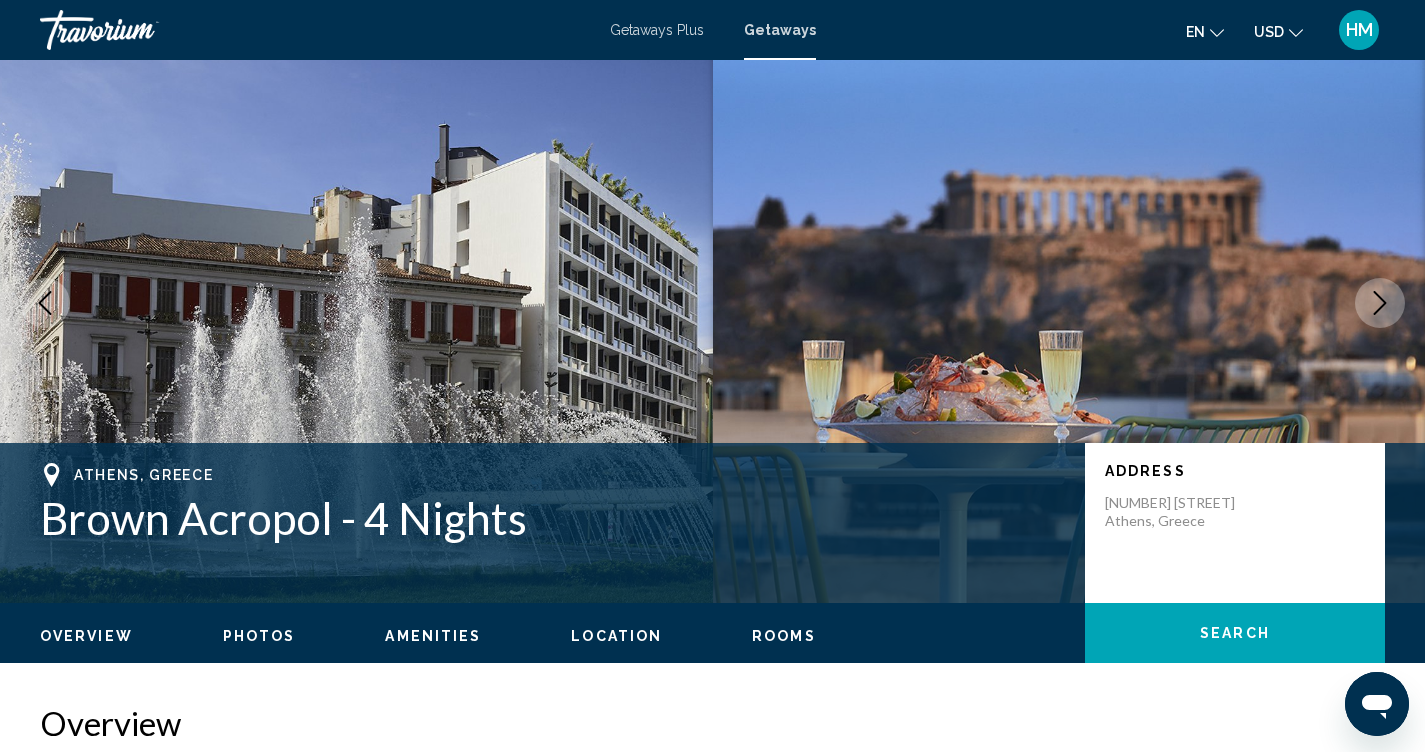 scroll, scrollTop: 0, scrollLeft: 0, axis: both 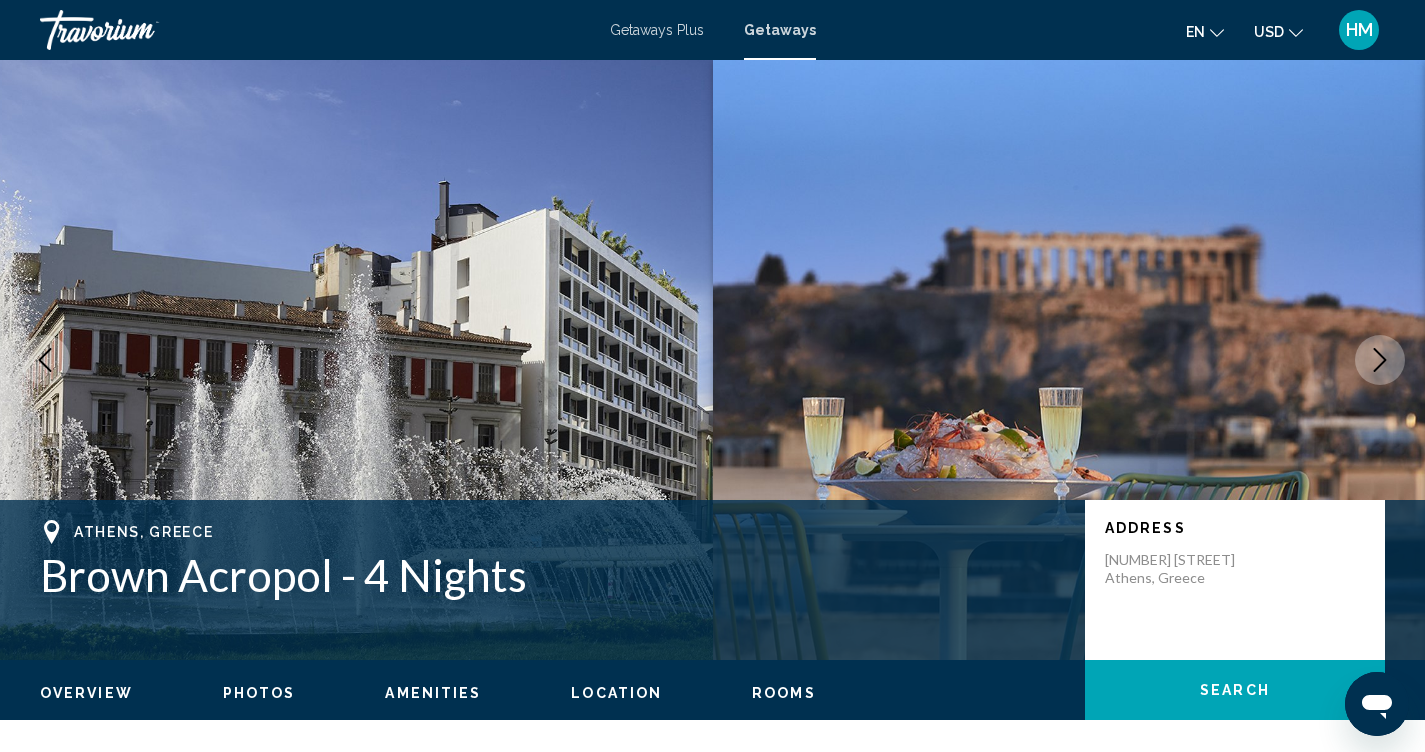 click at bounding box center (140, 30) 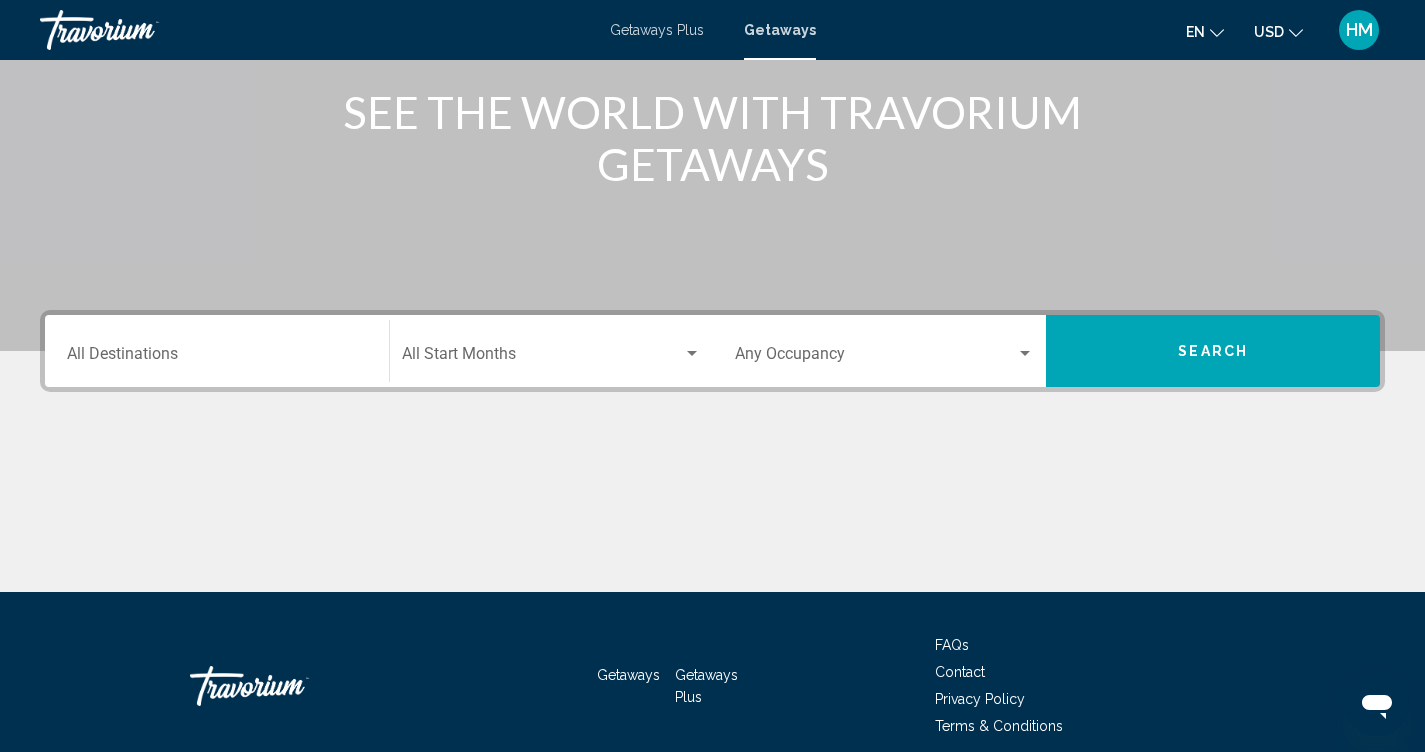 scroll, scrollTop: 334, scrollLeft: 0, axis: vertical 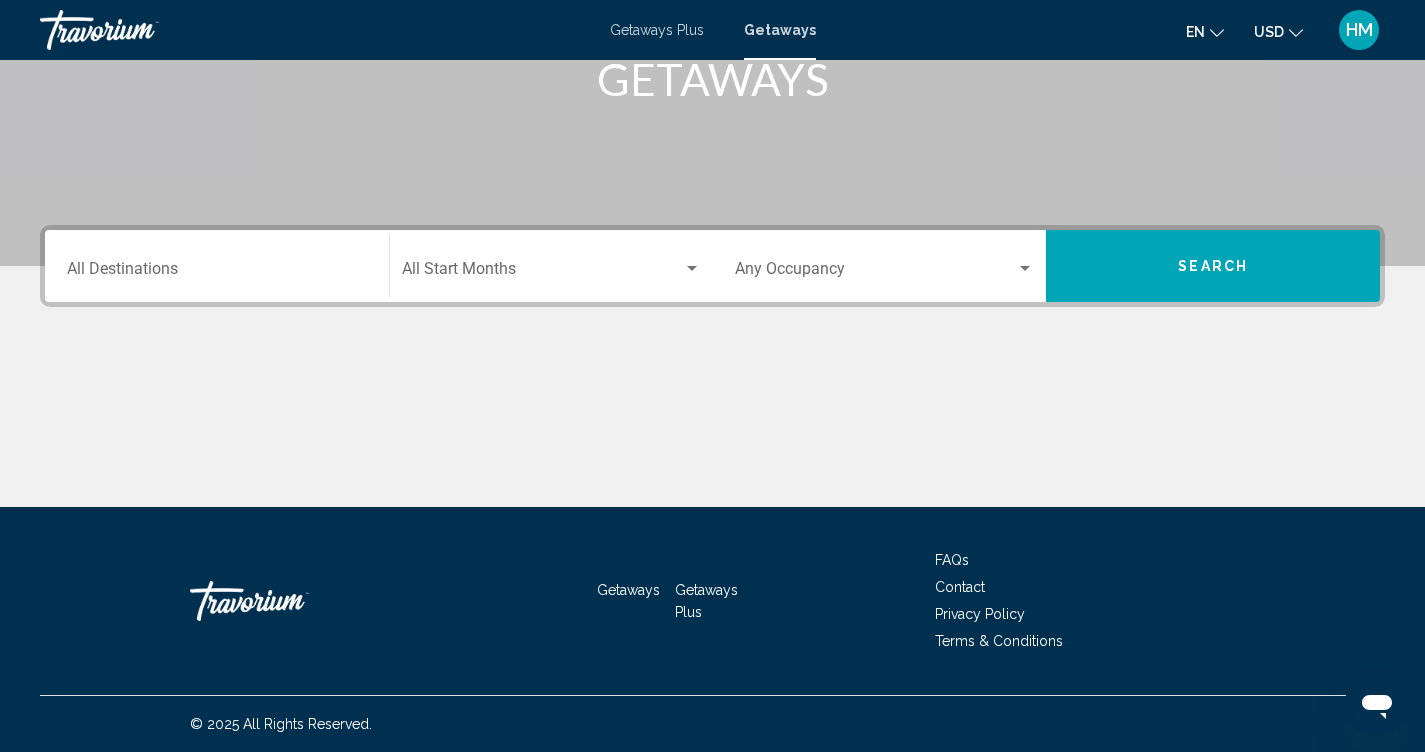 click on "Getaways Plus" at bounding box center (657, 30) 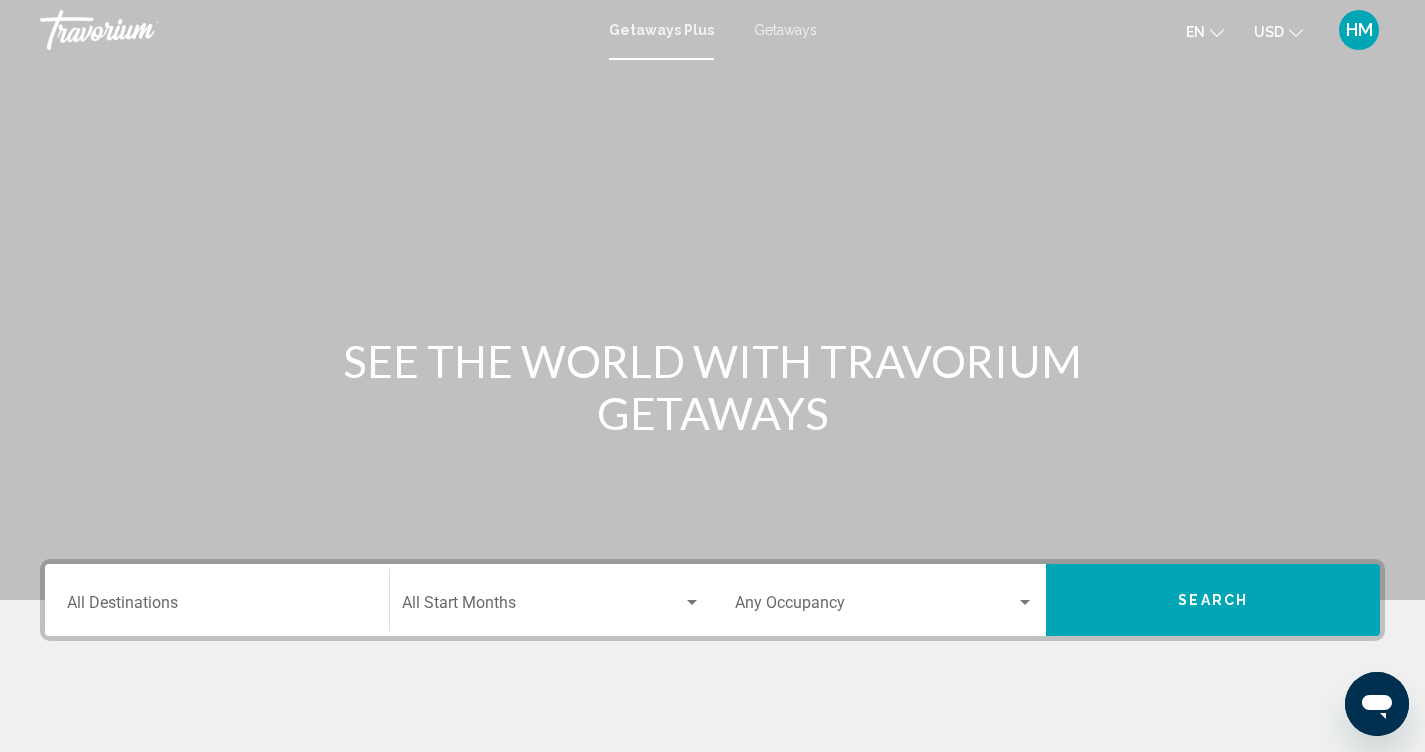 click on "Getaways" at bounding box center (785, 30) 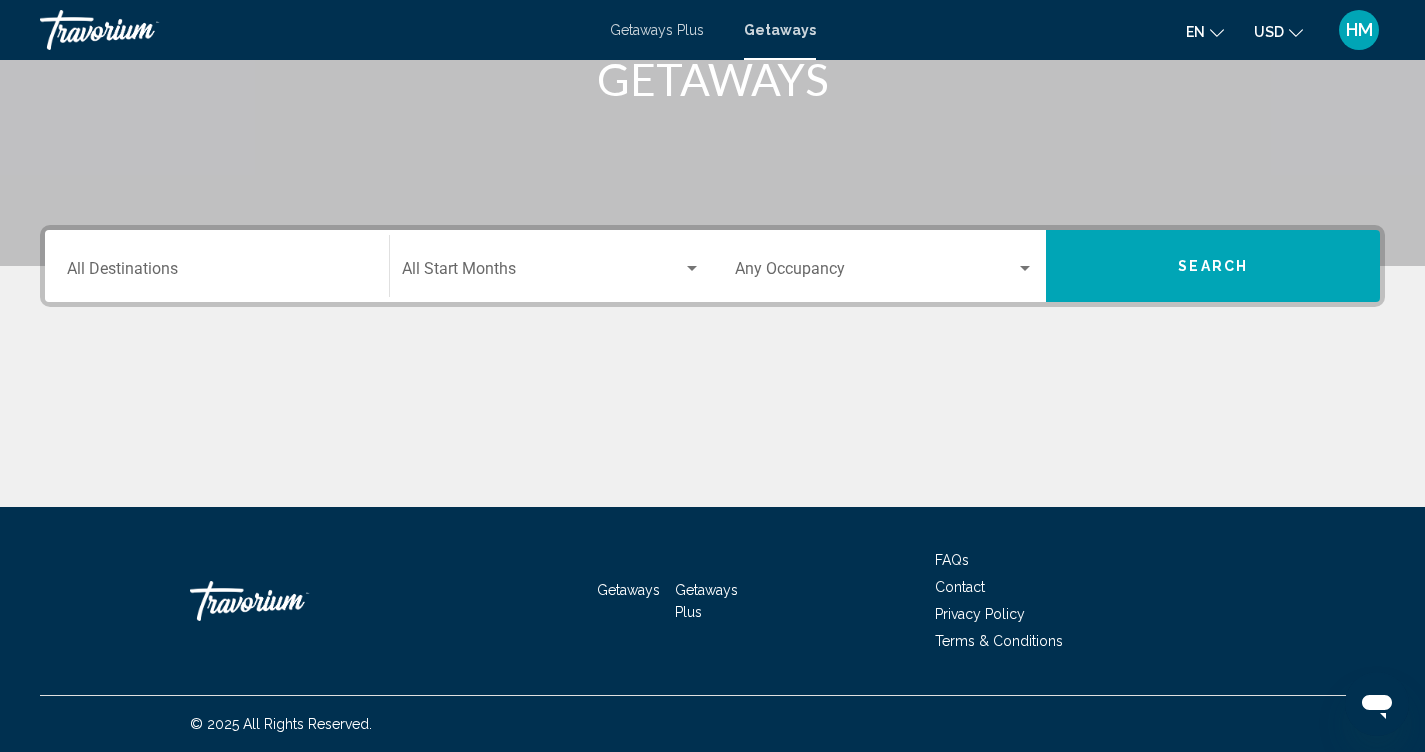 scroll, scrollTop: 0, scrollLeft: 0, axis: both 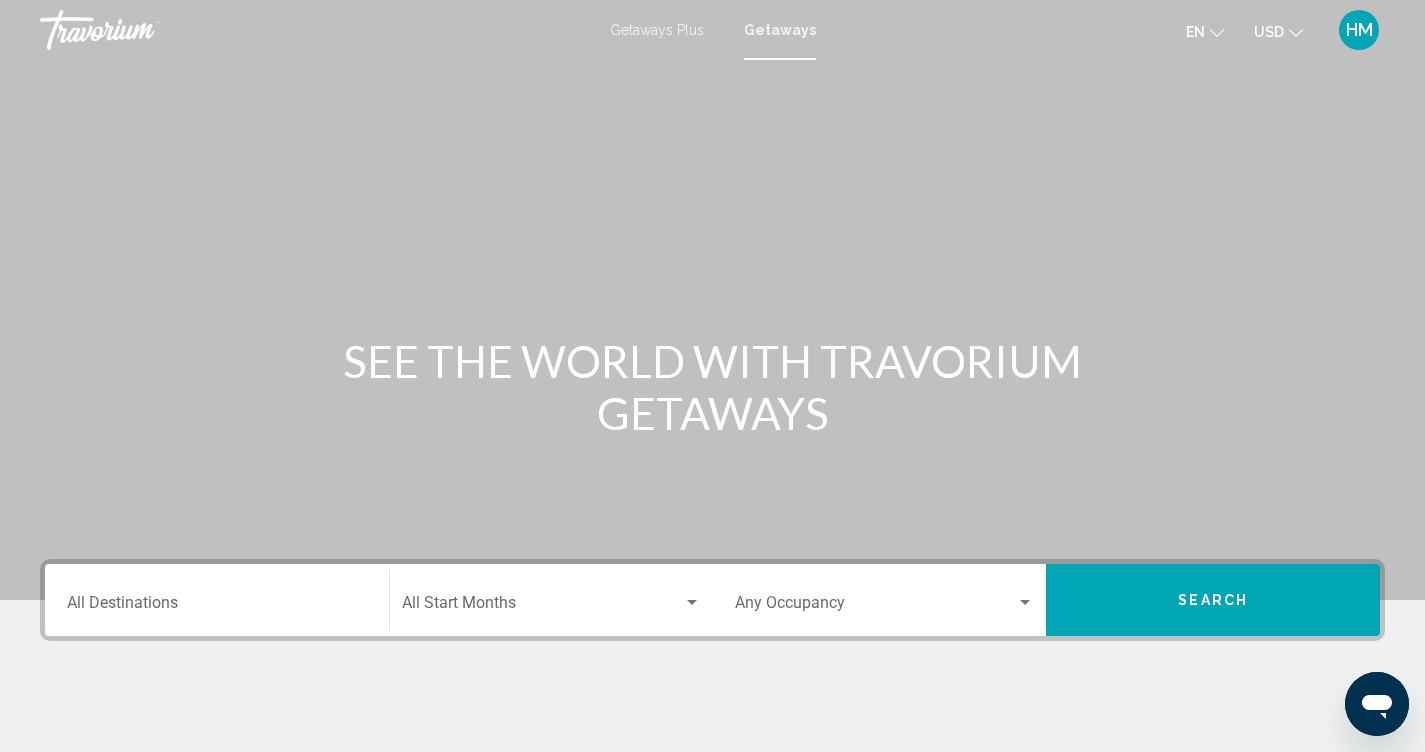 click at bounding box center (140, 30) 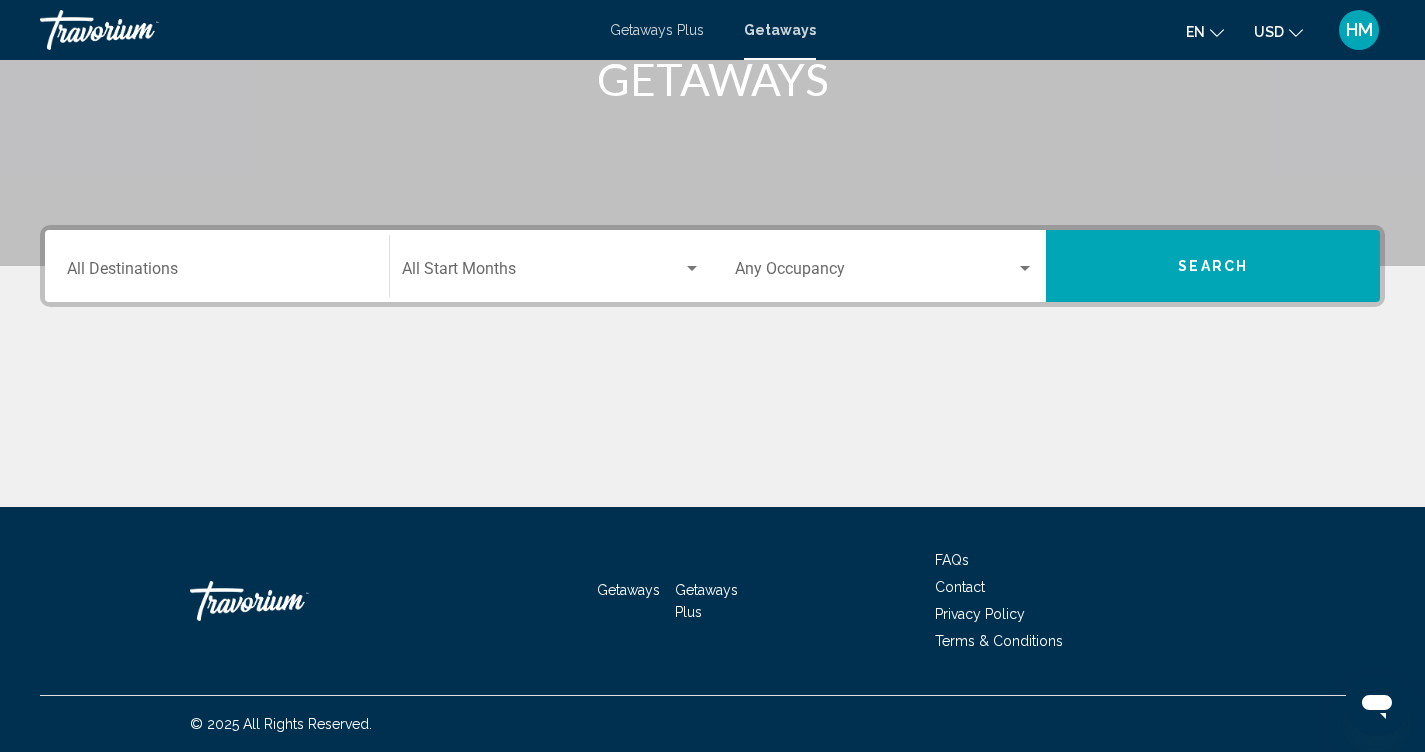 scroll, scrollTop: 0, scrollLeft: 0, axis: both 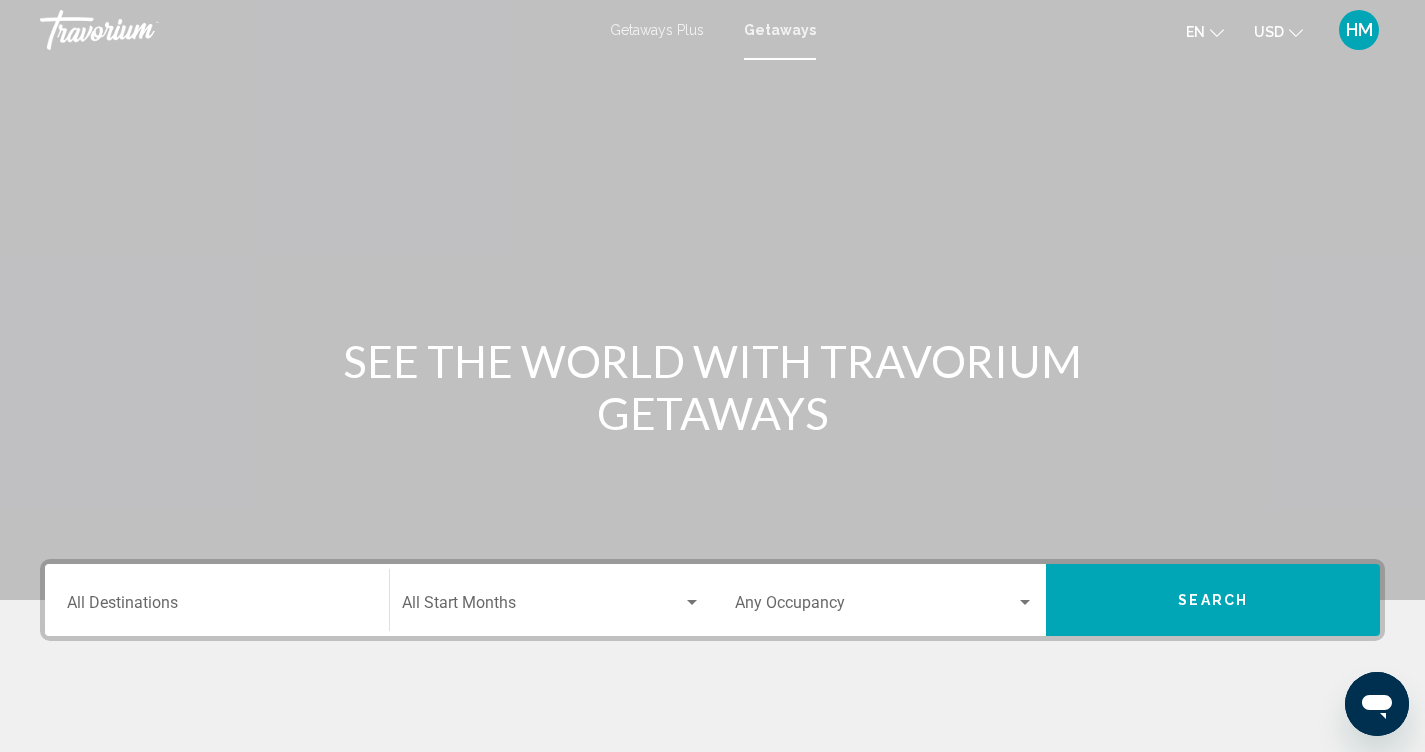click at bounding box center (140, 30) 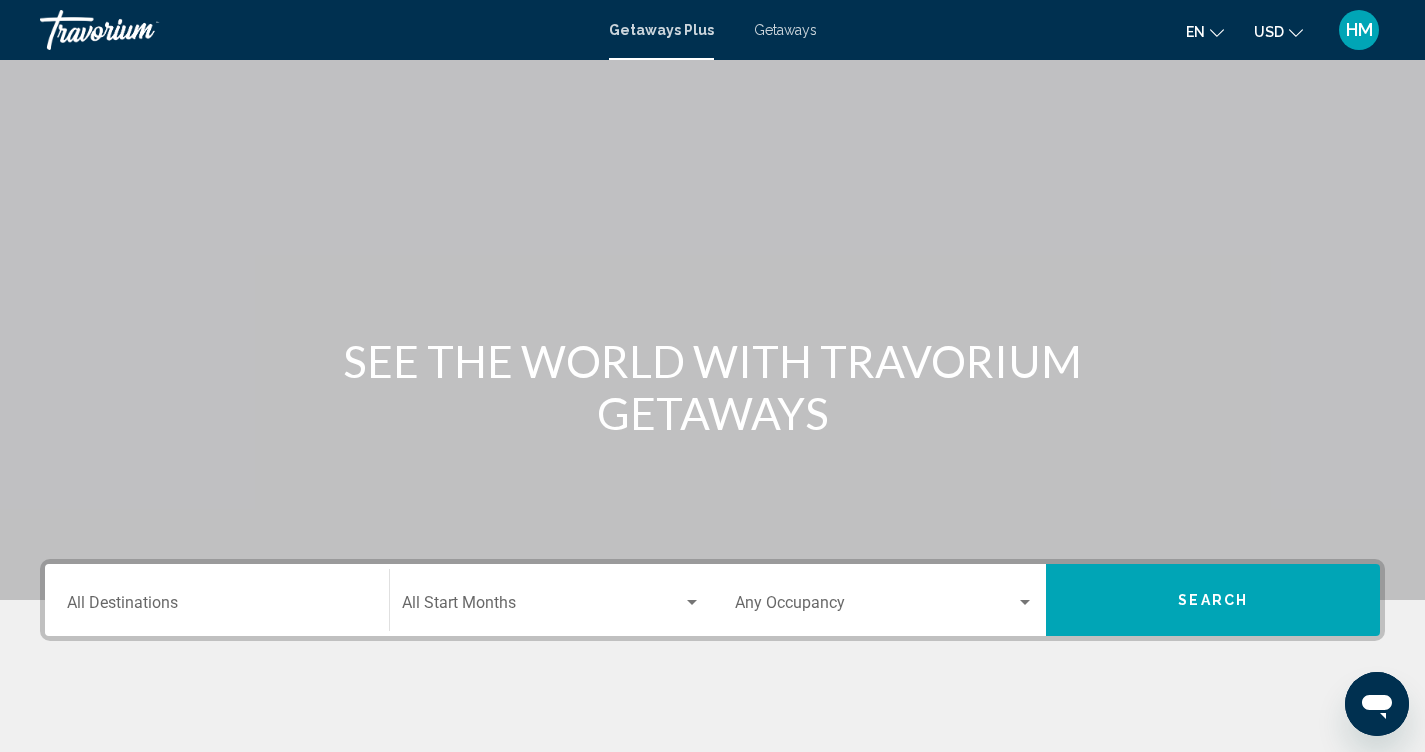 scroll, scrollTop: 334, scrollLeft: 0, axis: vertical 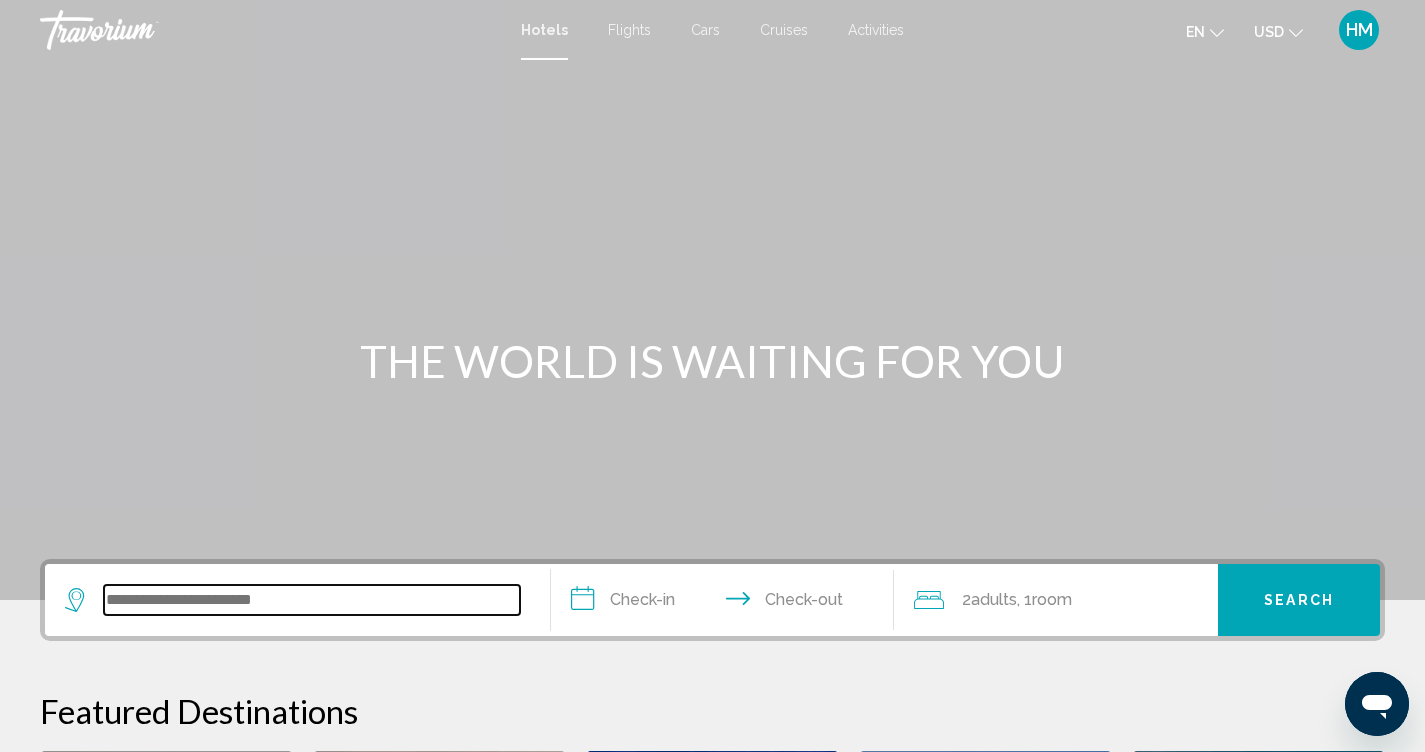 click at bounding box center [312, 600] 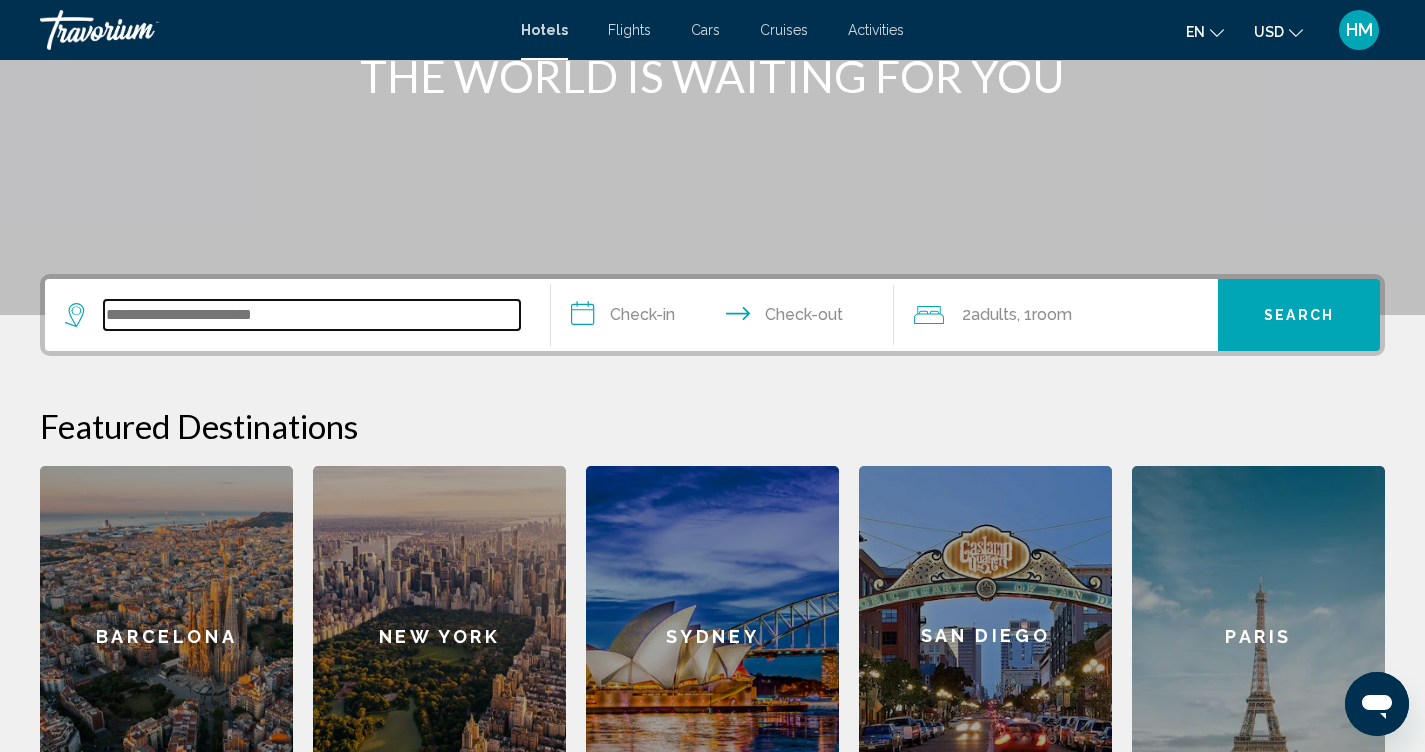 scroll, scrollTop: 294, scrollLeft: 0, axis: vertical 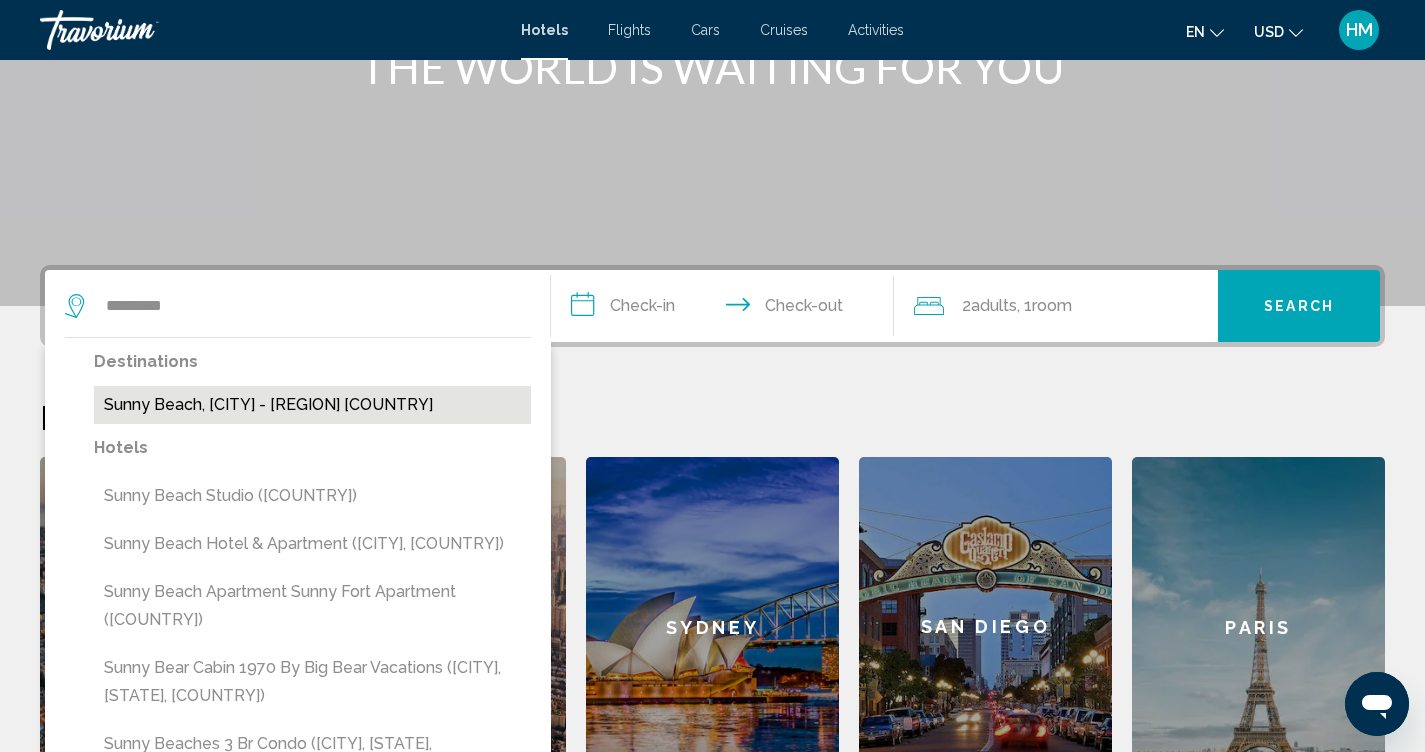 click on "Sunny Beach, Bourgas - South Black Sea Coast, Bulgaria" at bounding box center (312, 405) 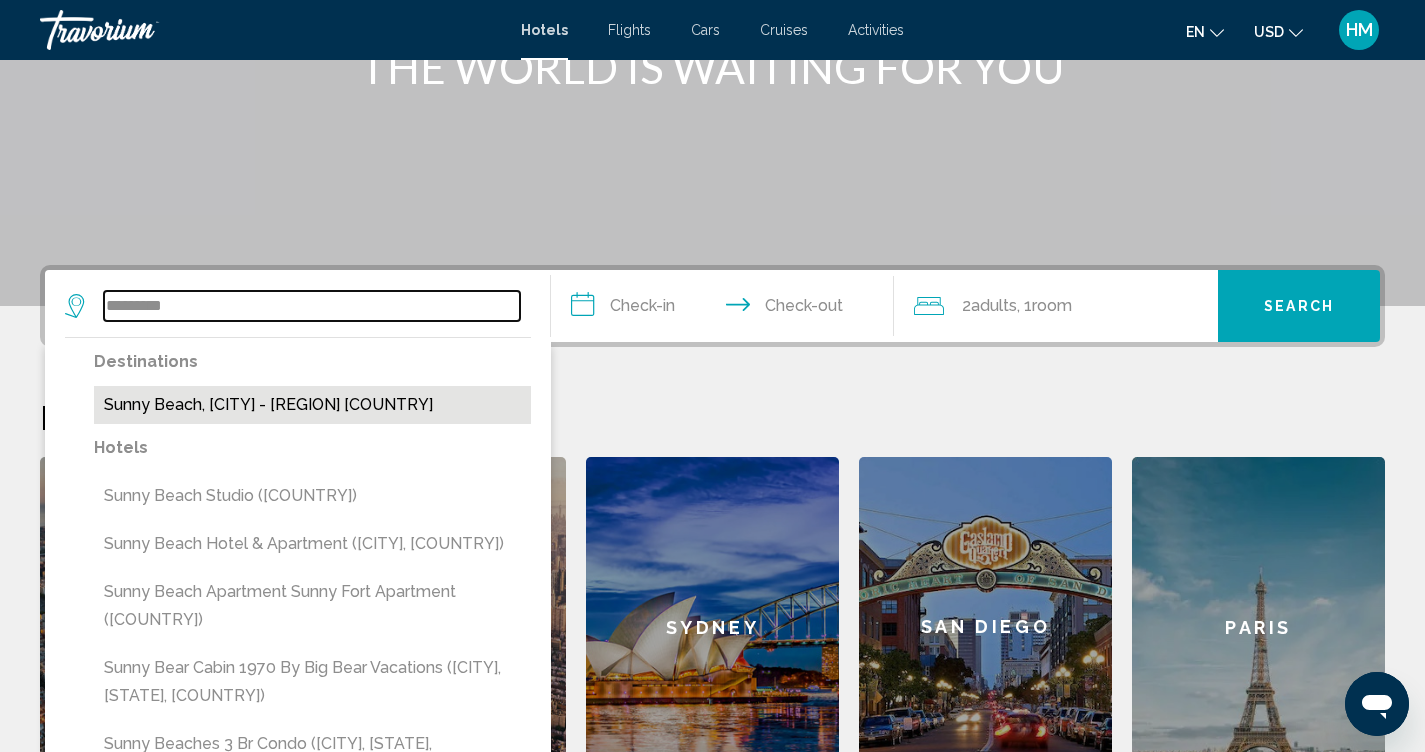 type on "**********" 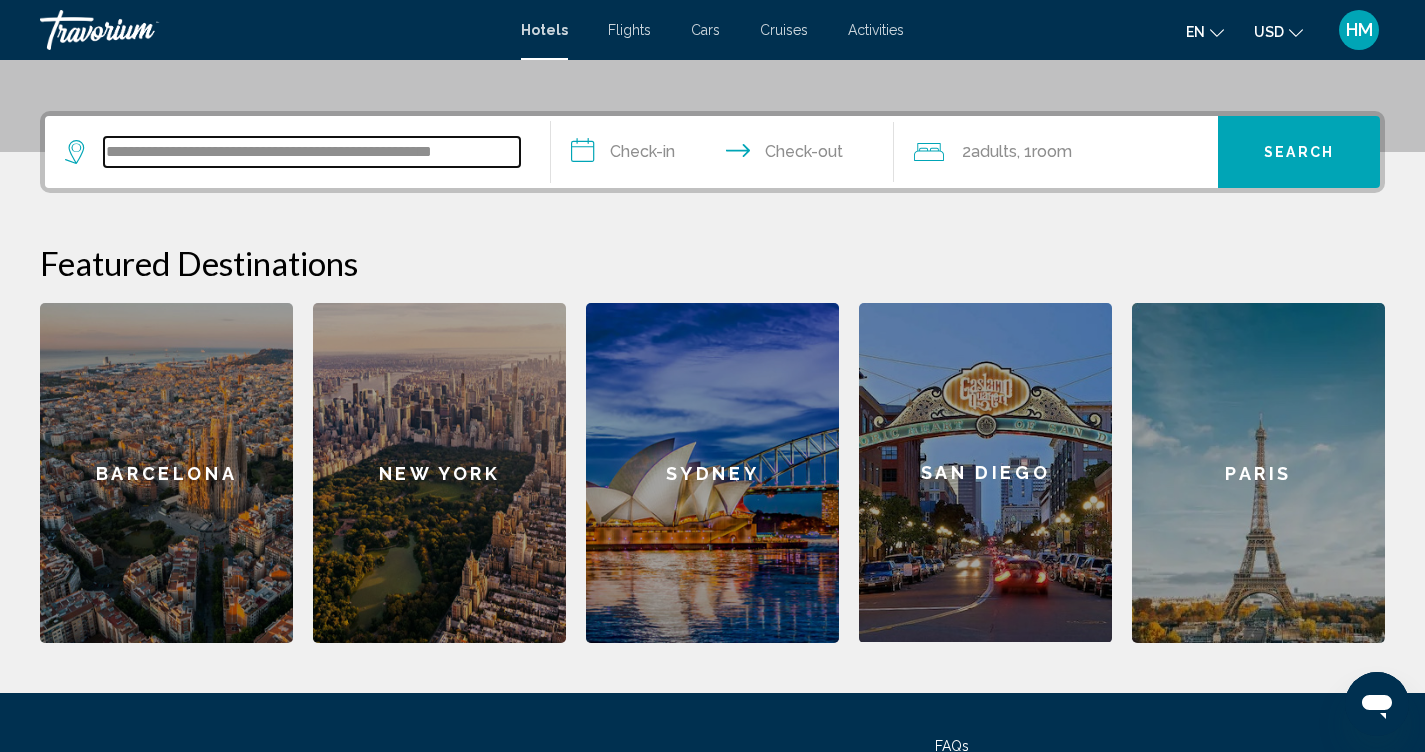 scroll, scrollTop: 494, scrollLeft: 0, axis: vertical 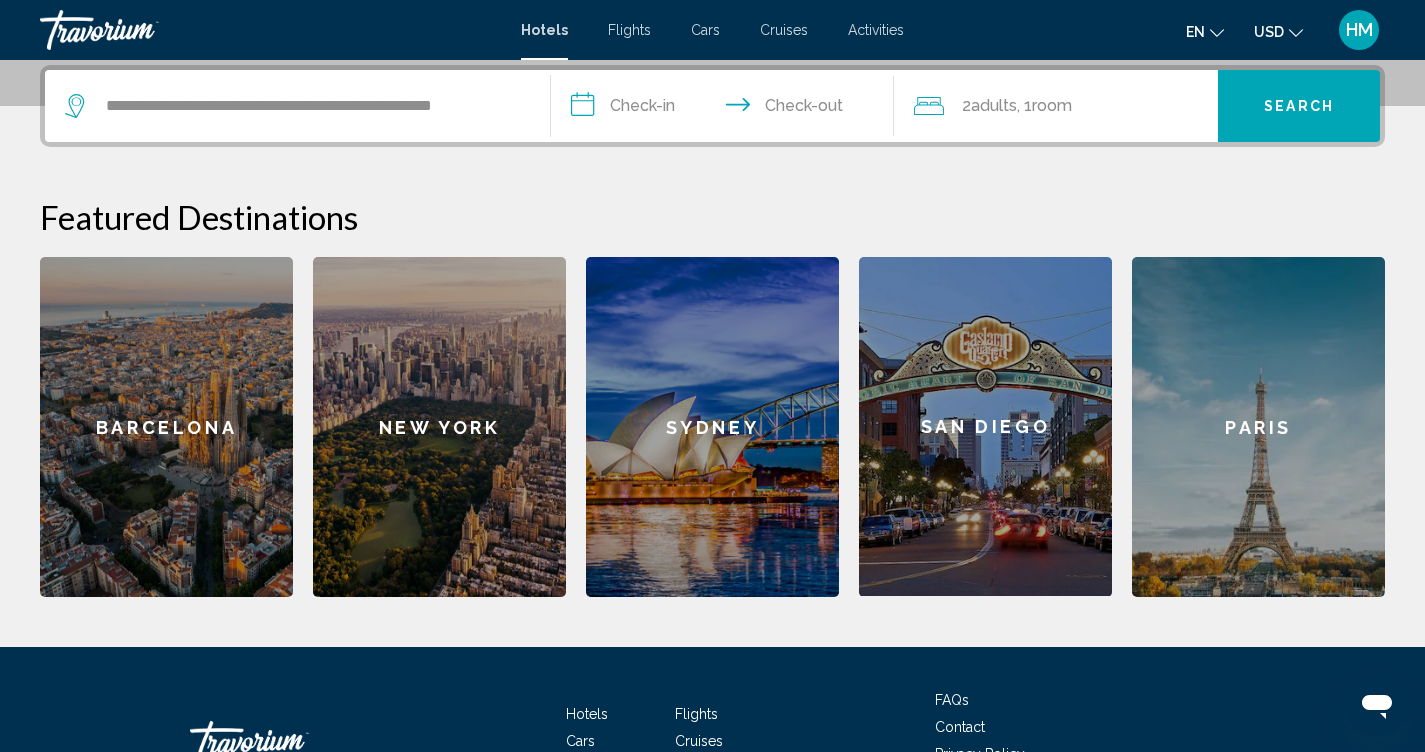 click on "**********" at bounding box center [727, 109] 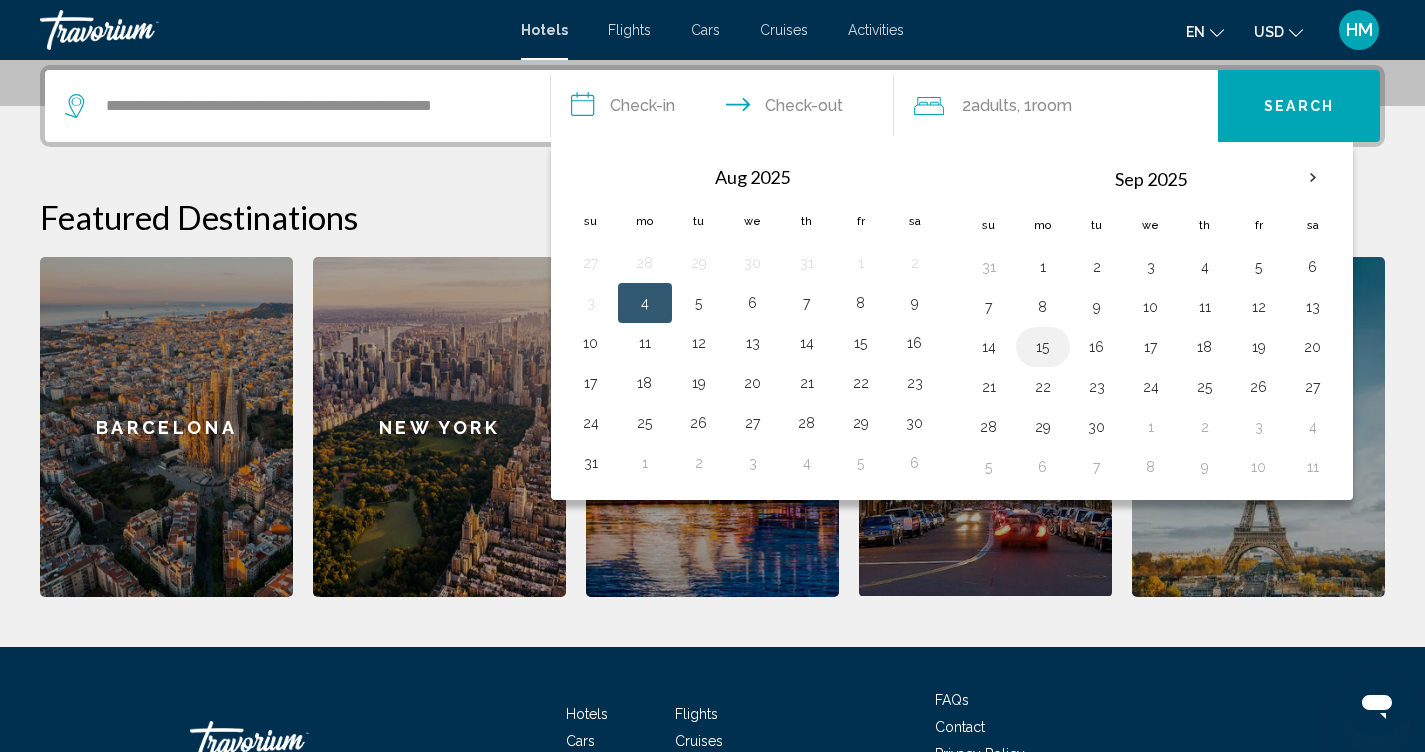 click on "15" at bounding box center [1043, 347] 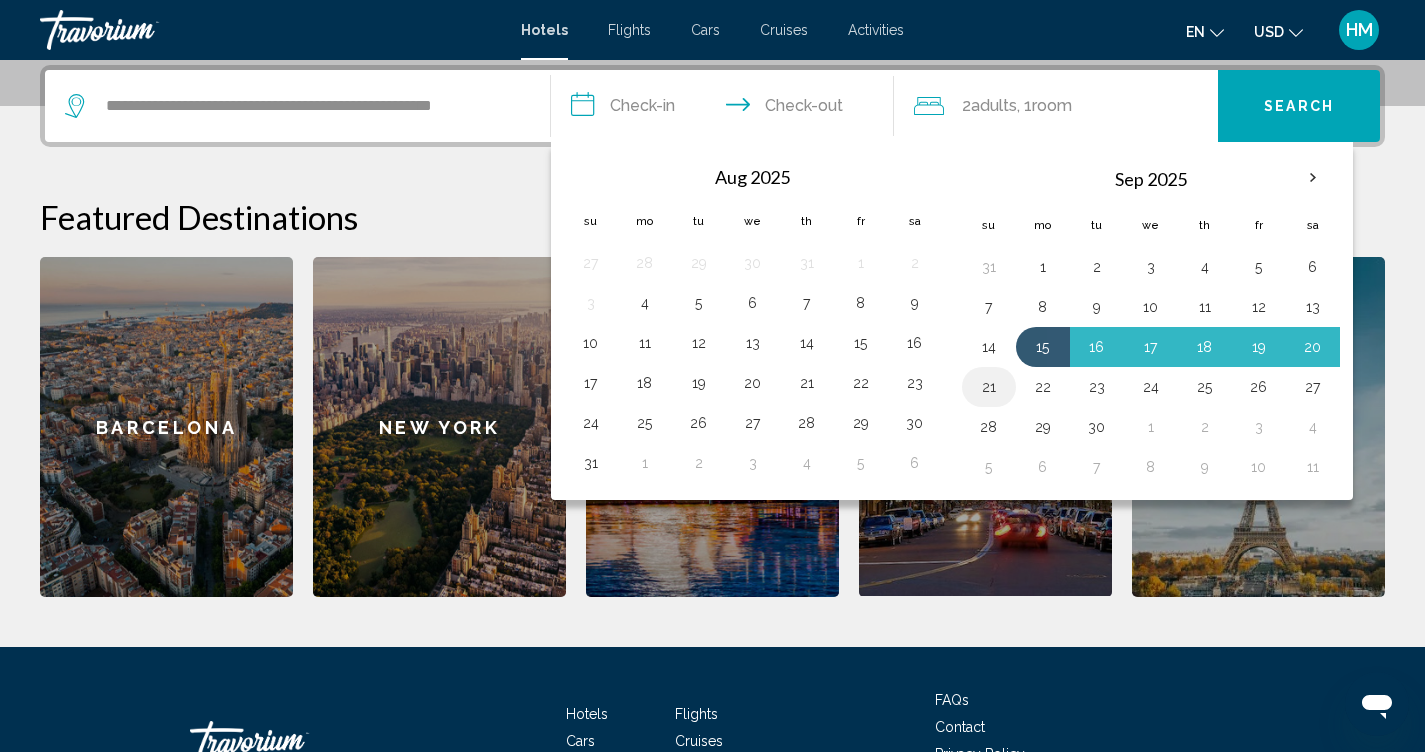 click on "21" at bounding box center (989, 387) 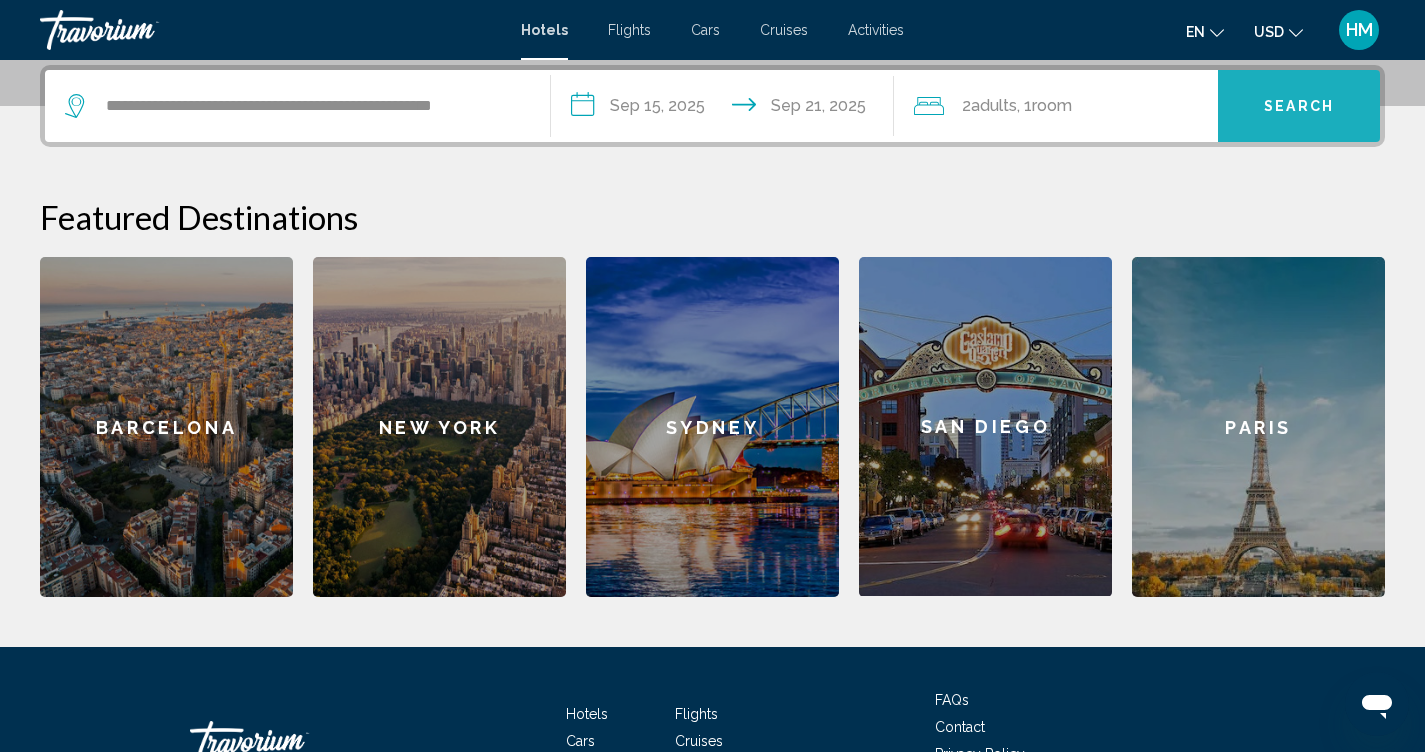 click on "Search" at bounding box center (1299, 107) 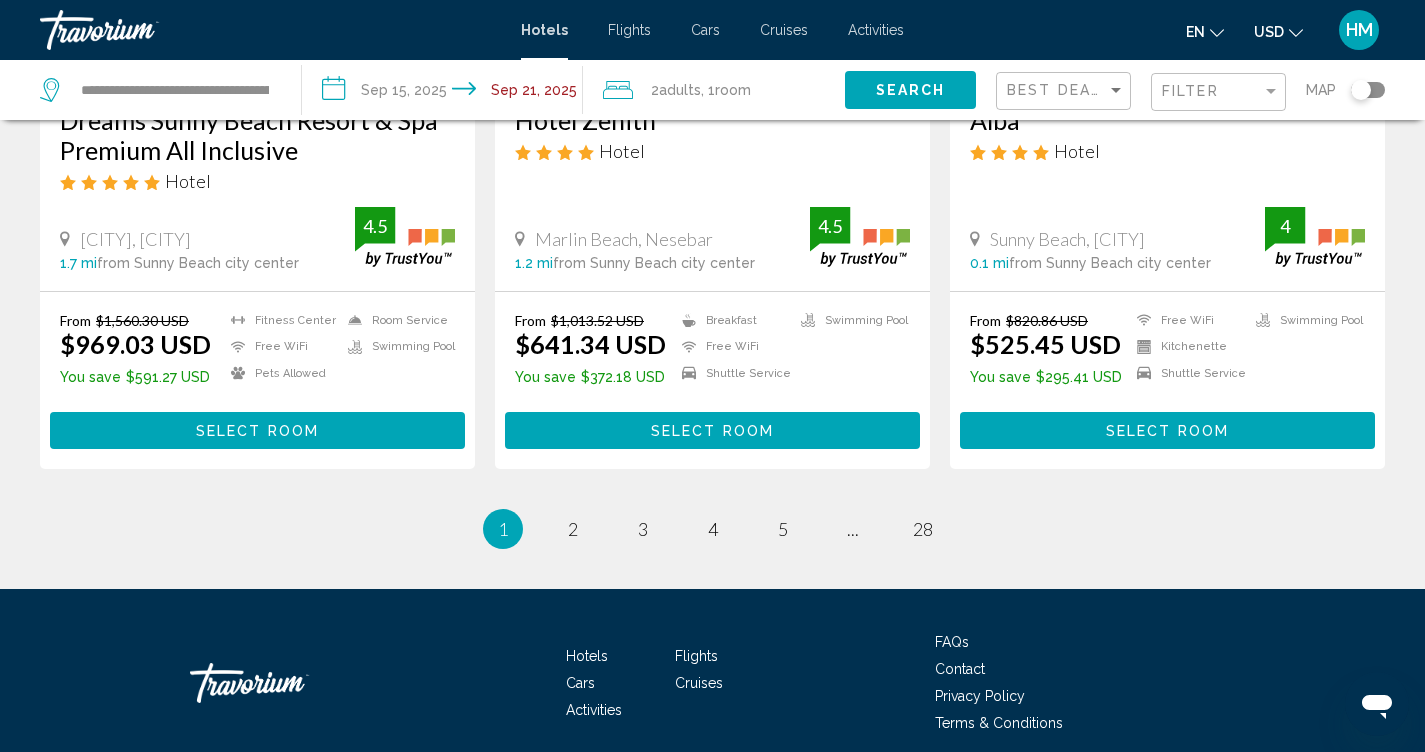 scroll, scrollTop: 2597, scrollLeft: 0, axis: vertical 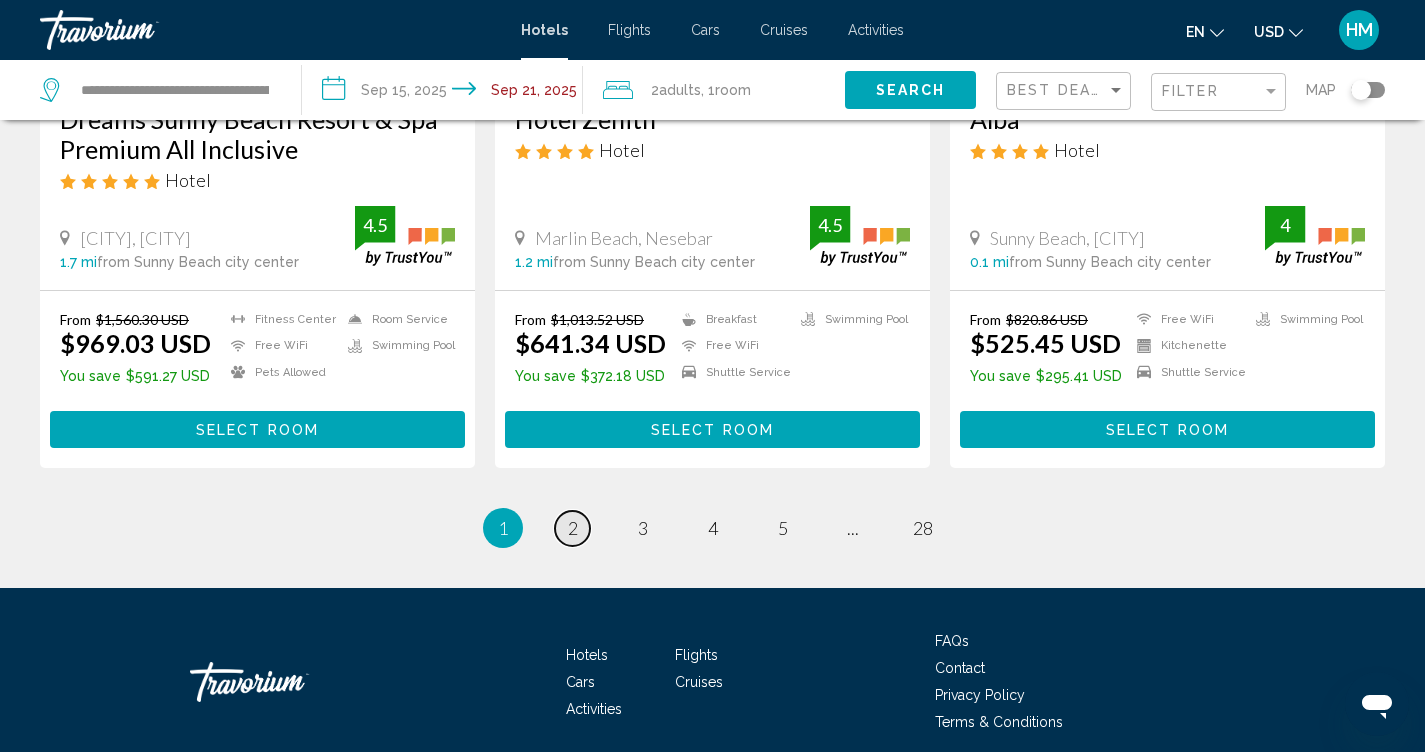 click on "page  2" at bounding box center [572, 528] 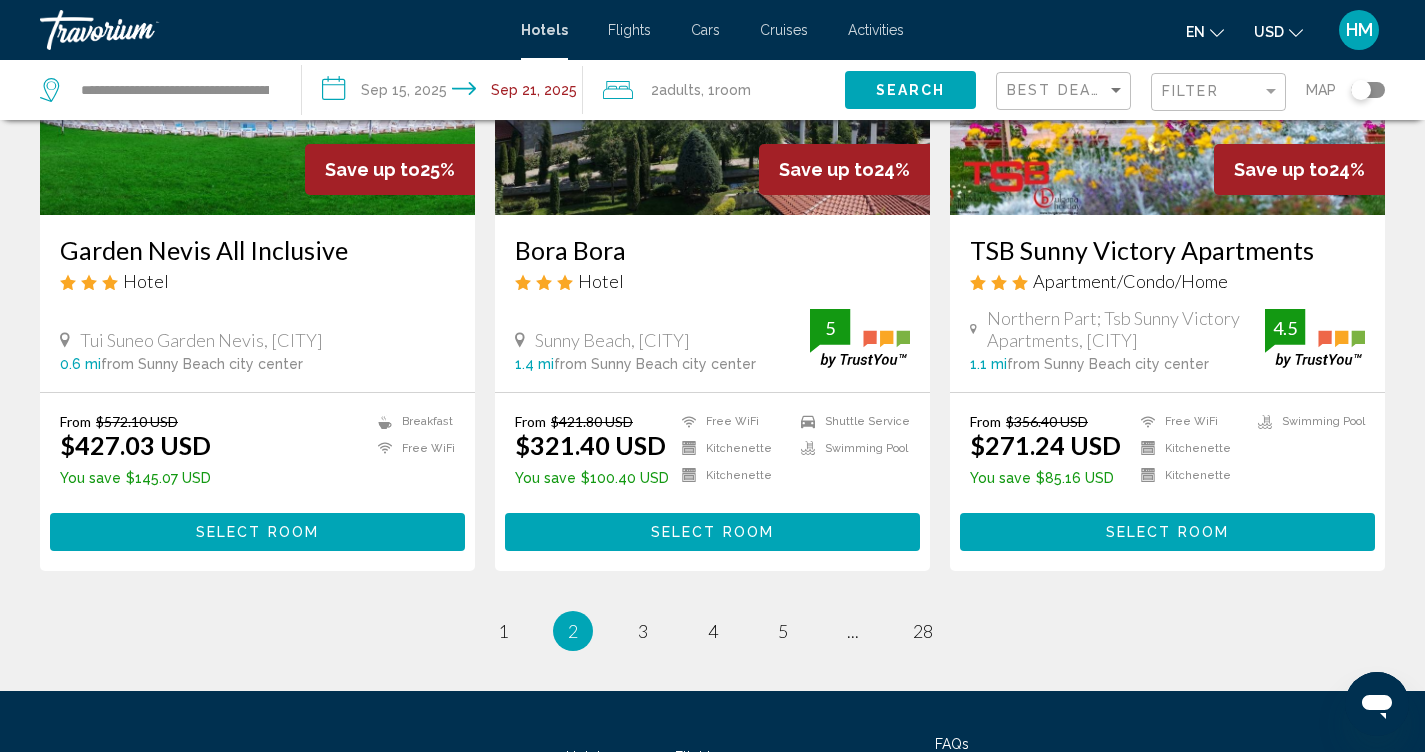 scroll, scrollTop: 2462, scrollLeft: 0, axis: vertical 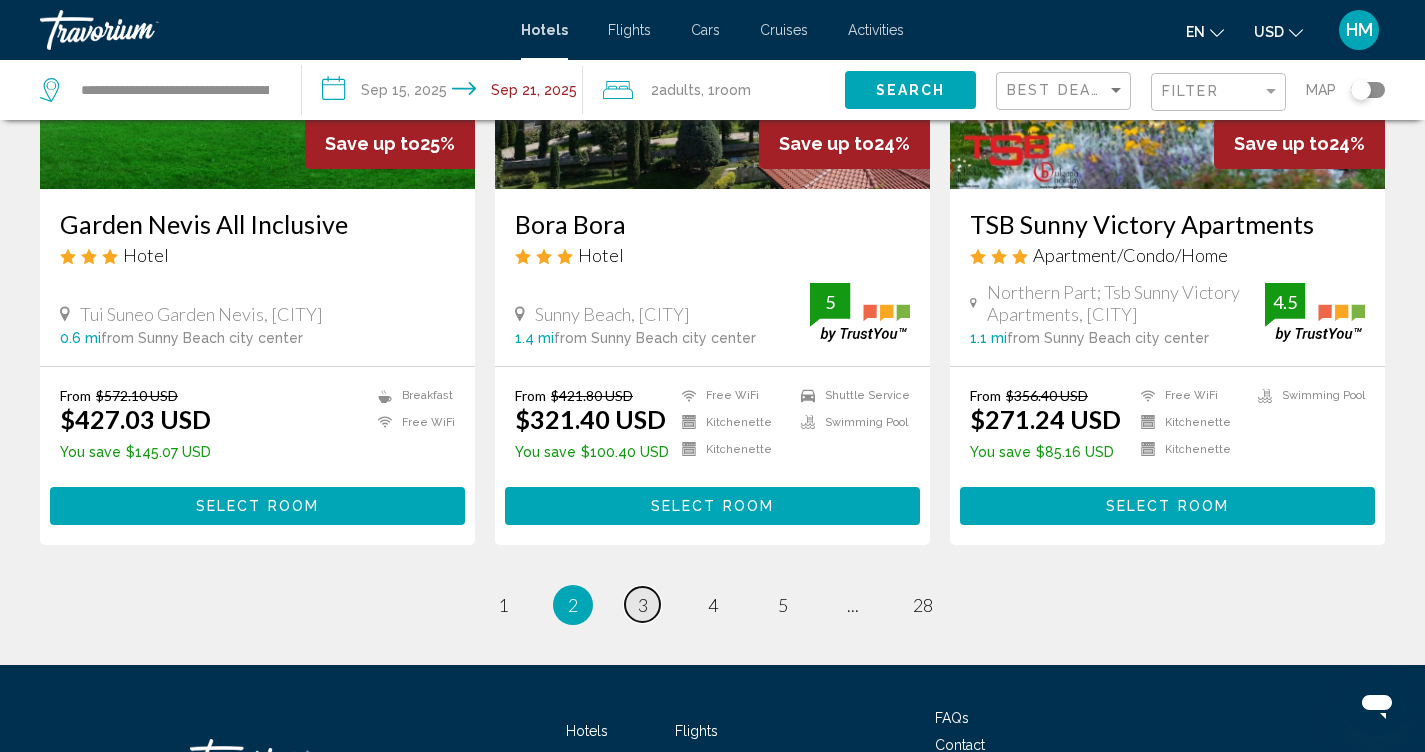 click on "page  3" at bounding box center (642, 604) 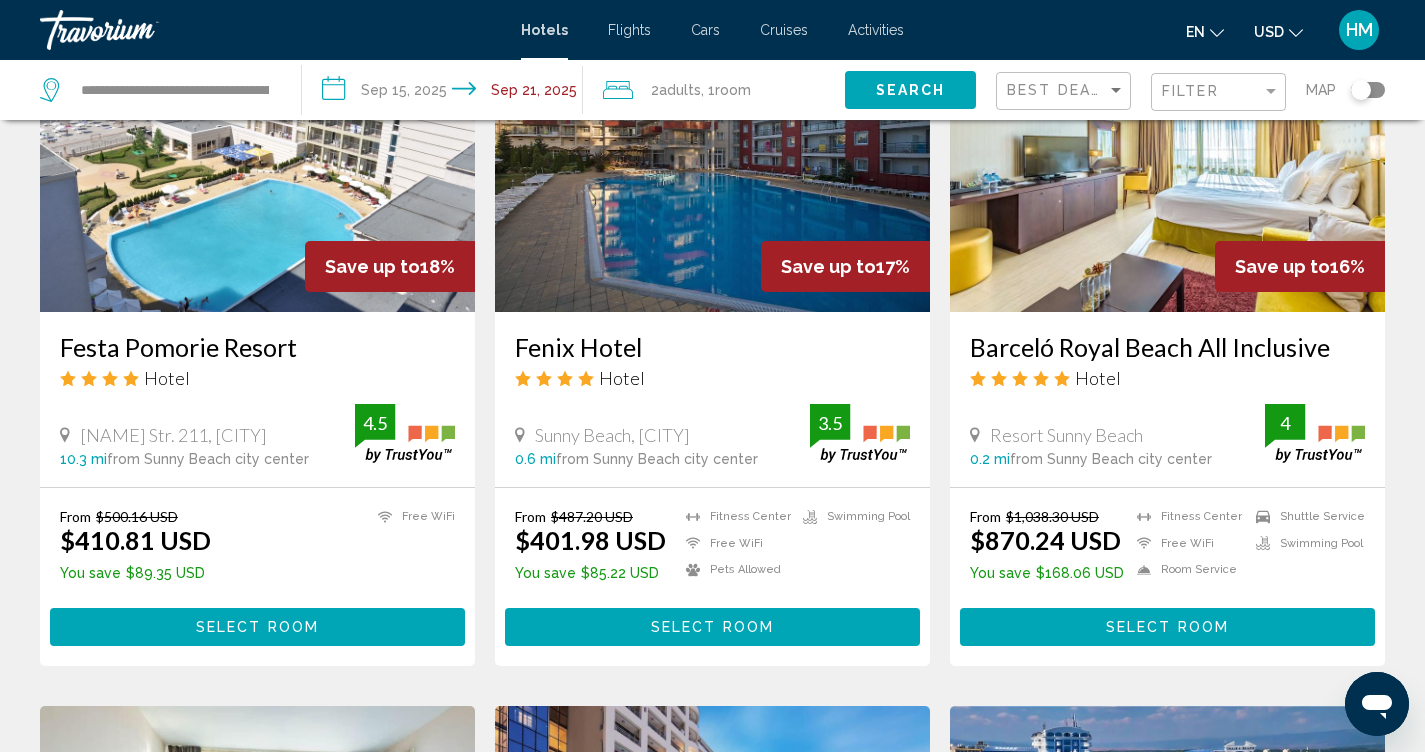 scroll, scrollTop: 978, scrollLeft: 0, axis: vertical 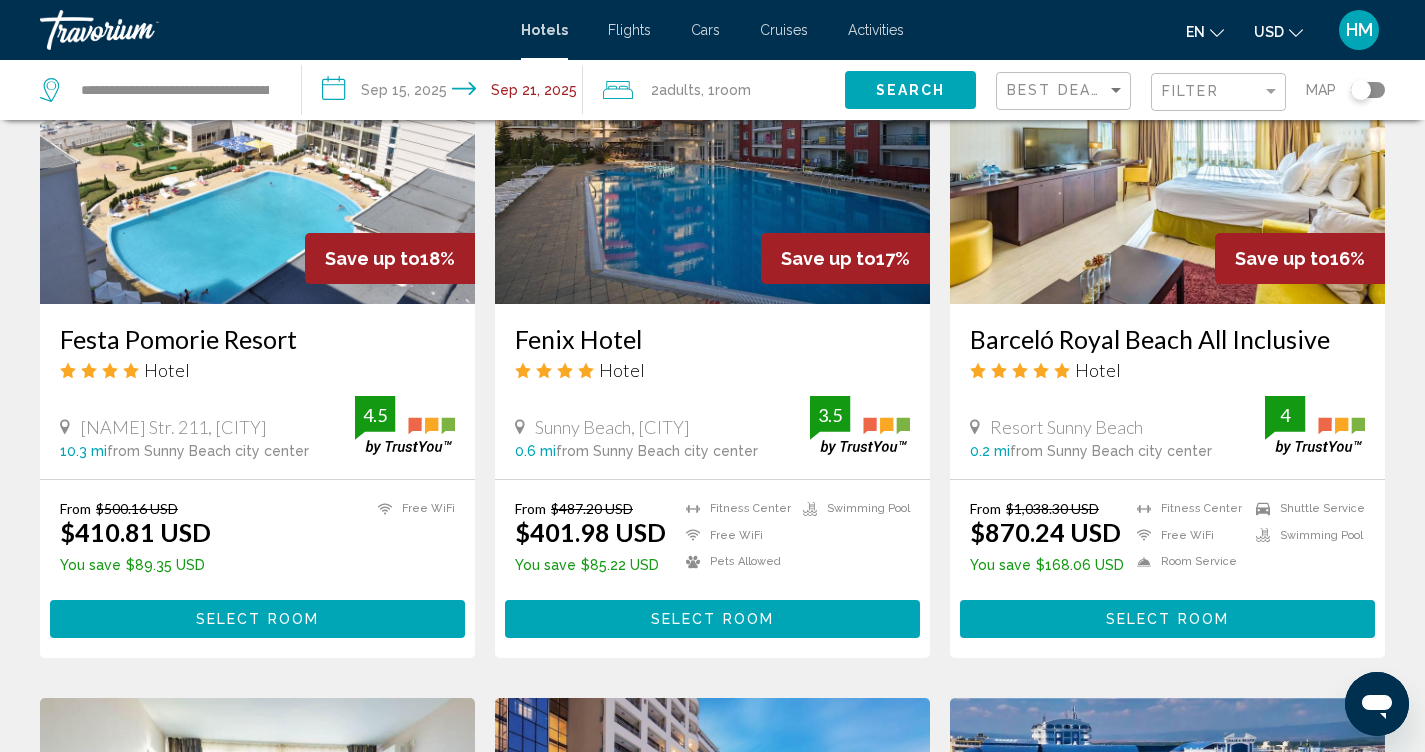 click on "Select Room" at bounding box center (1167, 618) 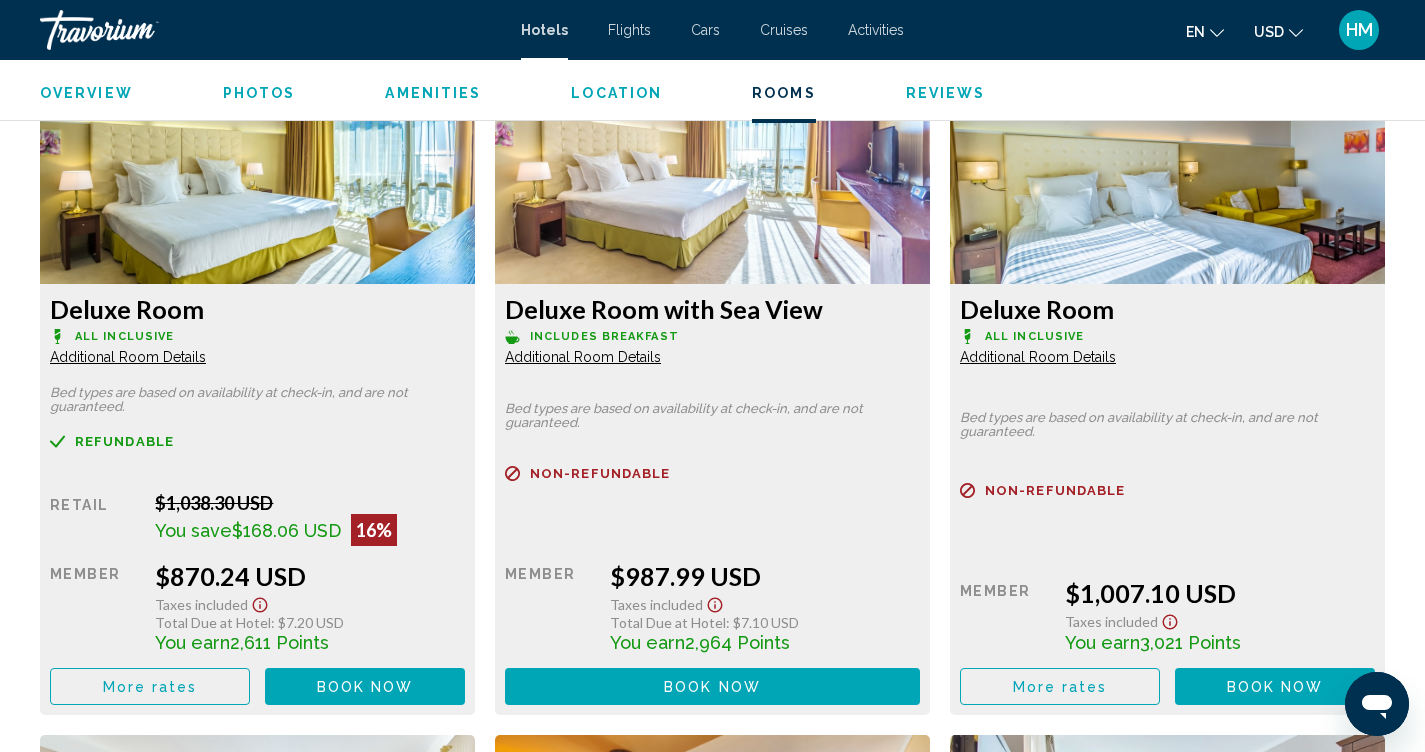 scroll, scrollTop: 2793, scrollLeft: 0, axis: vertical 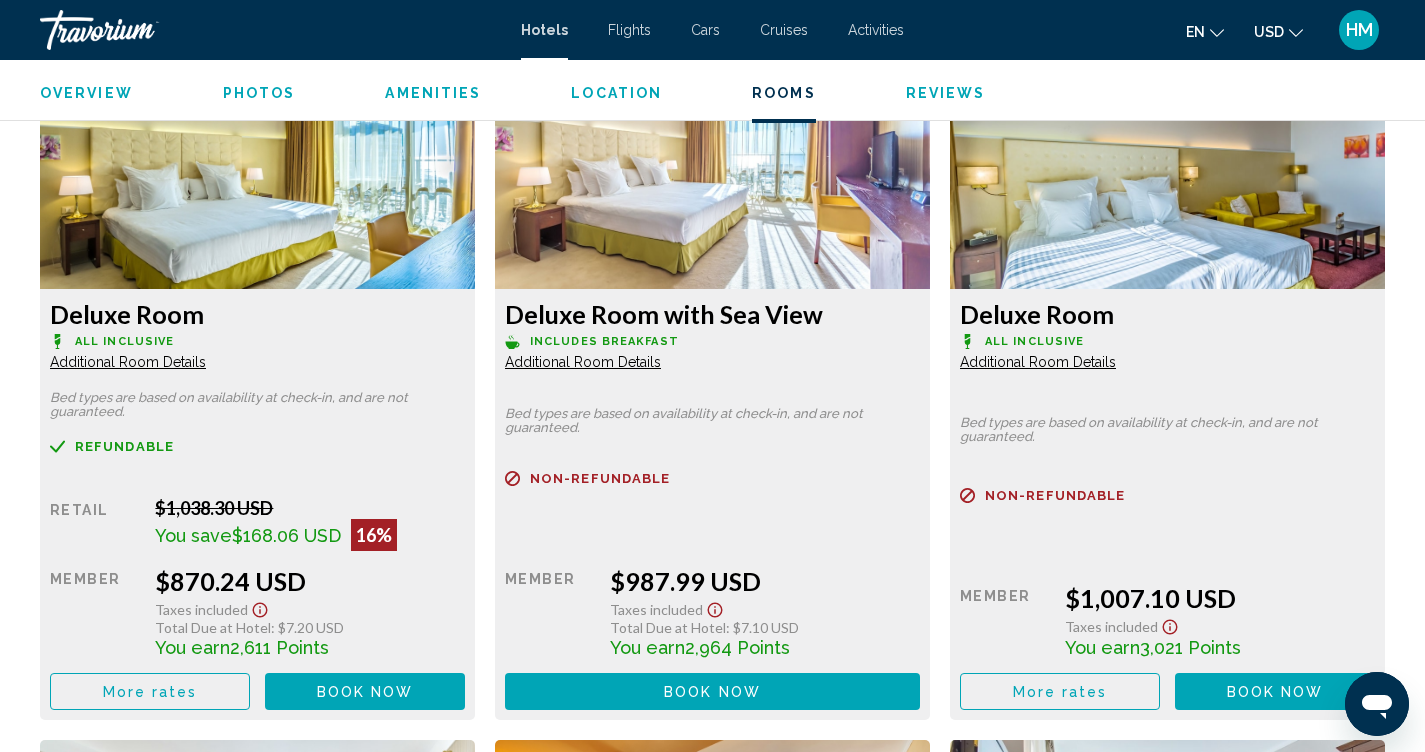 click on "$870.24 USD" at bounding box center [310, 581] 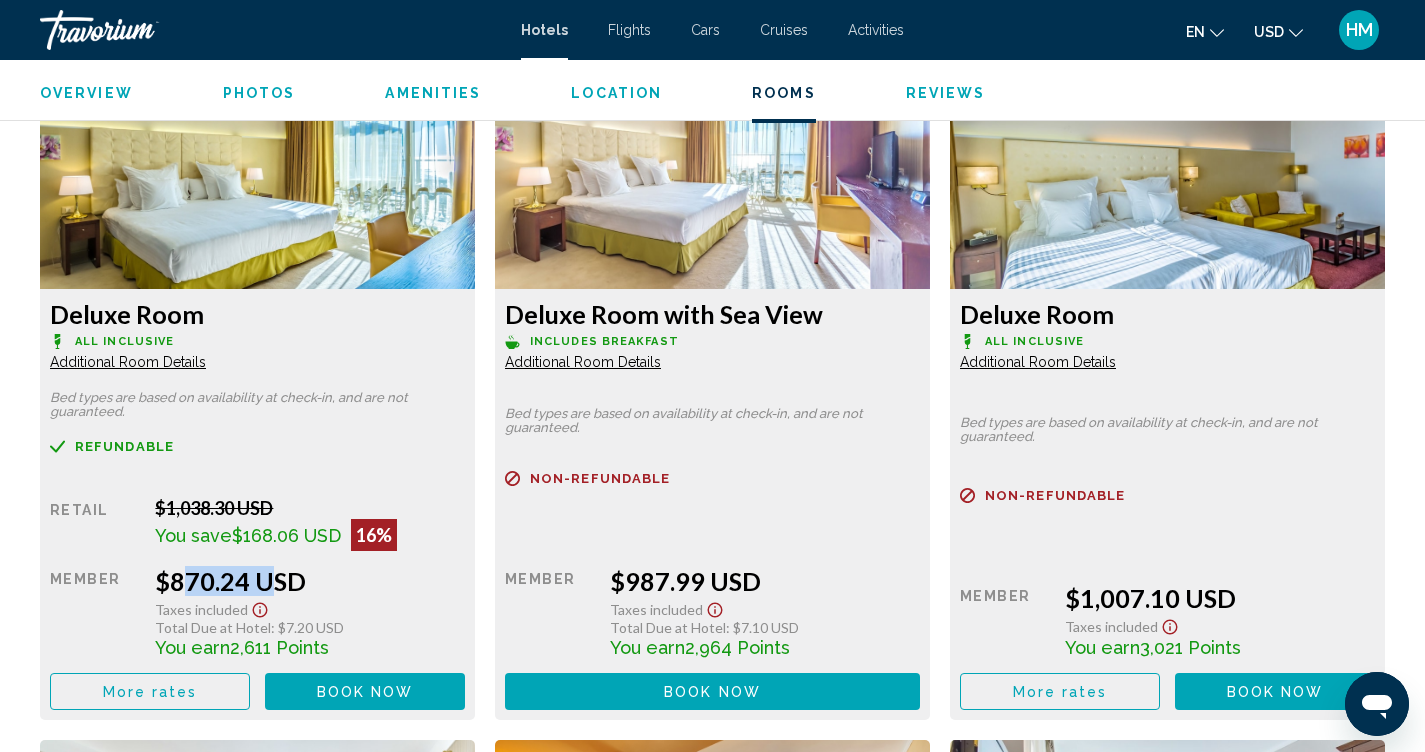 click on "$870.24 USD" at bounding box center (310, 581) 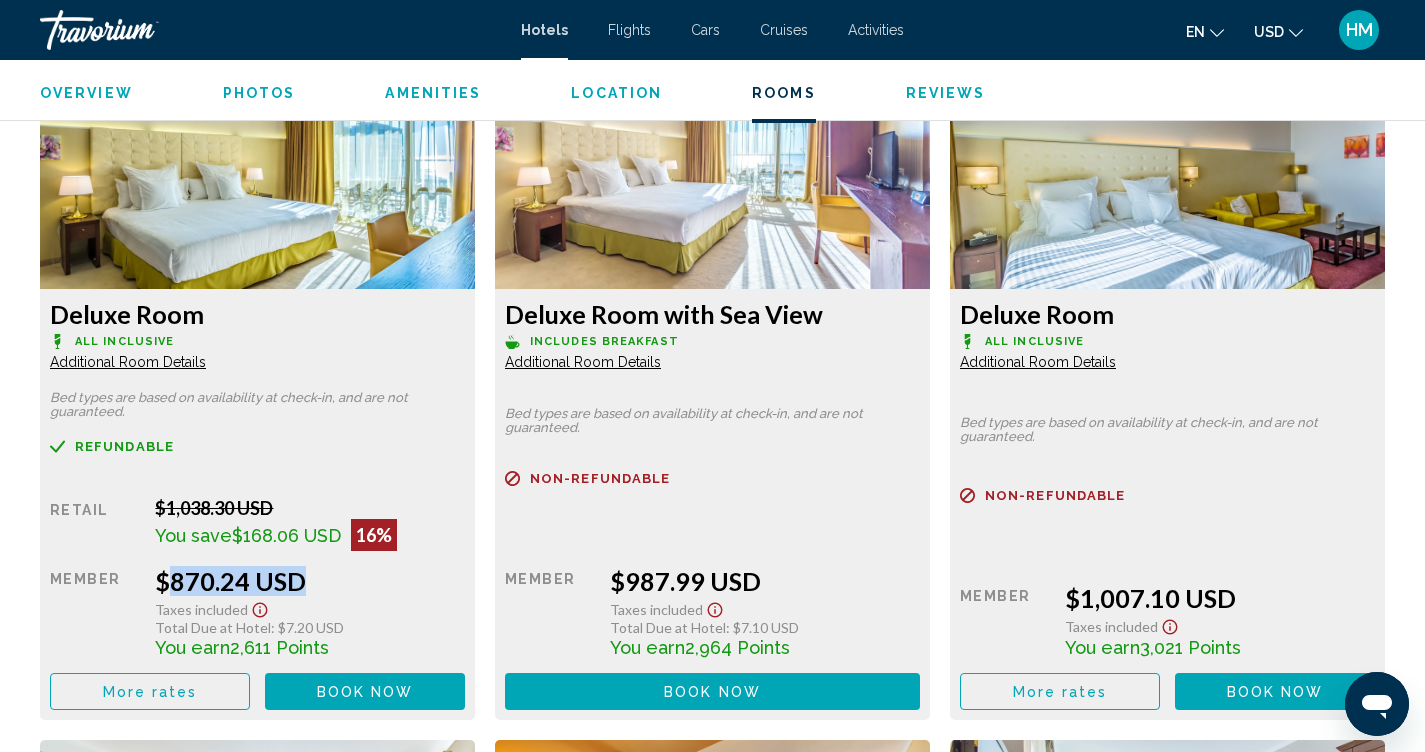 click on "$870.24 USD" at bounding box center (310, 581) 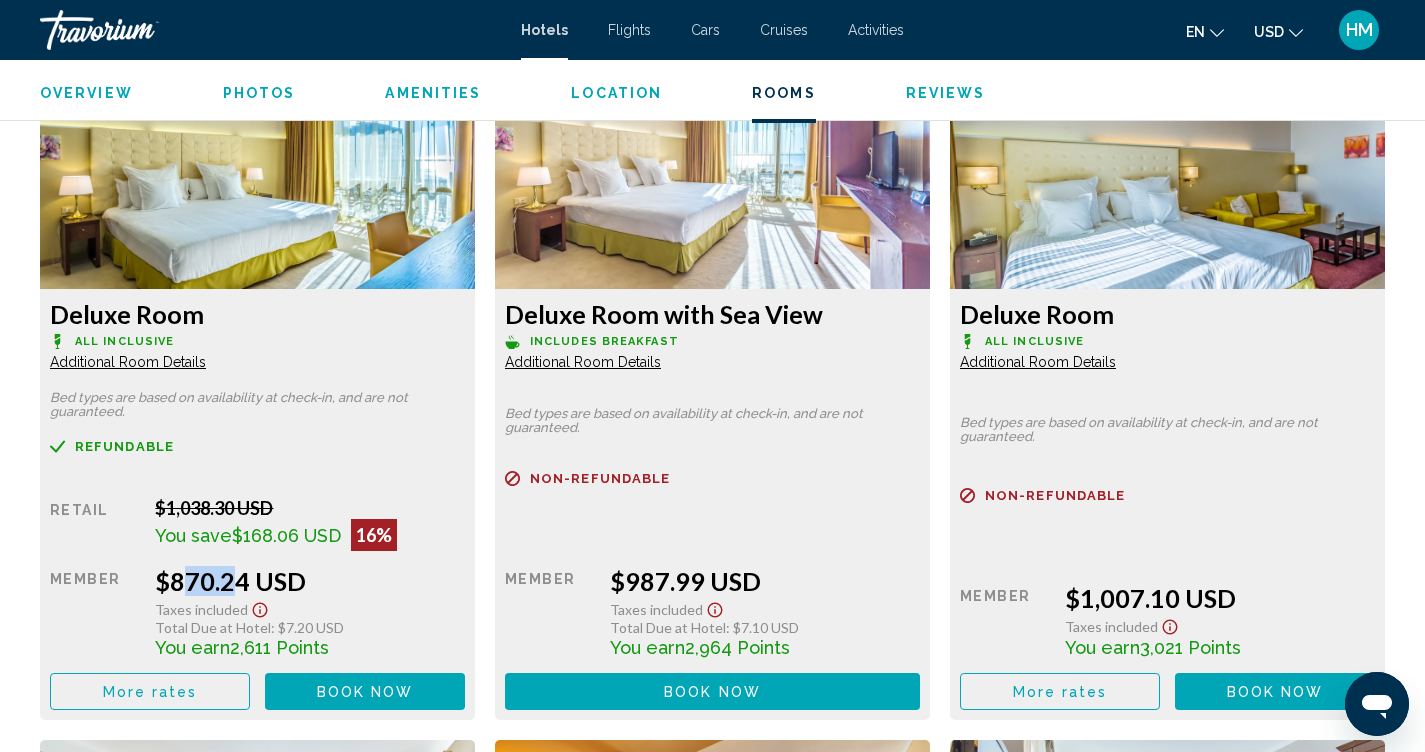 drag, startPoint x: 161, startPoint y: 582, endPoint x: 214, endPoint y: 576, distance: 53.338543 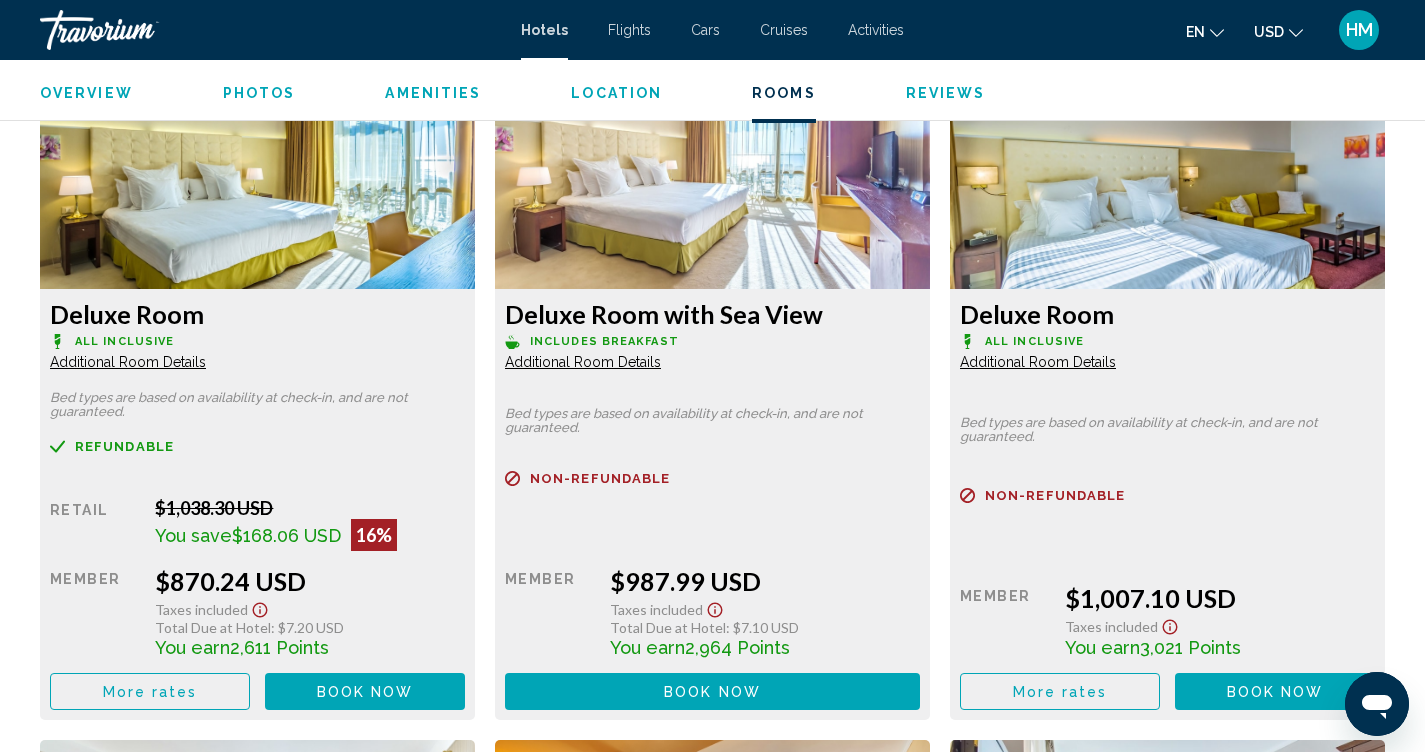 click on "$870.24 USD" at bounding box center [310, 581] 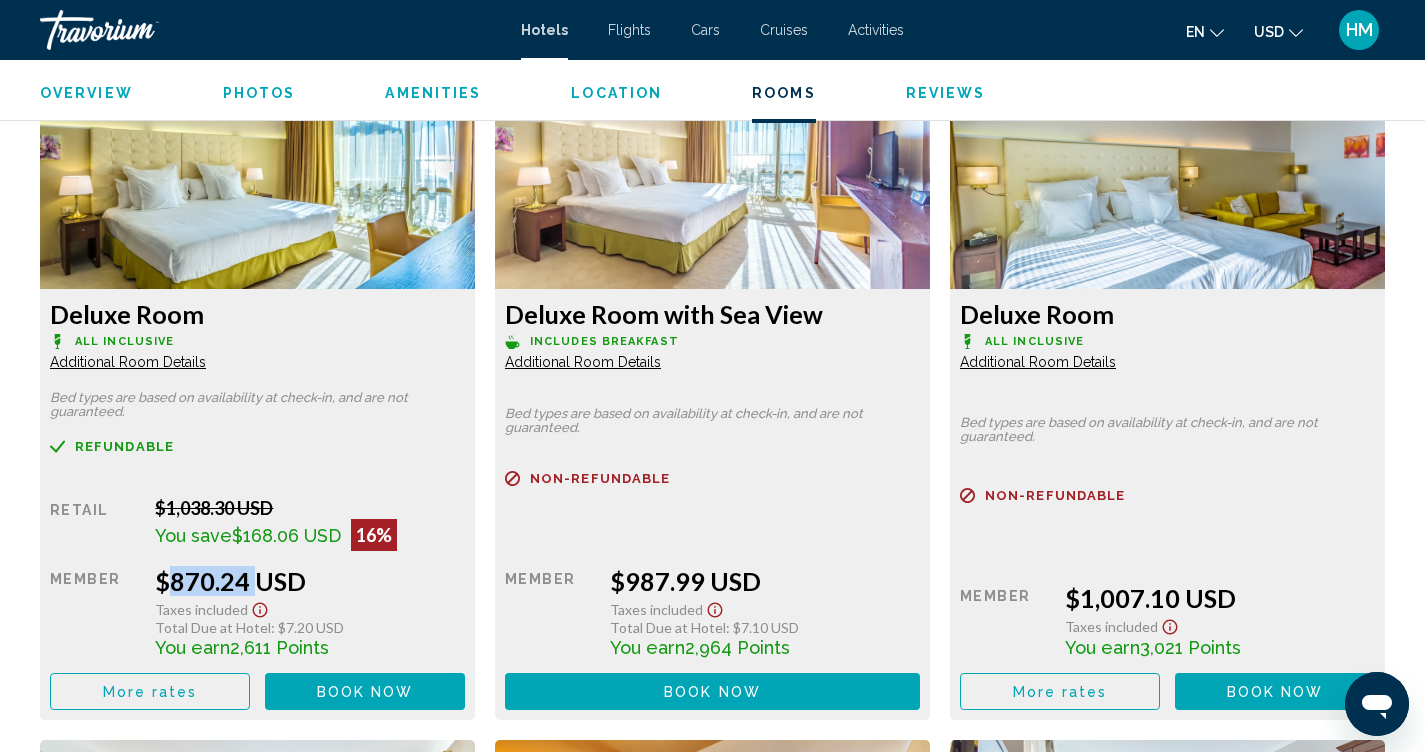 drag, startPoint x: 157, startPoint y: 580, endPoint x: 247, endPoint y: 572, distance: 90.35486 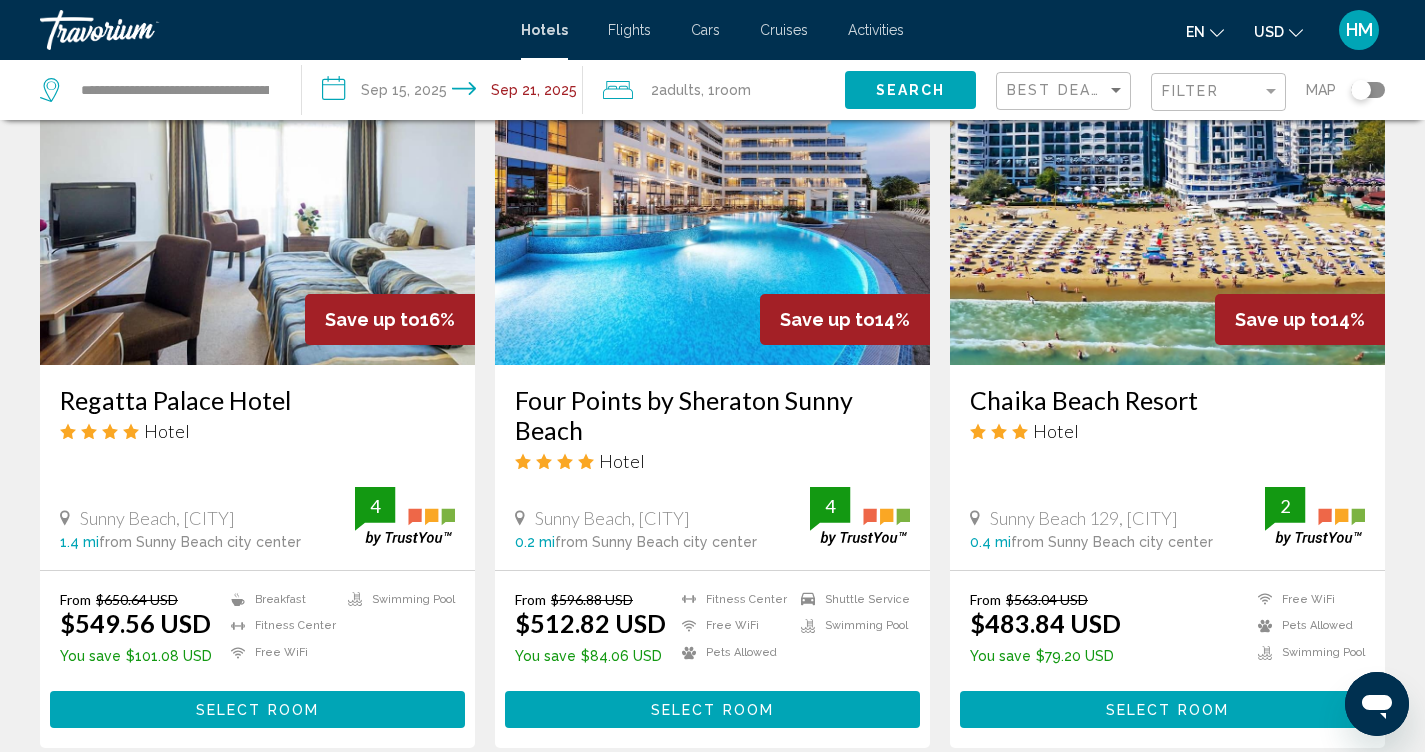 scroll, scrollTop: 1630, scrollLeft: 0, axis: vertical 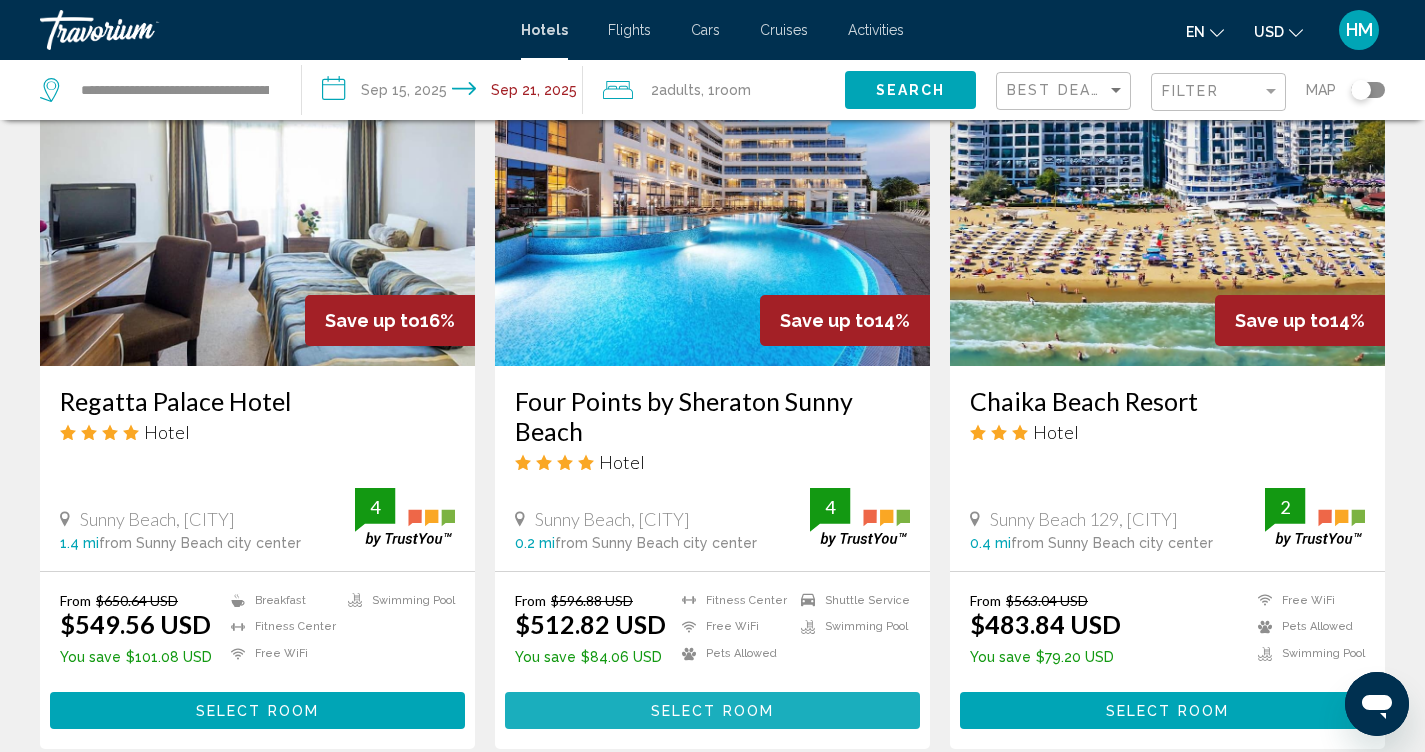 click on "Select Room" at bounding box center (712, 710) 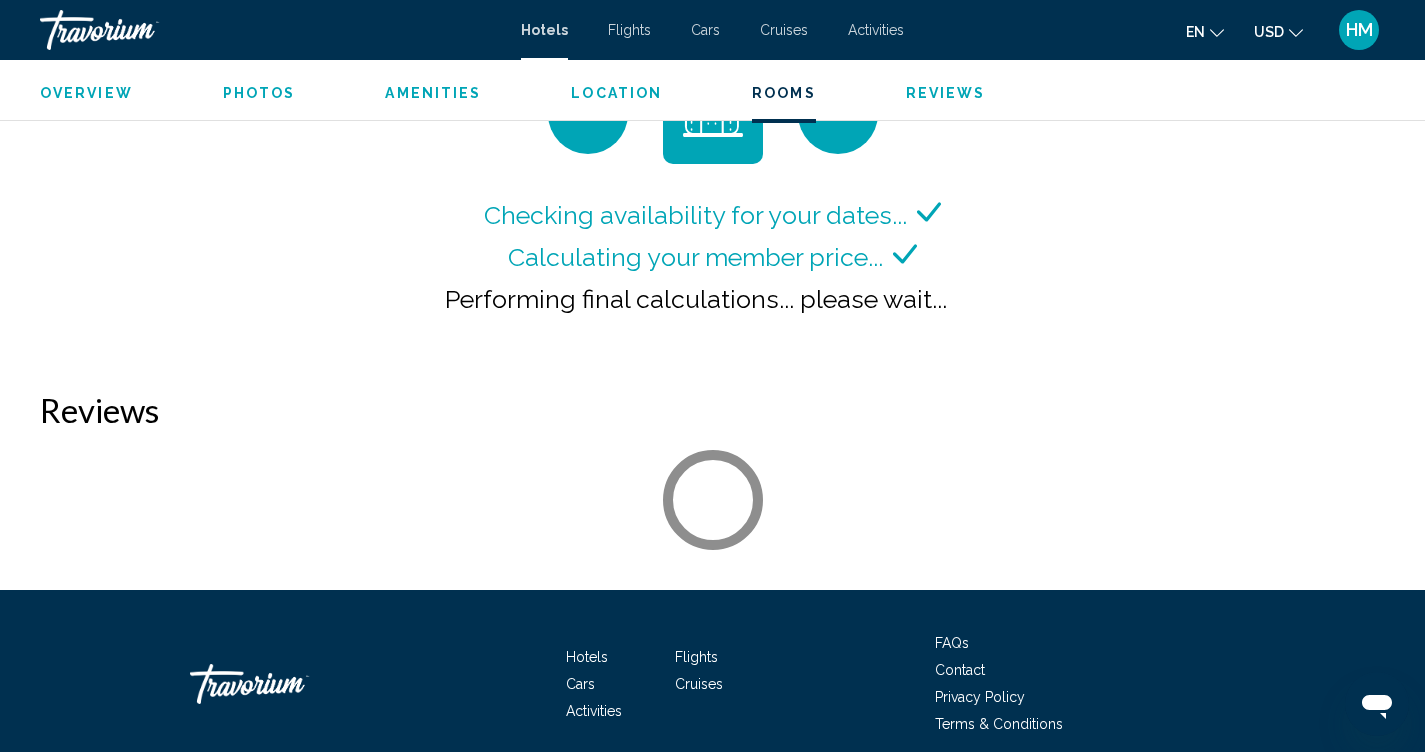 scroll, scrollTop: 2851, scrollLeft: 0, axis: vertical 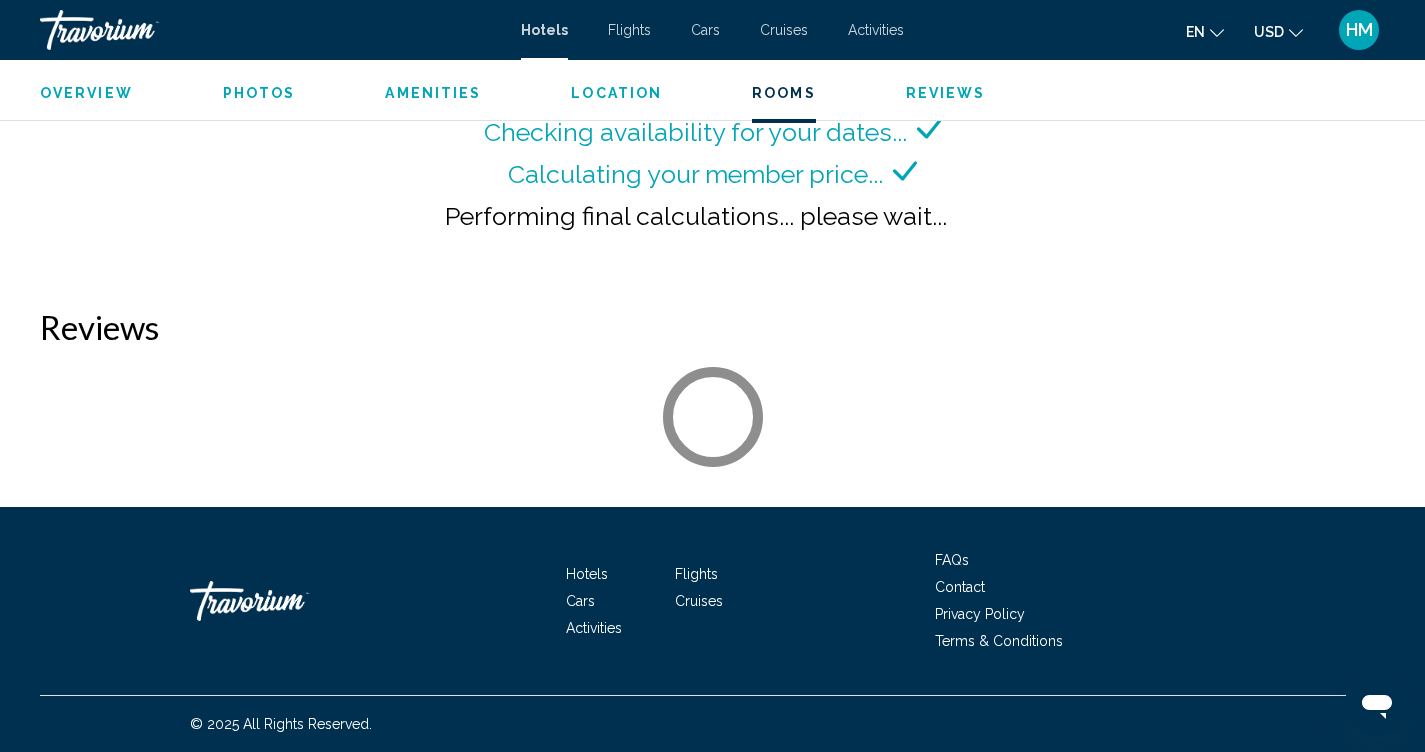 click on "Rooms" at bounding box center [784, 93] 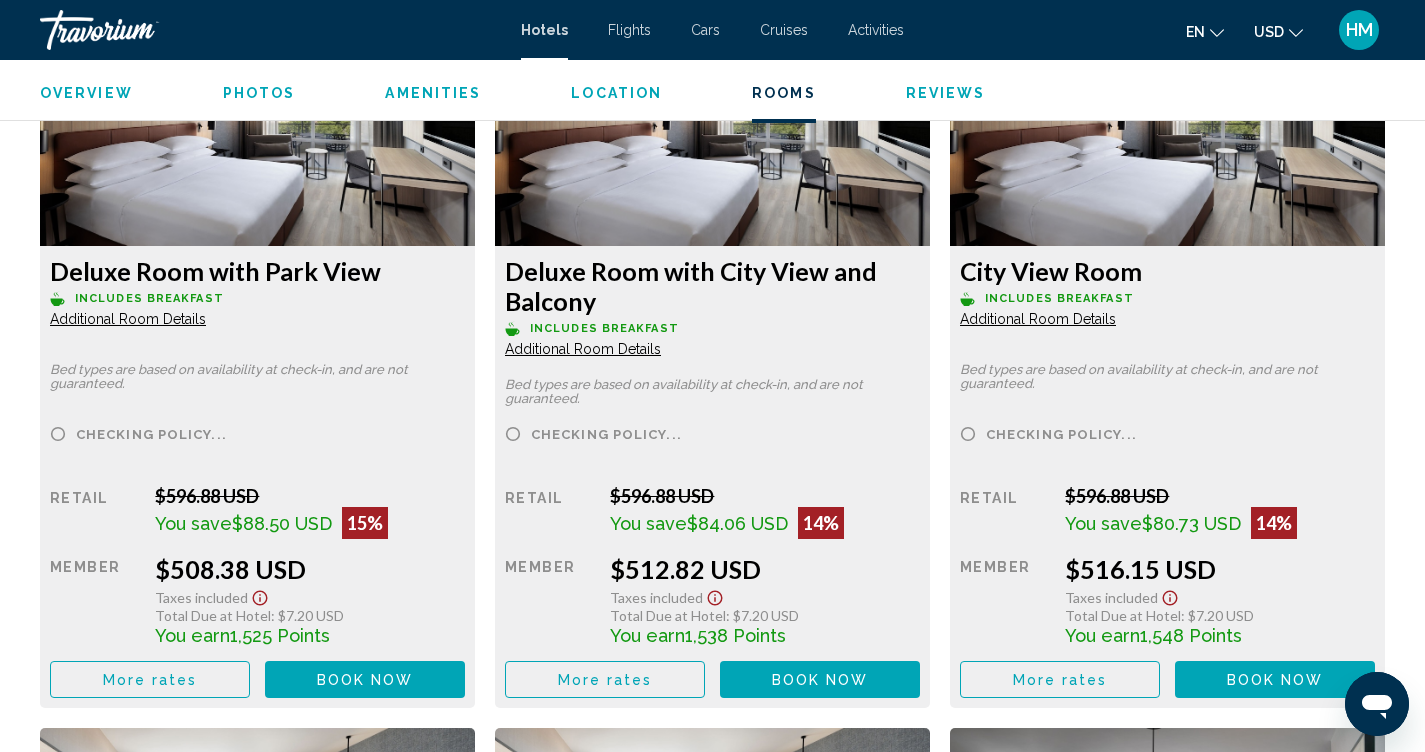 scroll, scrollTop: 2878, scrollLeft: 0, axis: vertical 